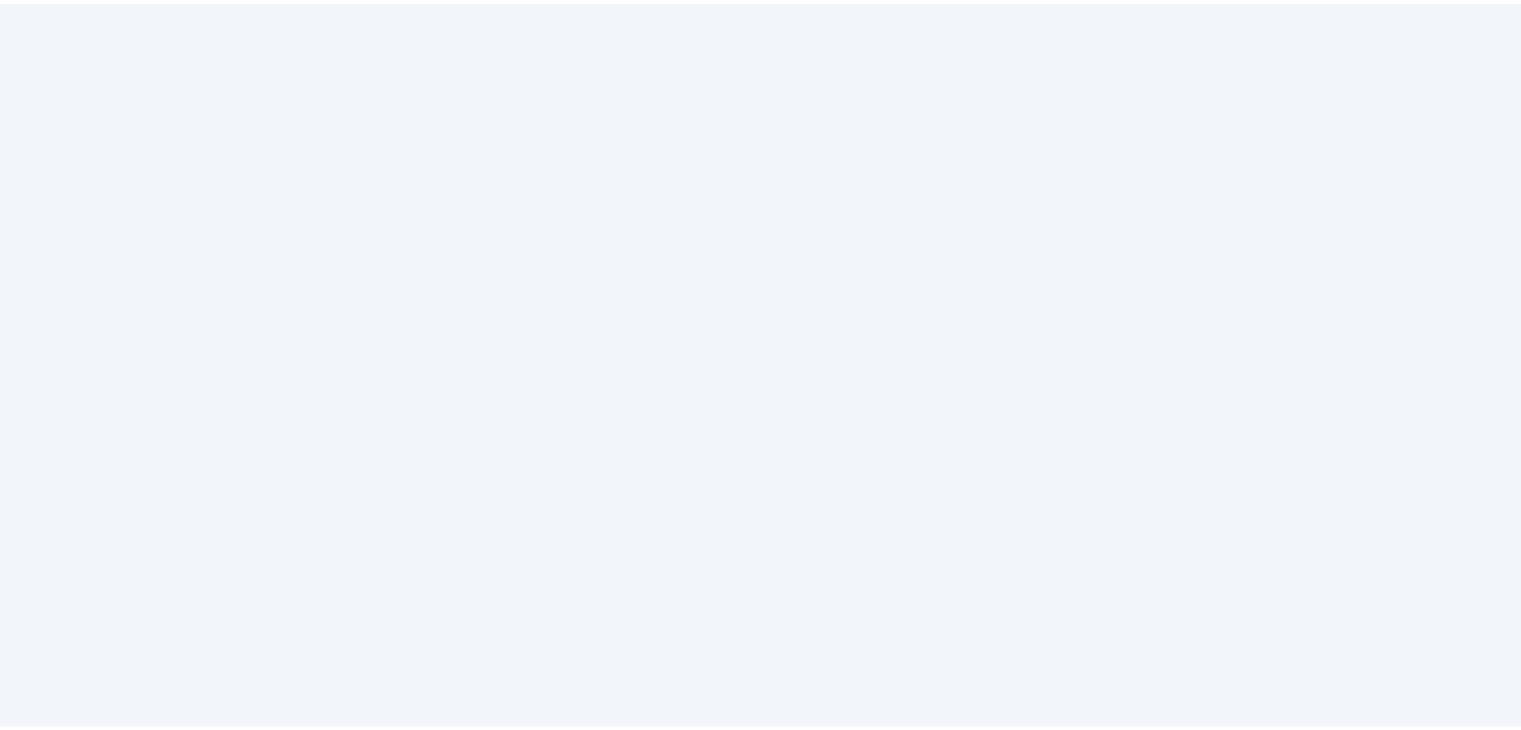scroll, scrollTop: 0, scrollLeft: 0, axis: both 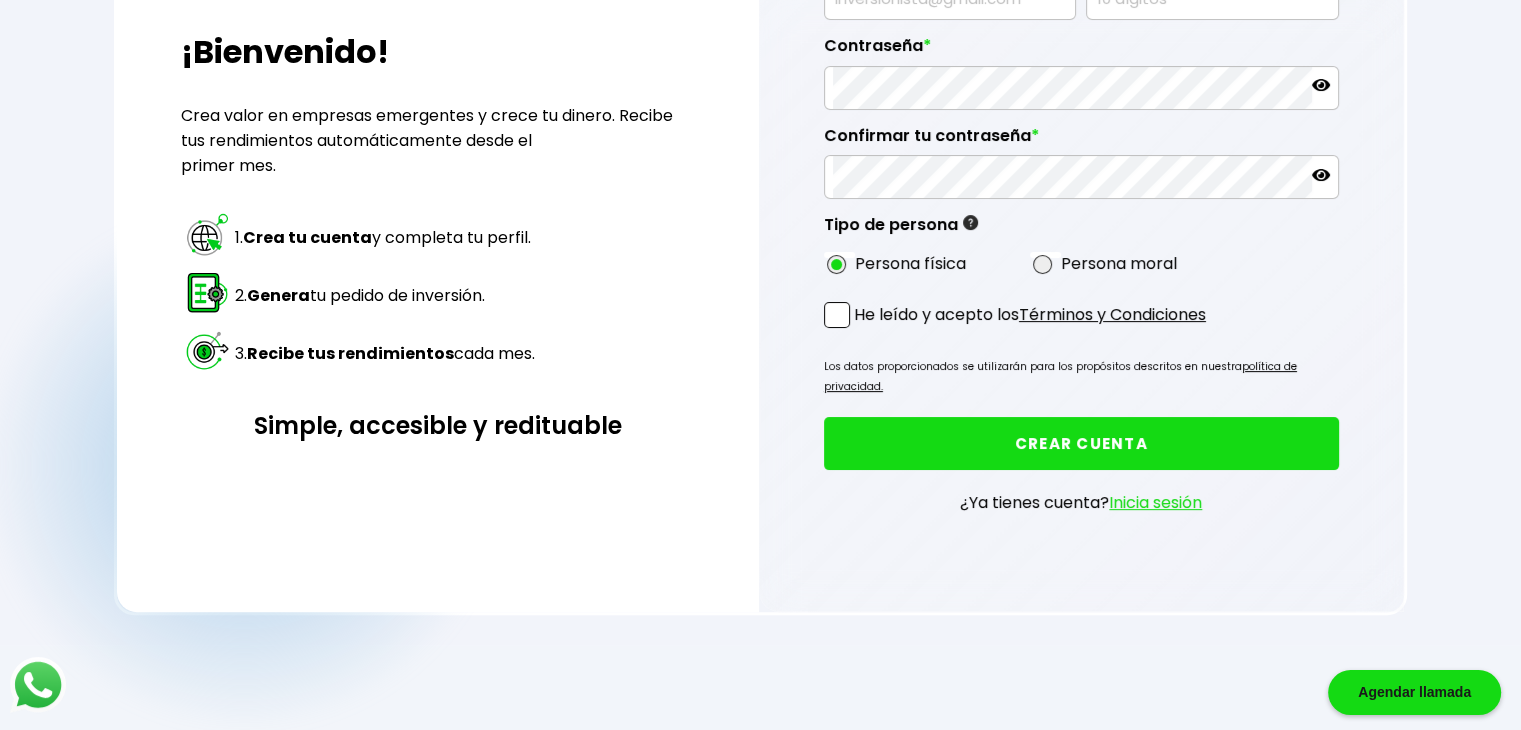 click on "CREAR CUENTA" at bounding box center [1081, 443] 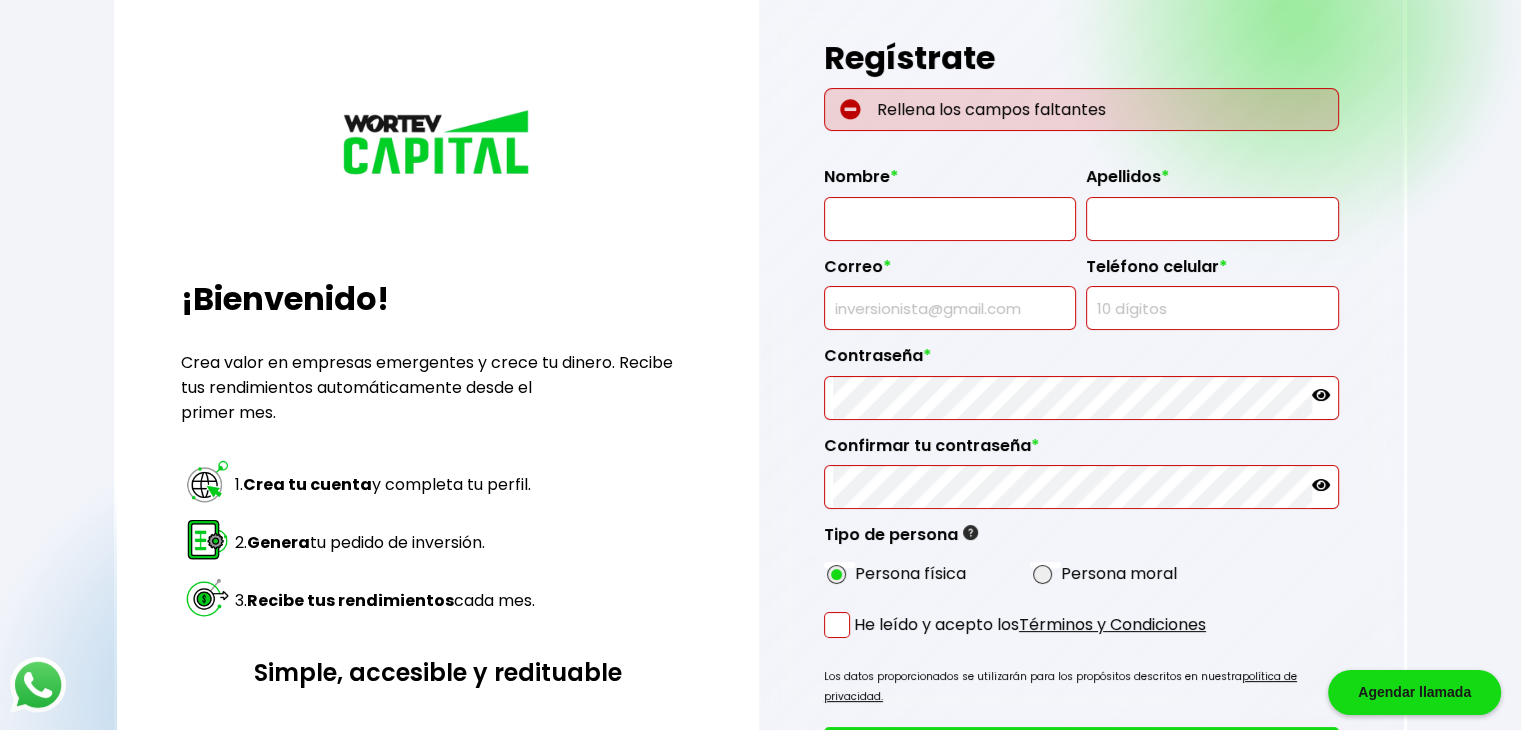 scroll, scrollTop: 0, scrollLeft: 0, axis: both 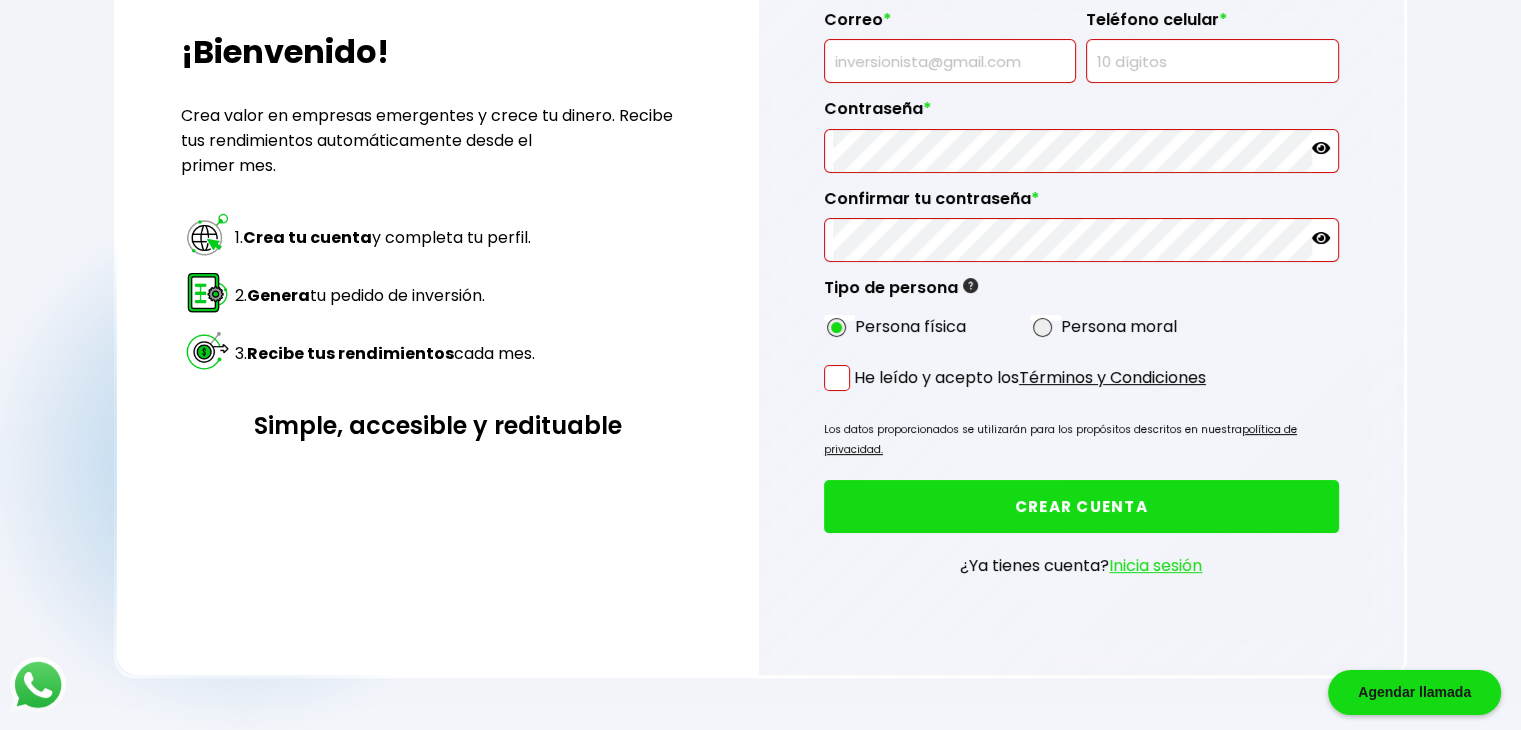 click on "CREAR CUENTA" at bounding box center (1081, 506) 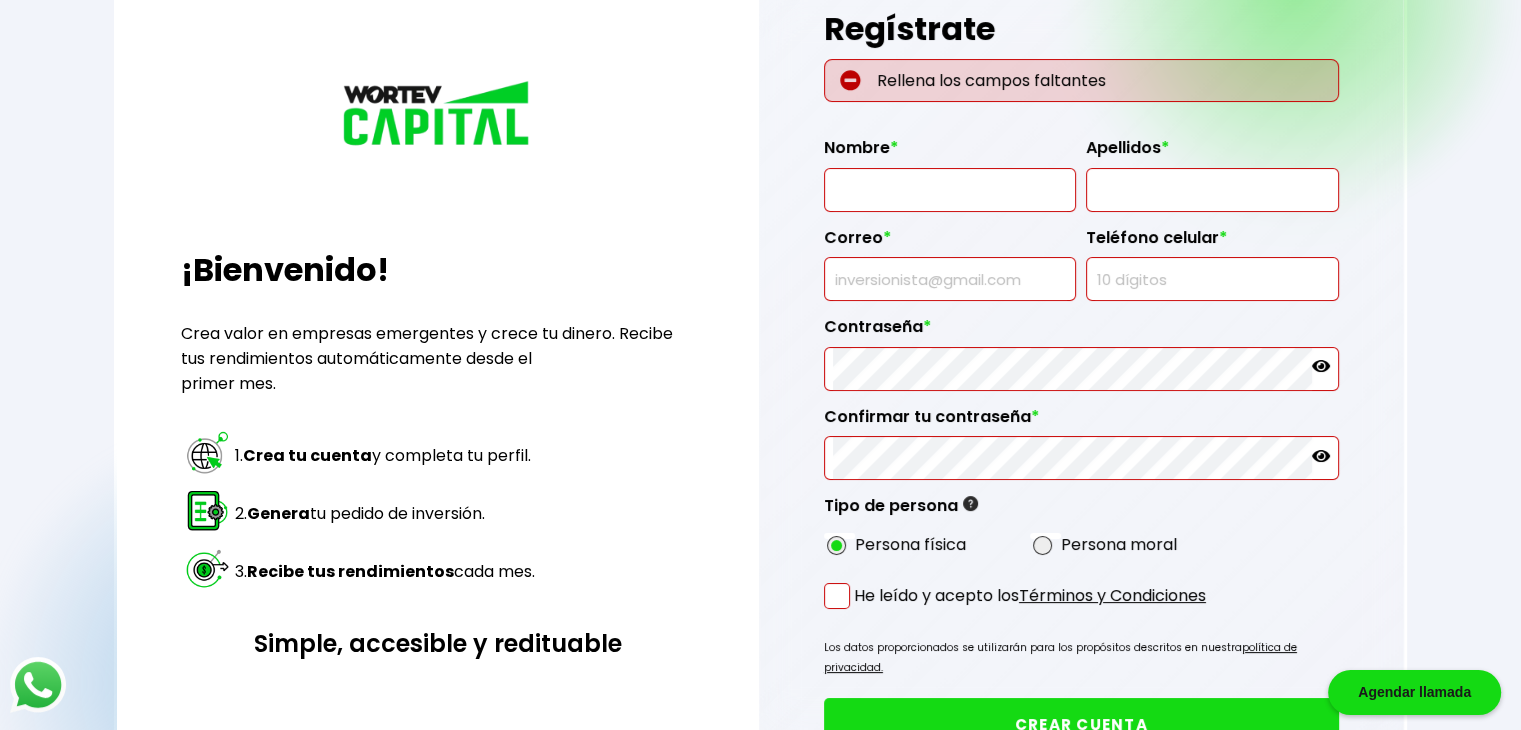 scroll, scrollTop: 200, scrollLeft: 0, axis: vertical 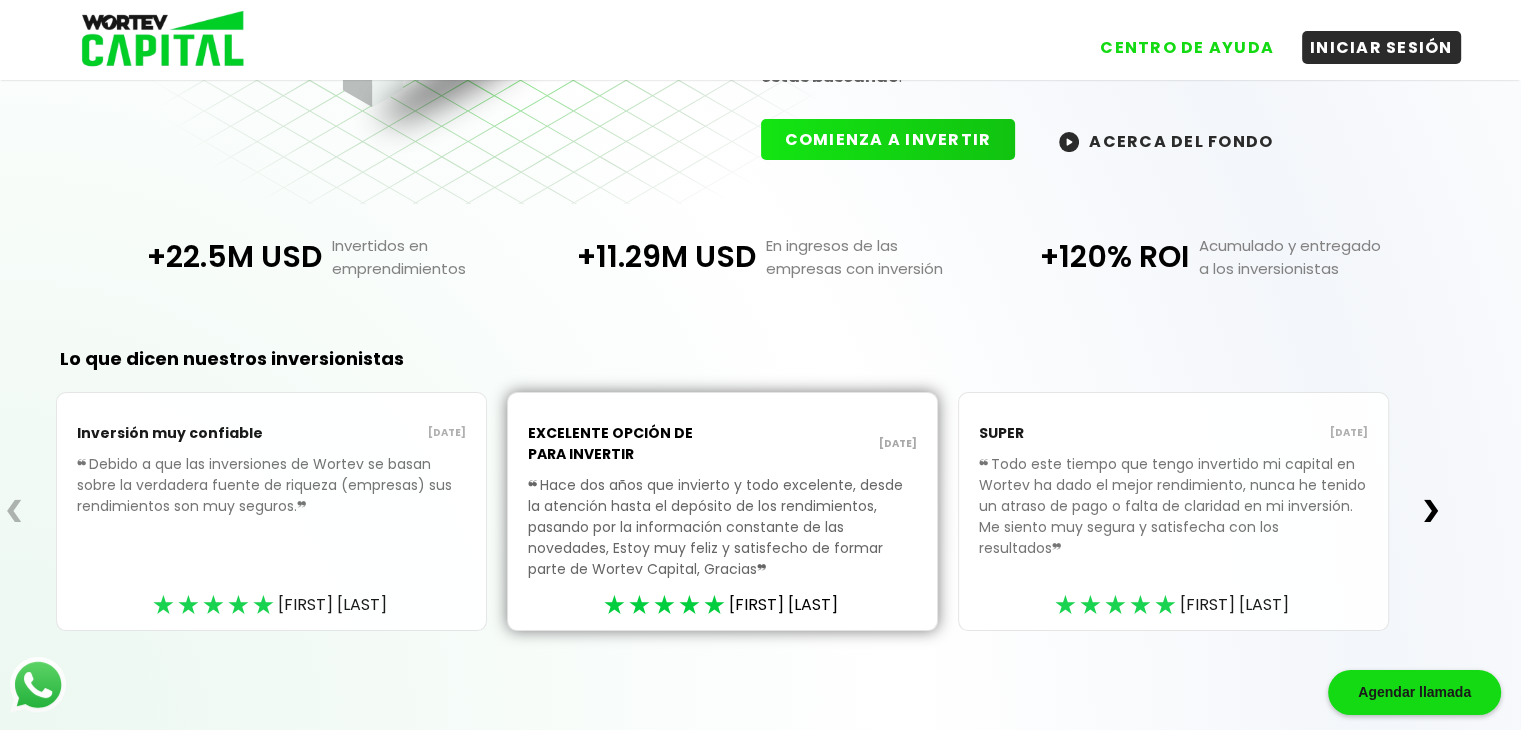 click on "❯" at bounding box center (1431, 511) 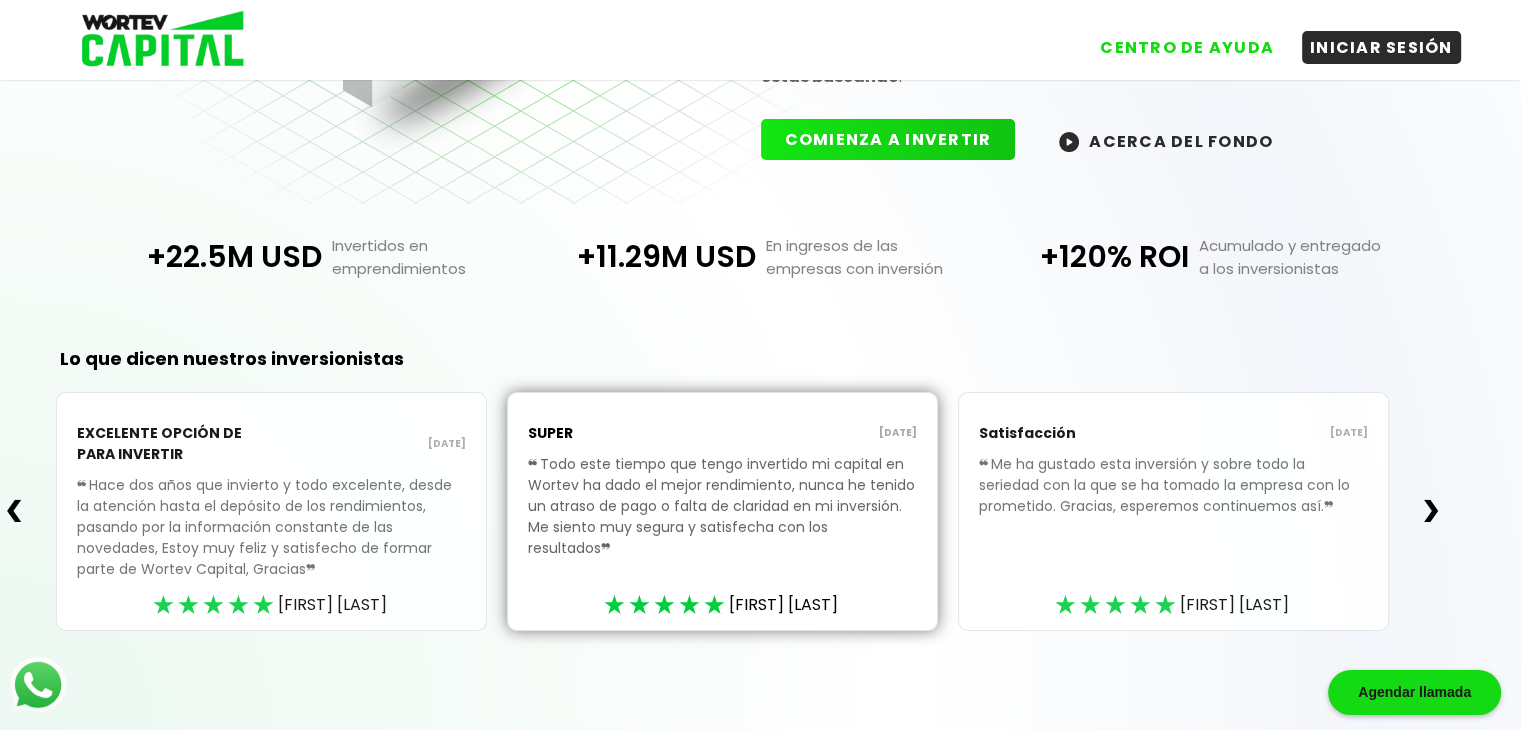 click on "❯" at bounding box center [1431, 511] 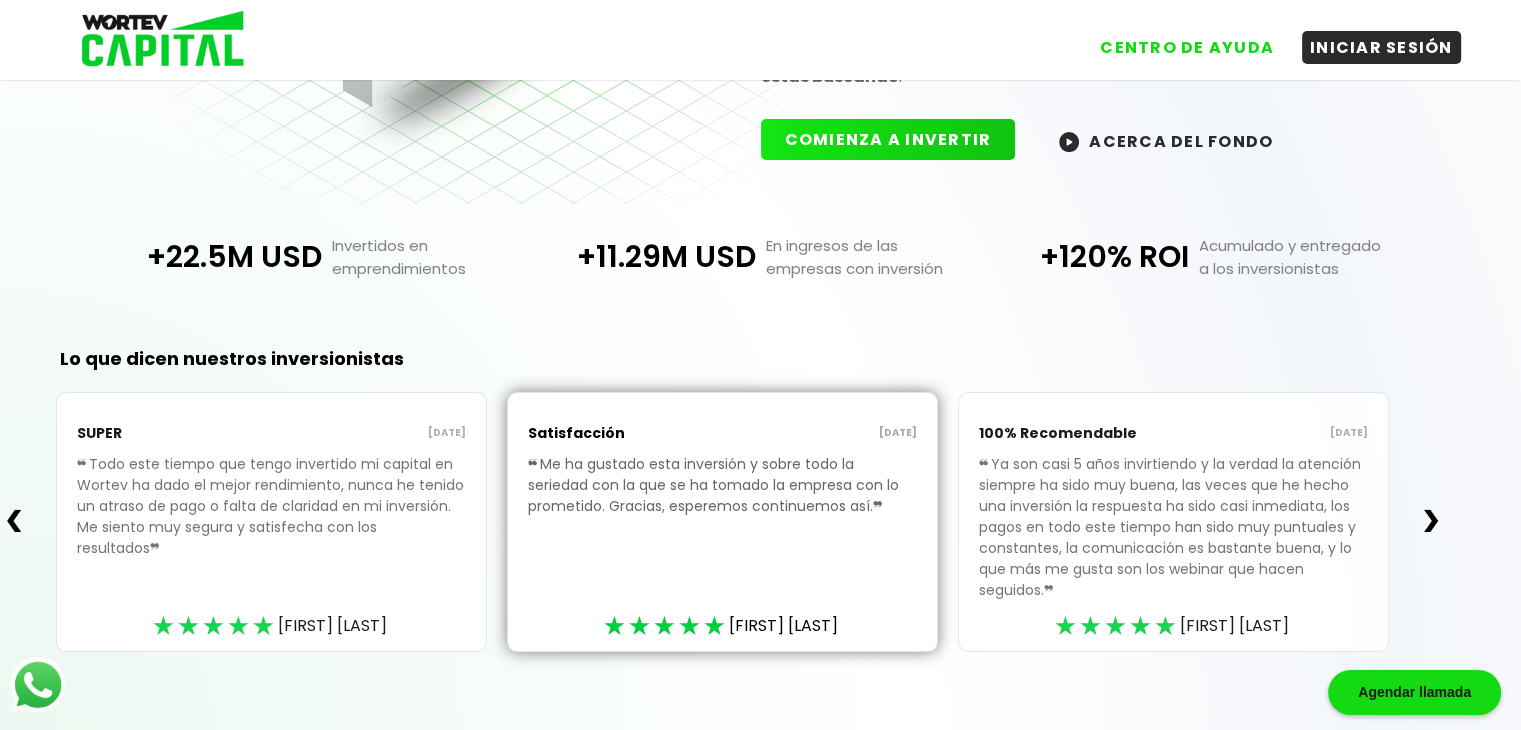 click on "❯" at bounding box center (1431, 521) 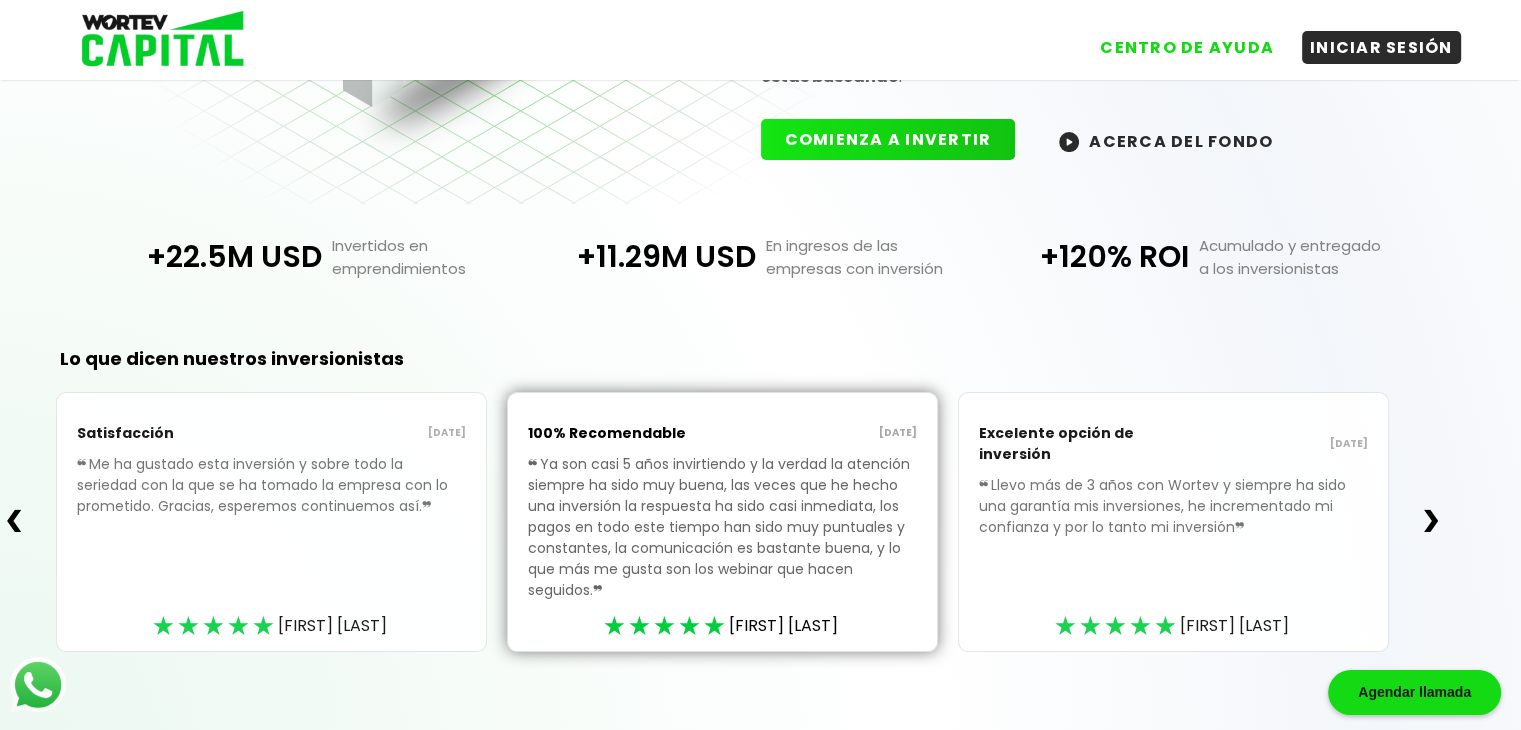 click on "❯" at bounding box center [1431, 521] 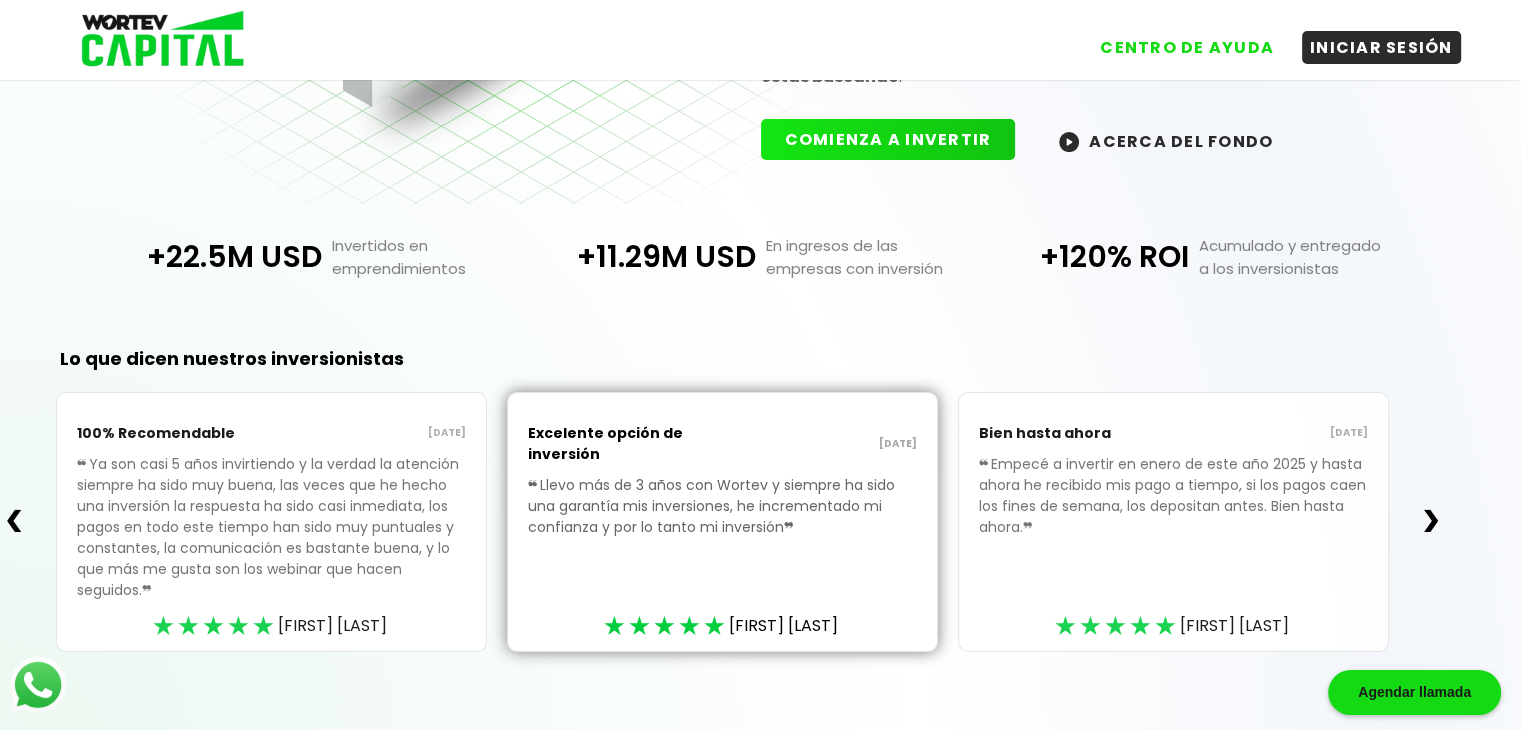click on "❯" at bounding box center (1431, 521) 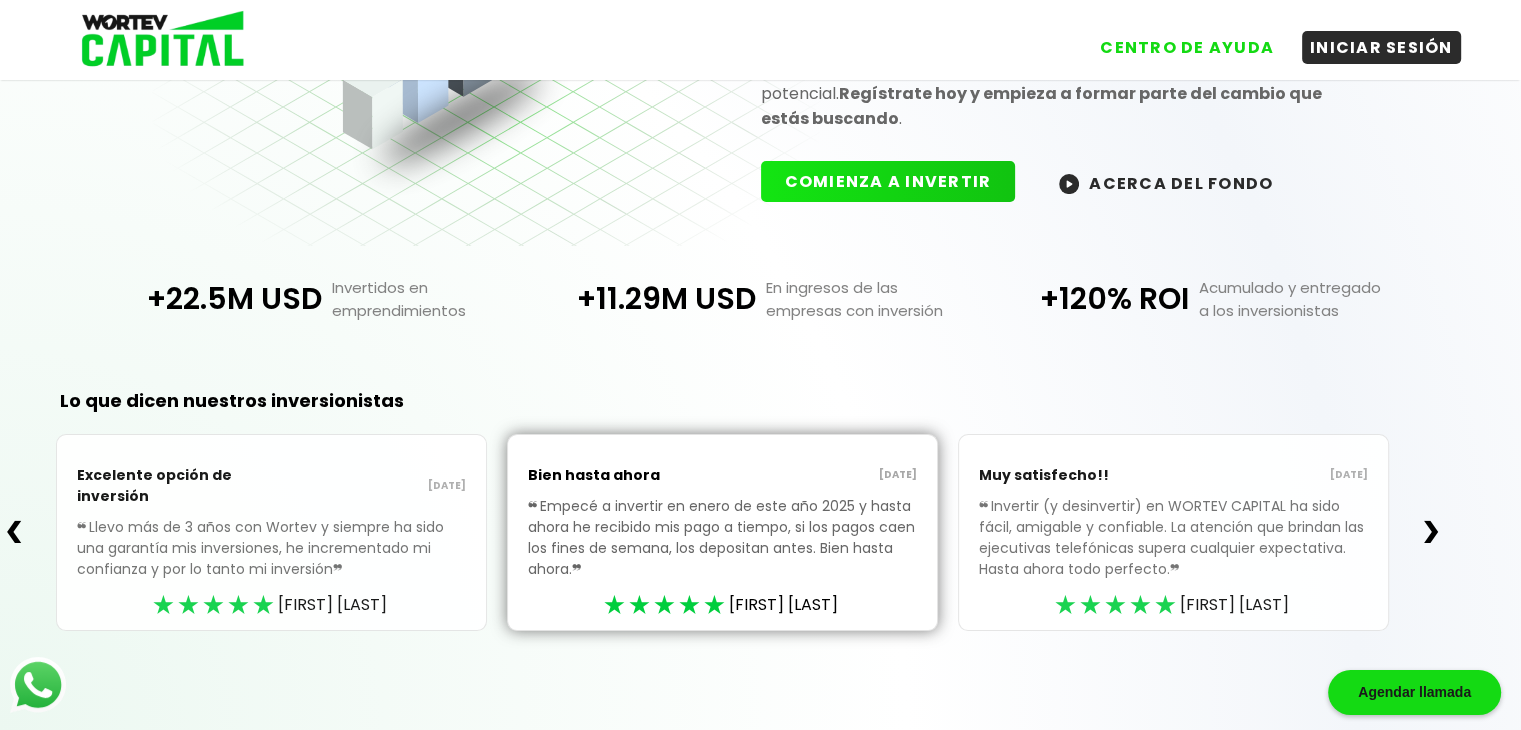 click on "❯" at bounding box center (1431, 532) 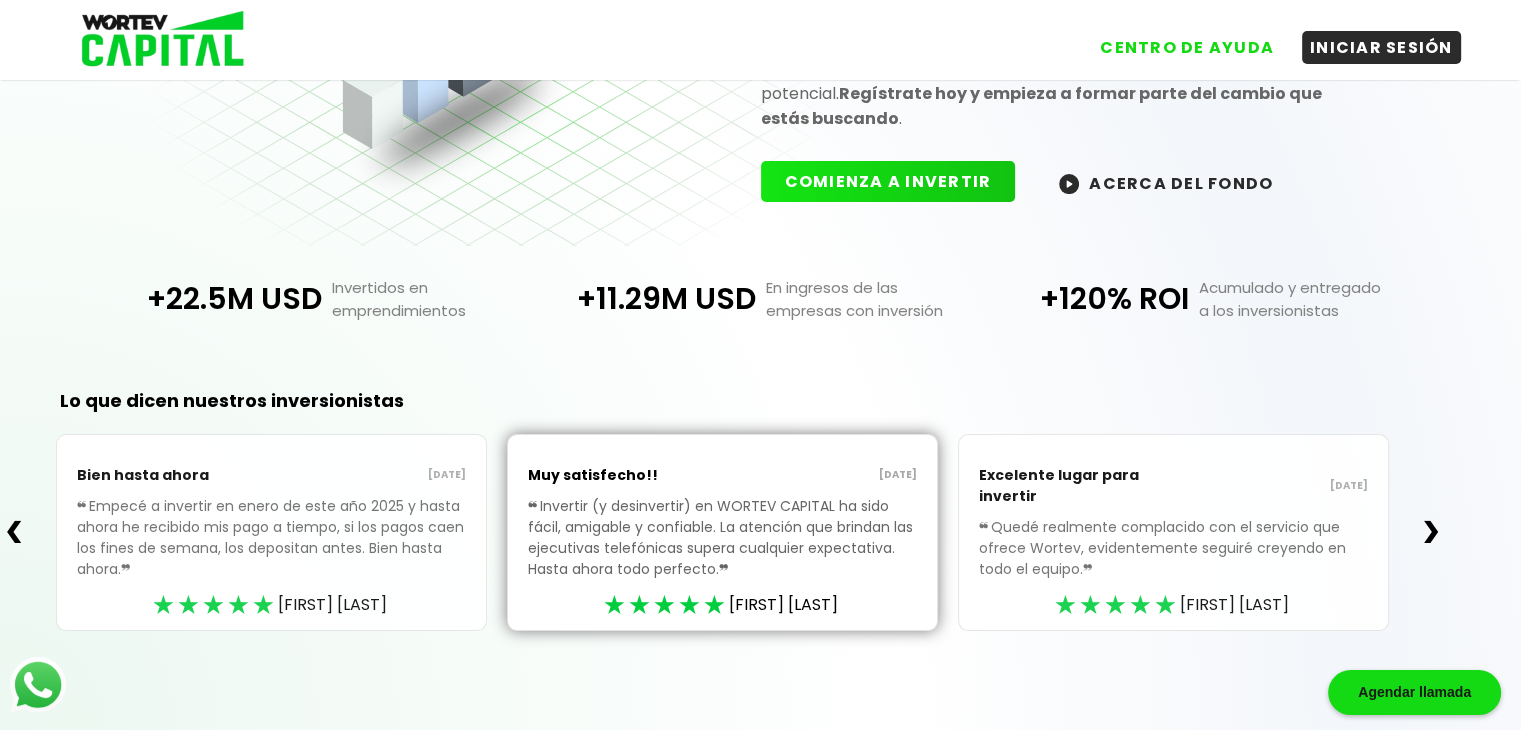 click on "❯" at bounding box center [1431, 532] 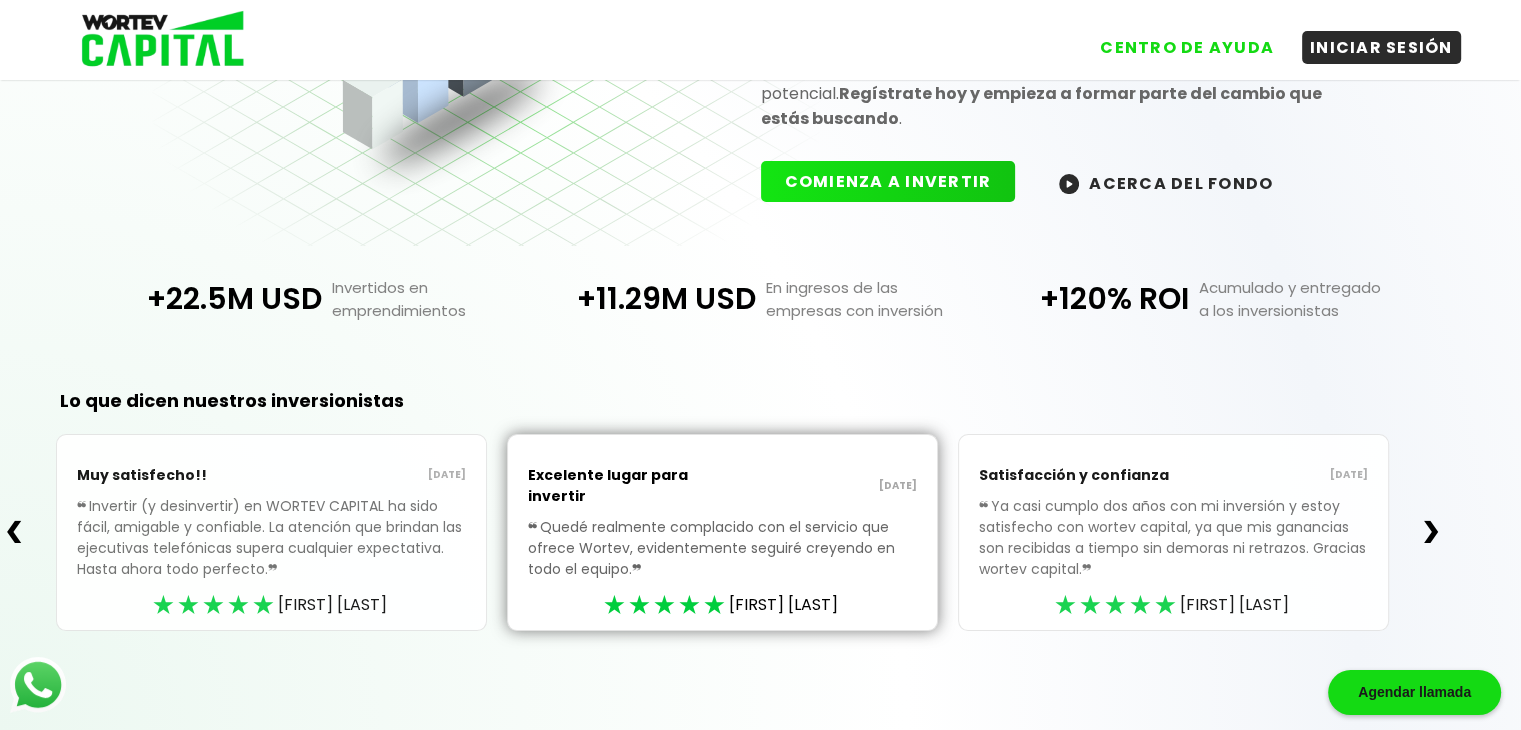 click on "❯" at bounding box center (1431, 532) 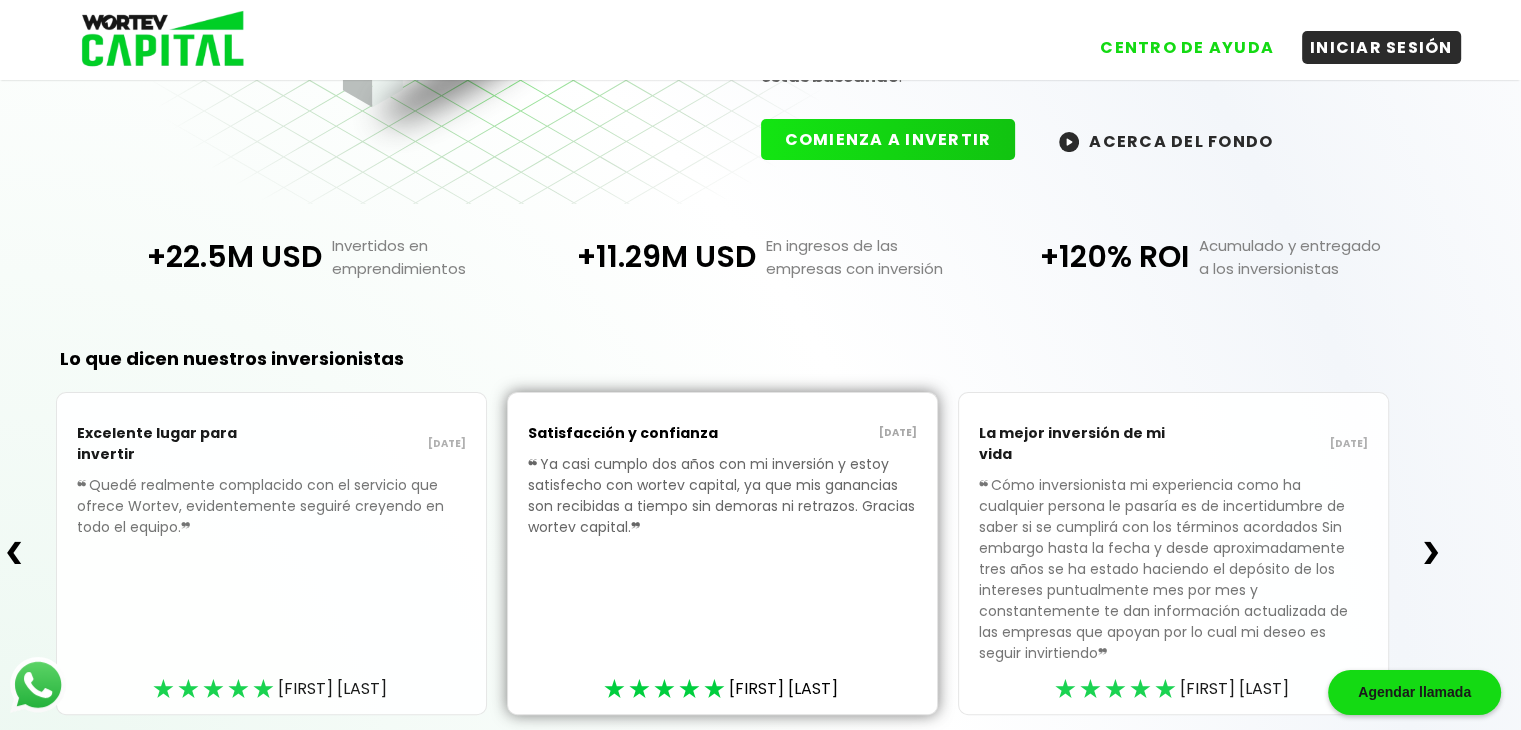 click on "❯" at bounding box center [1431, 553] 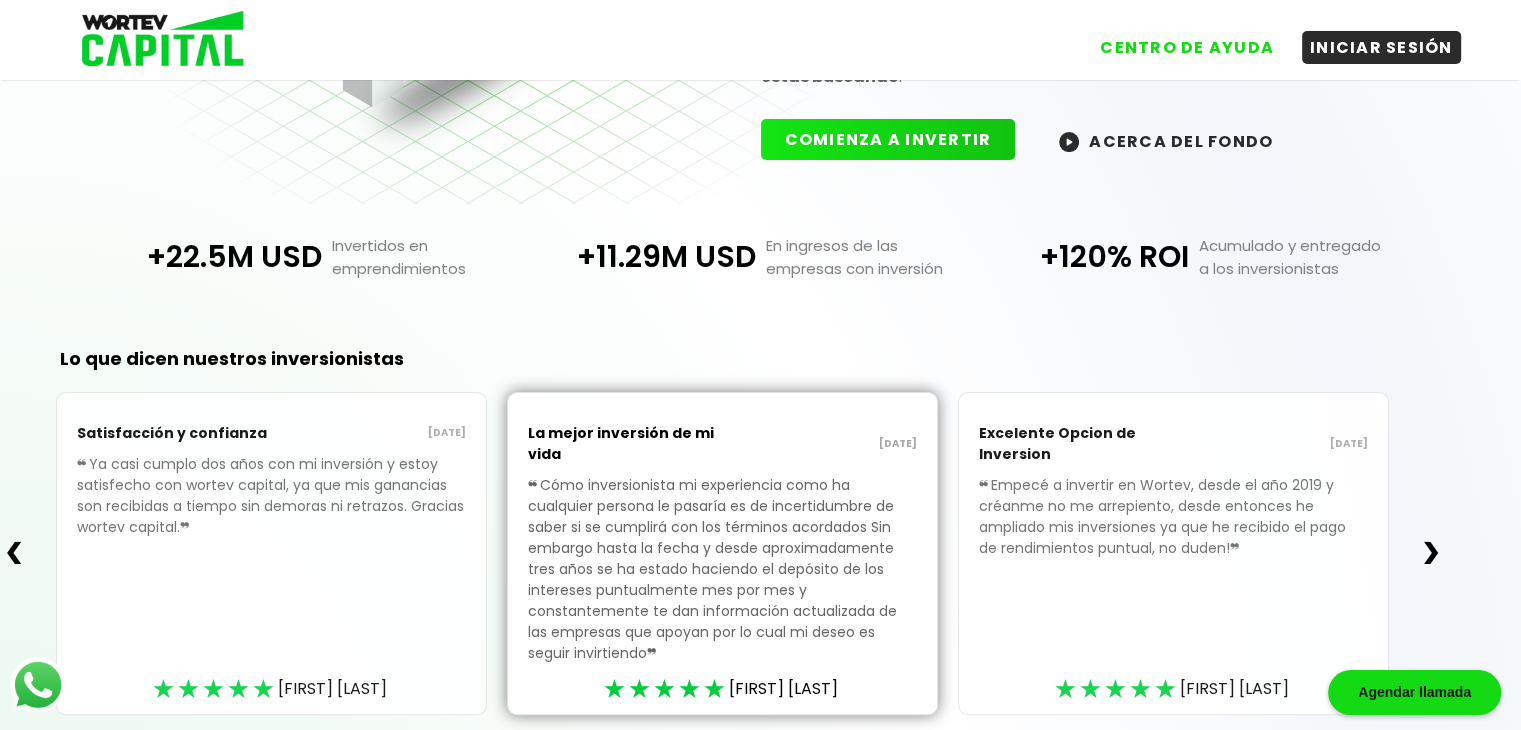 click on "❯" at bounding box center [1431, 553] 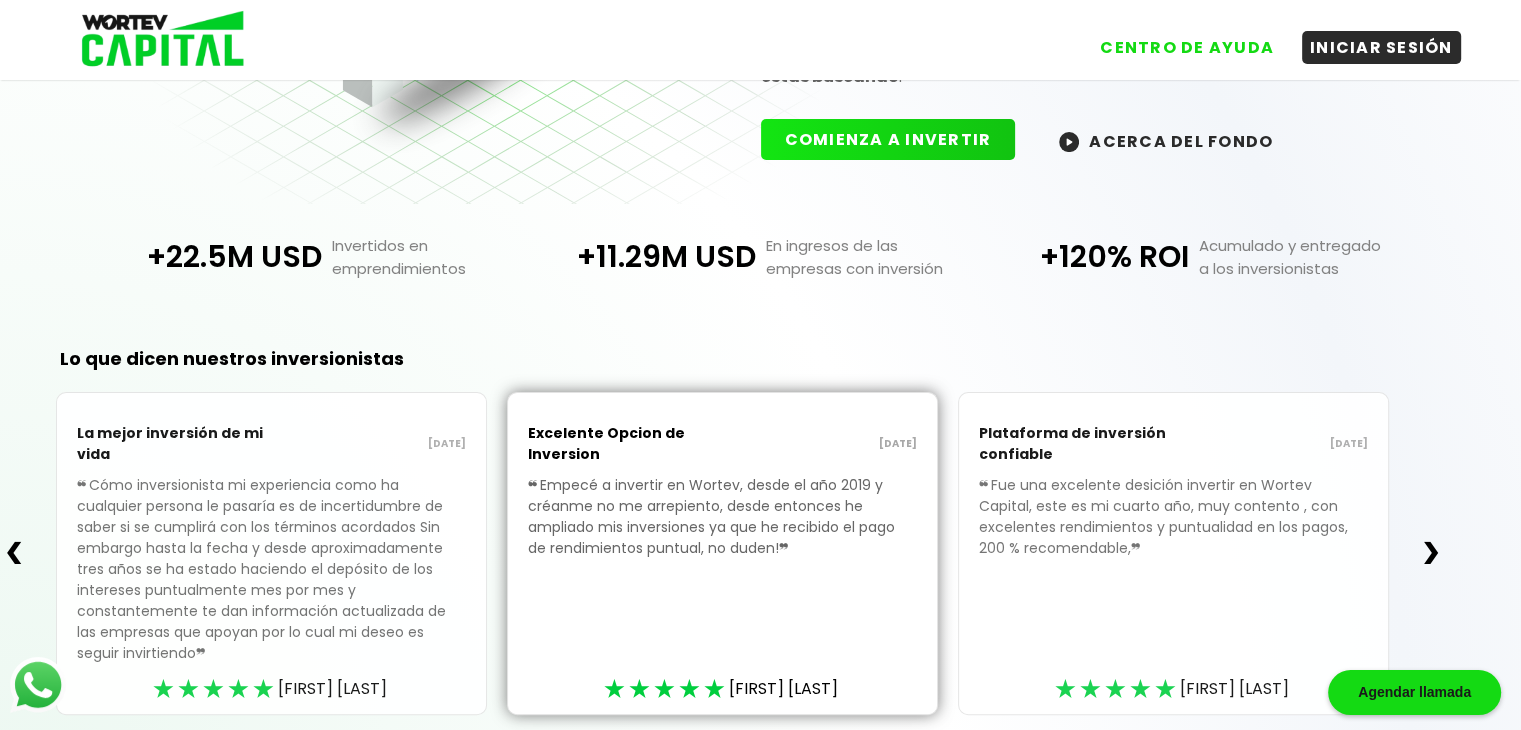 click on "❯" at bounding box center [1431, 553] 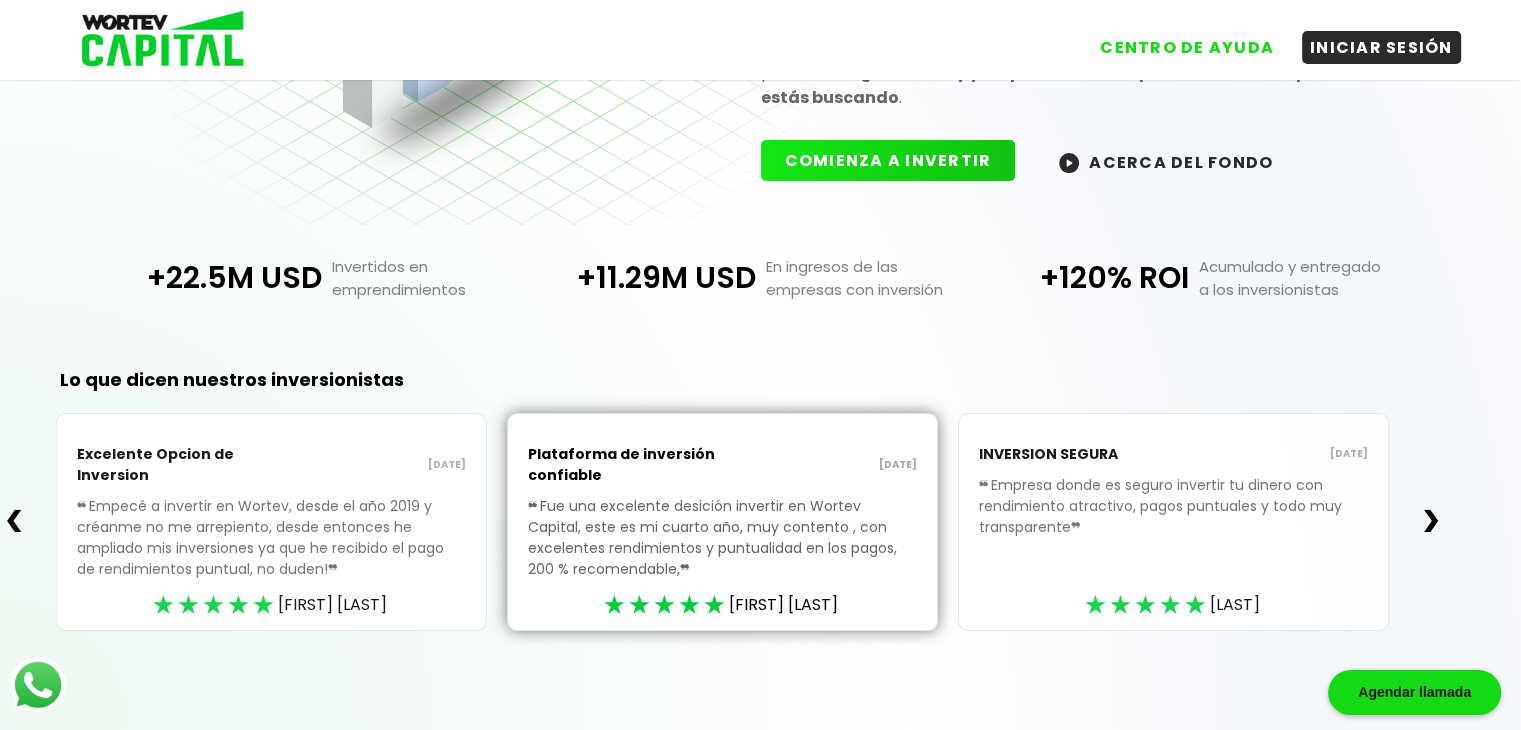 click on "❯" at bounding box center (1431, 521) 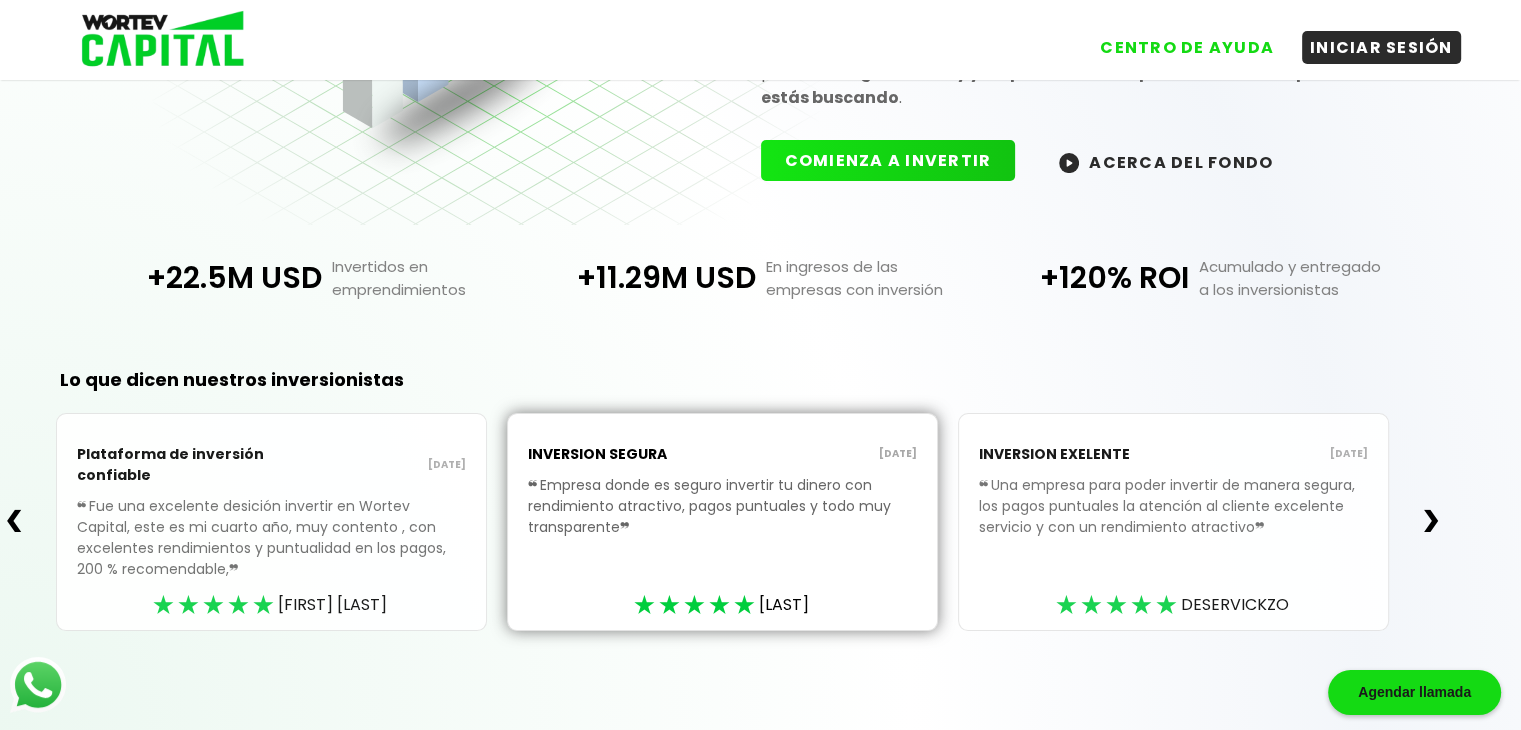 click on "❯" at bounding box center [1431, 521] 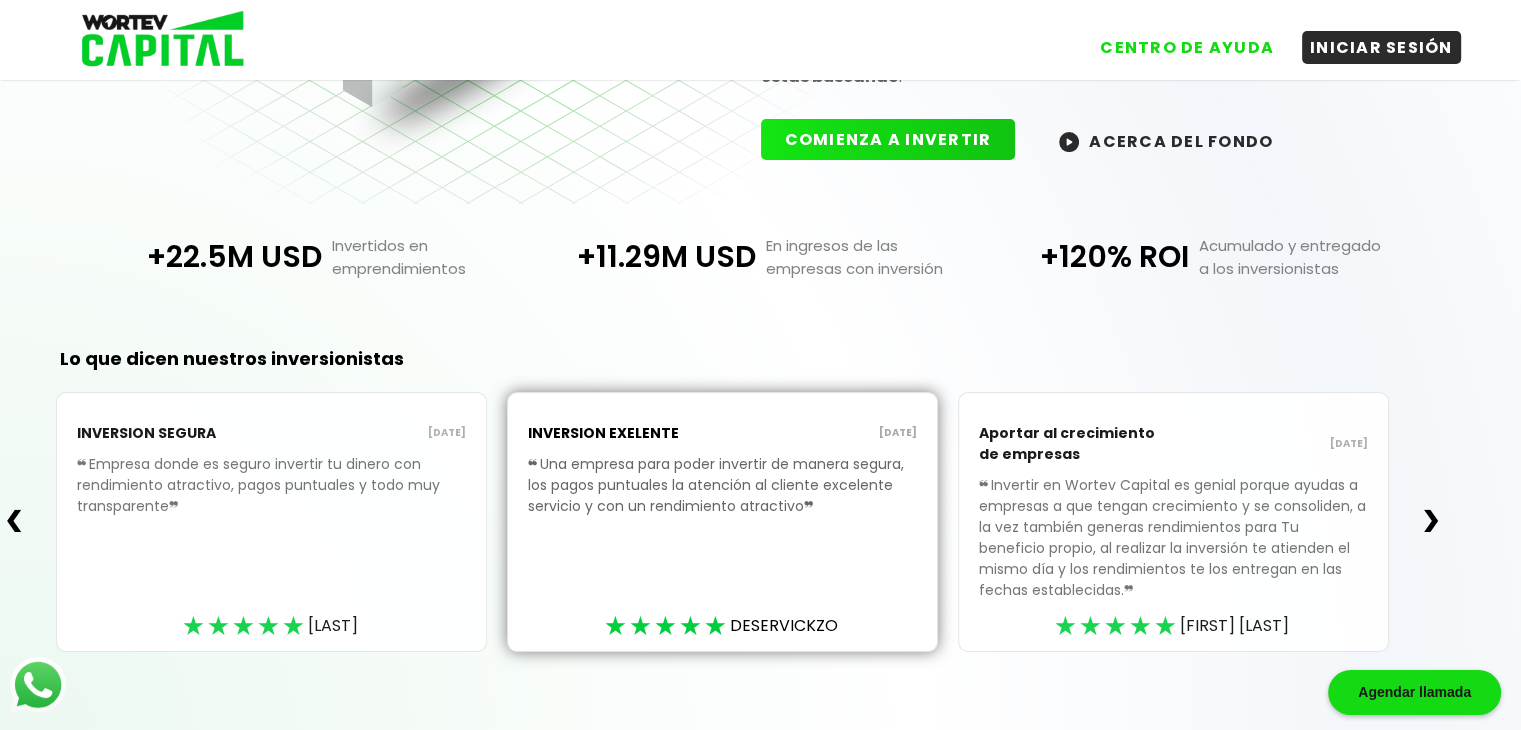 click on "❯" at bounding box center [1431, 521] 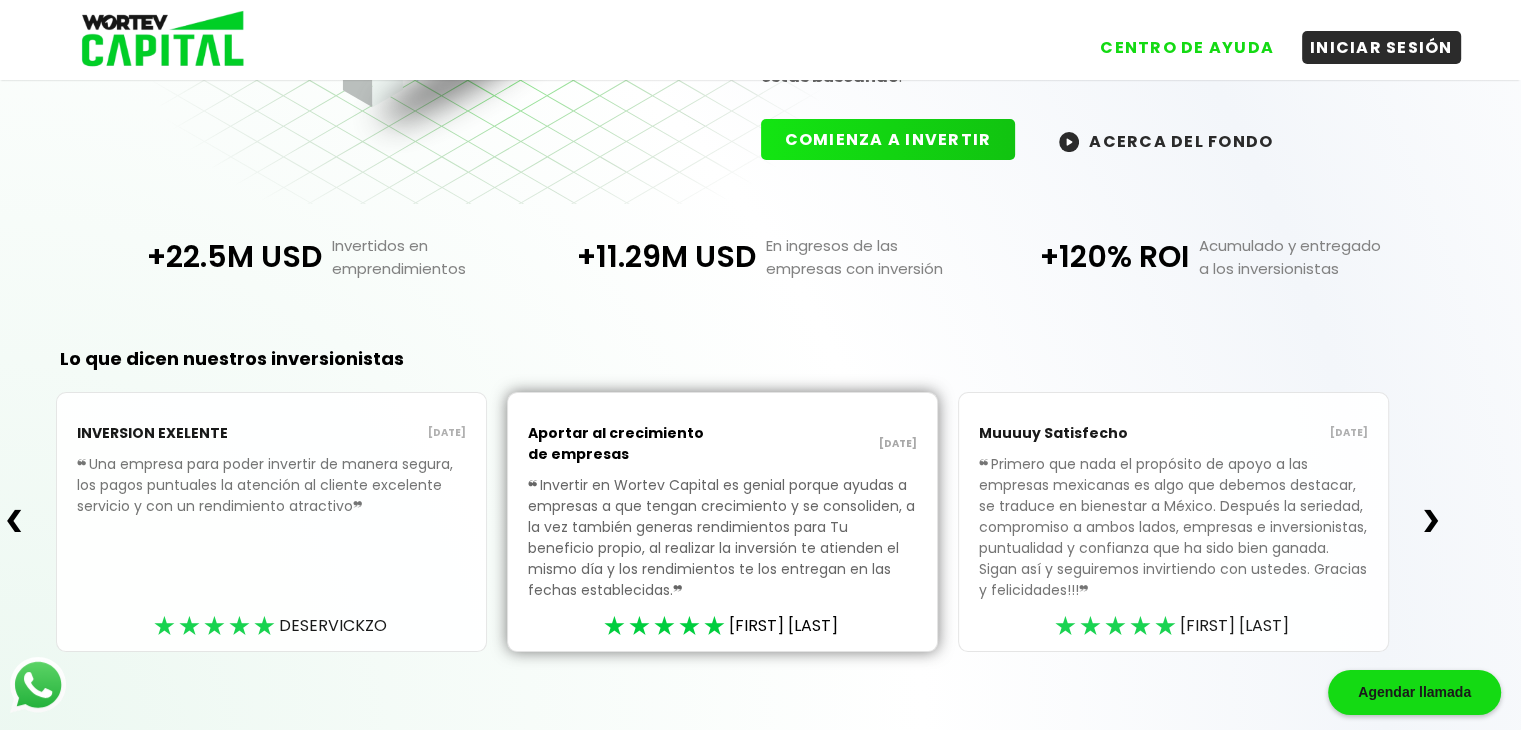 click on "❯" at bounding box center (1431, 521) 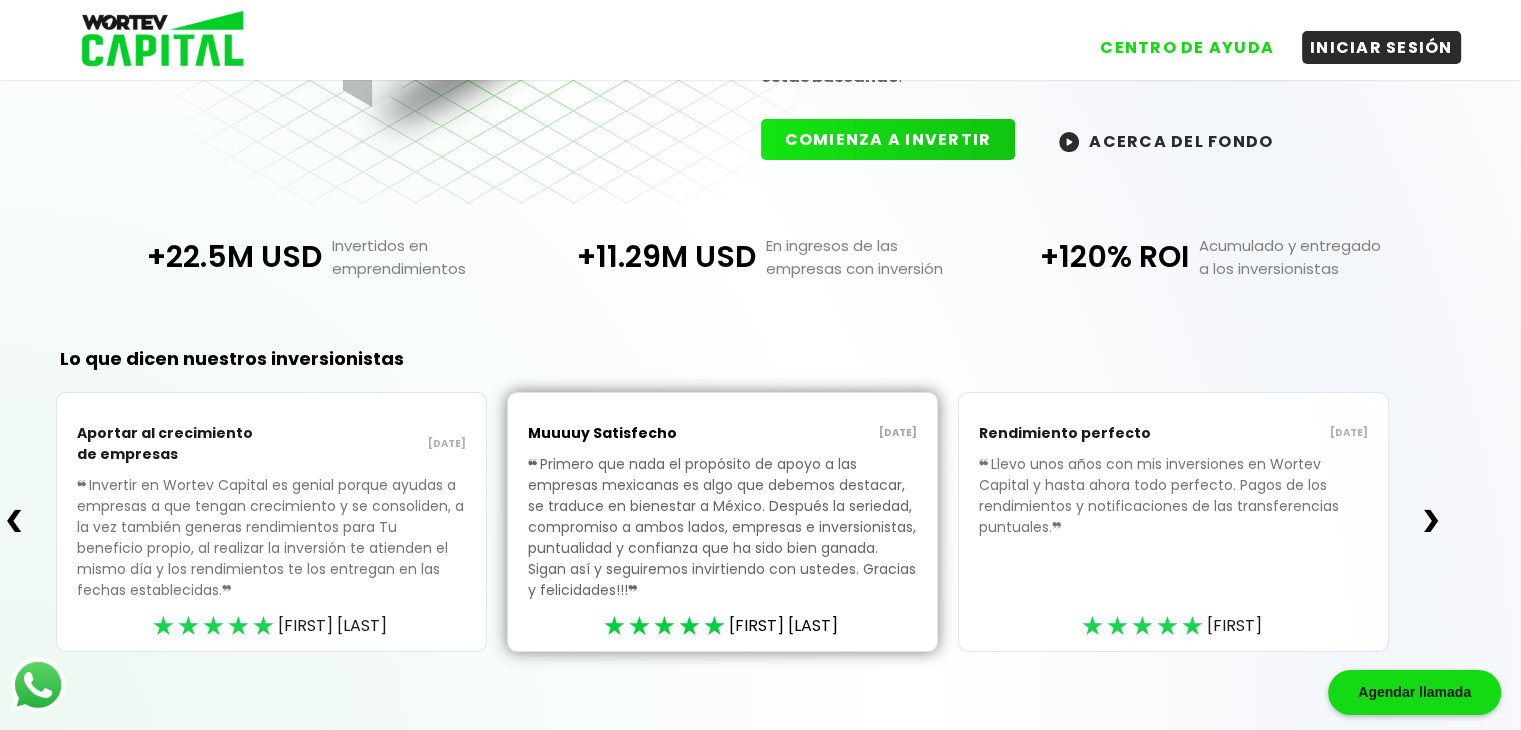 click on "❯" at bounding box center [1431, 521] 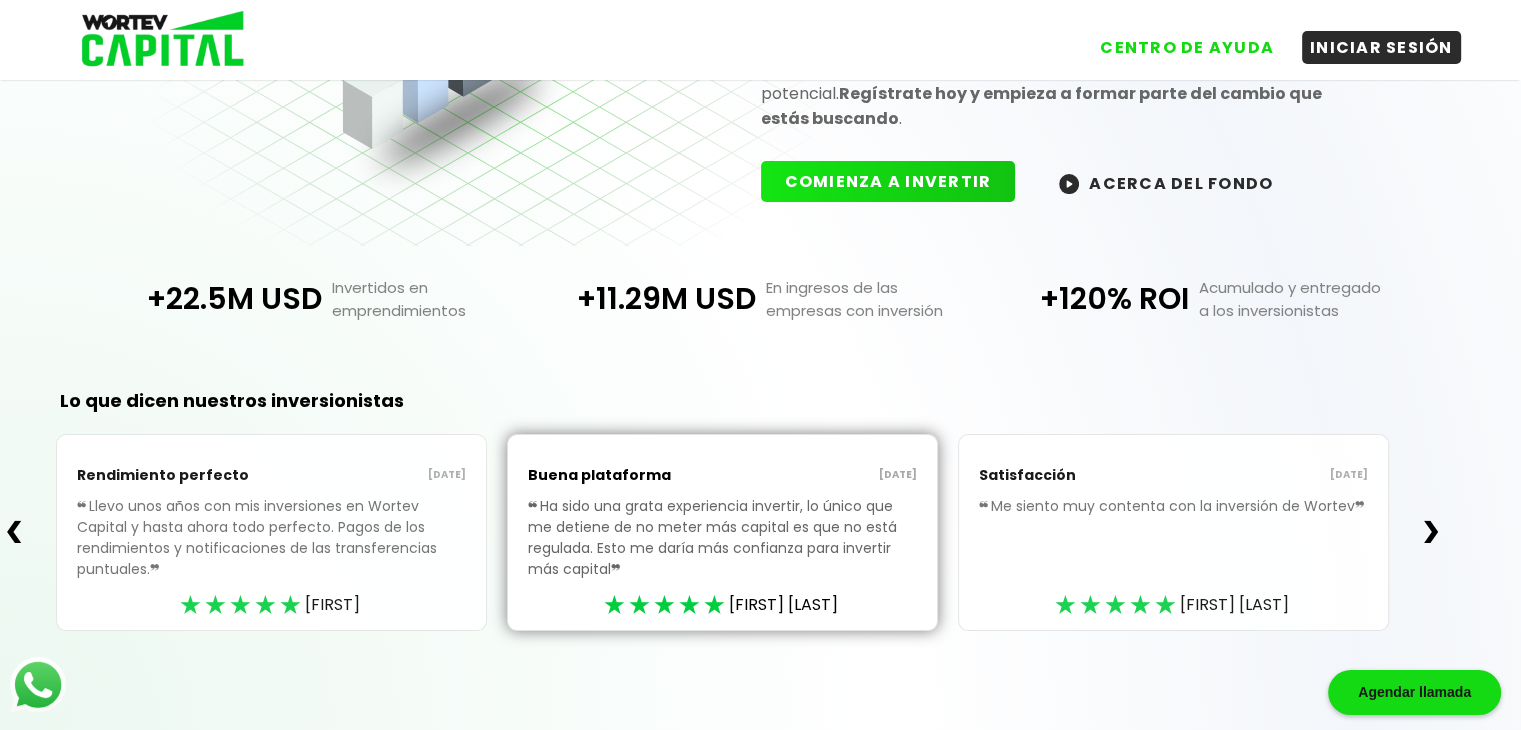 click on "❯" at bounding box center [1431, 532] 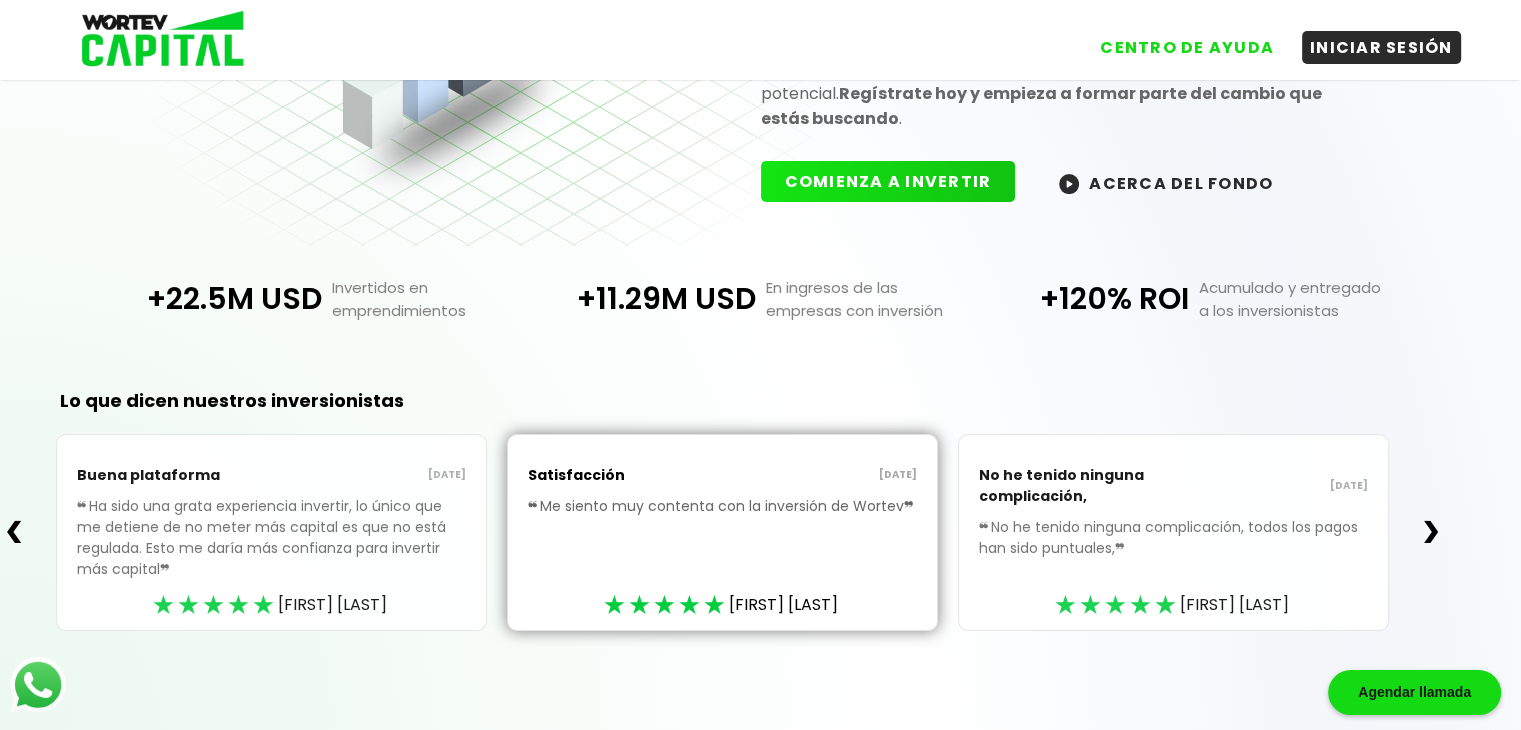 click on "❯" at bounding box center [1431, 532] 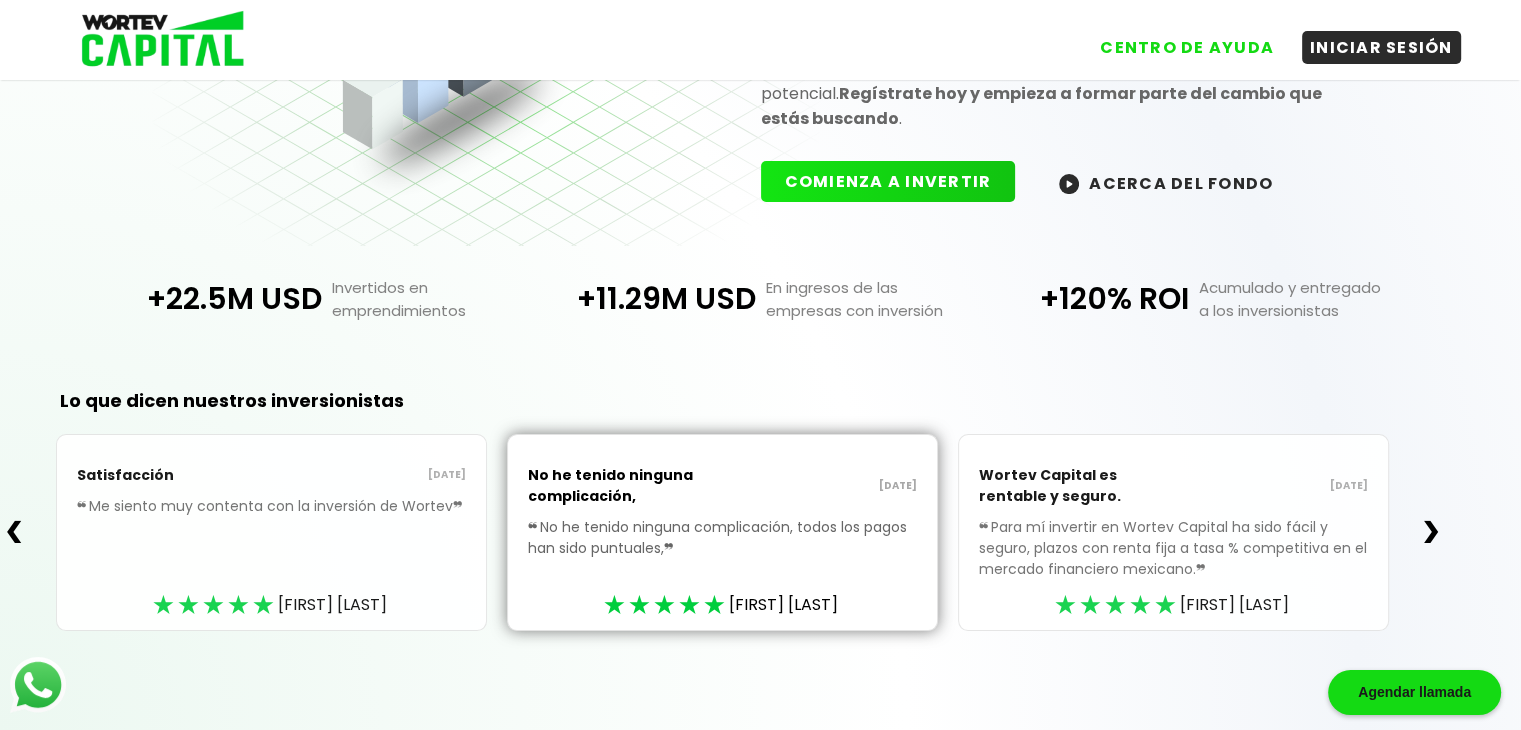 click on "❯" at bounding box center (1431, 532) 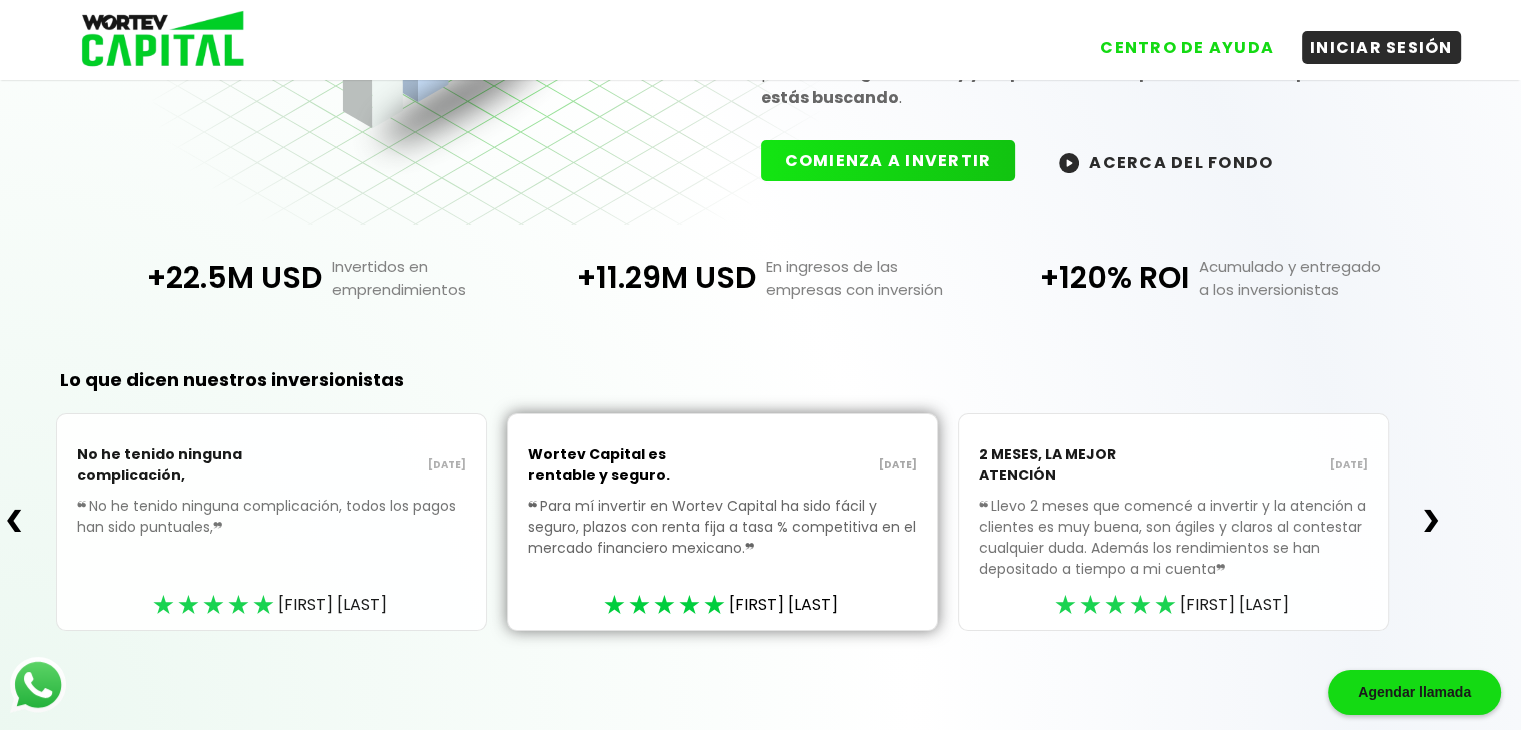click on "❯" at bounding box center (1431, 521) 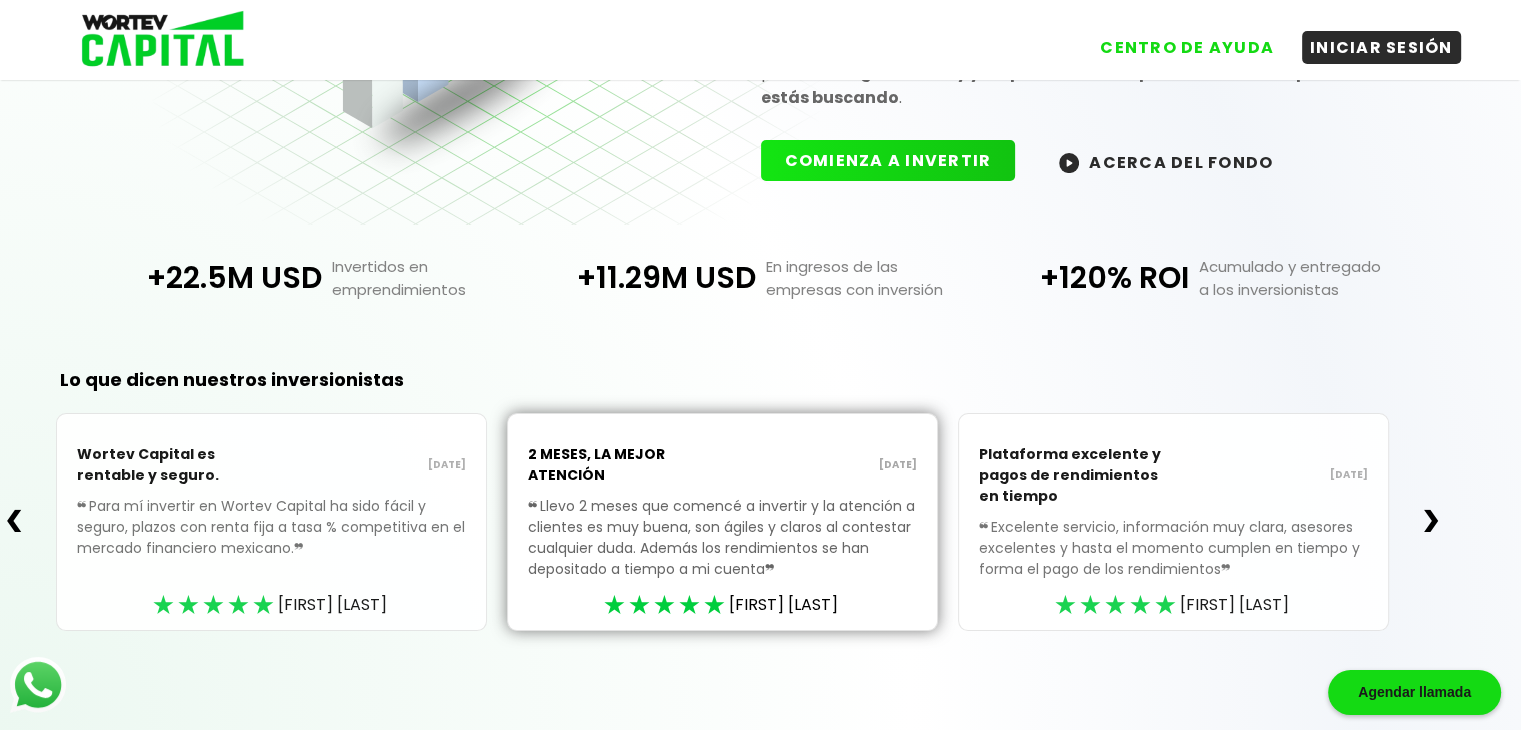 click on "❯" at bounding box center [1431, 521] 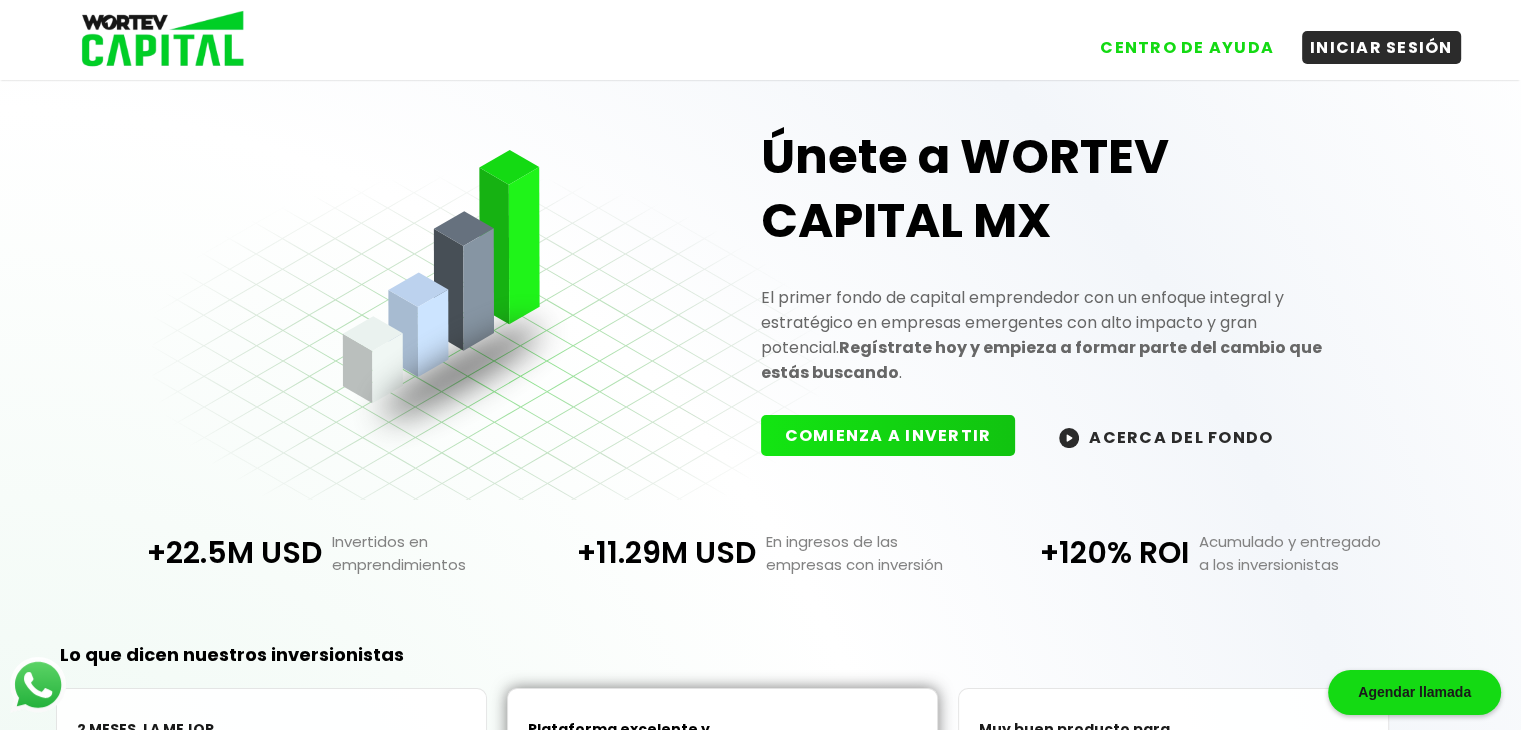 scroll, scrollTop: 296, scrollLeft: 0, axis: vertical 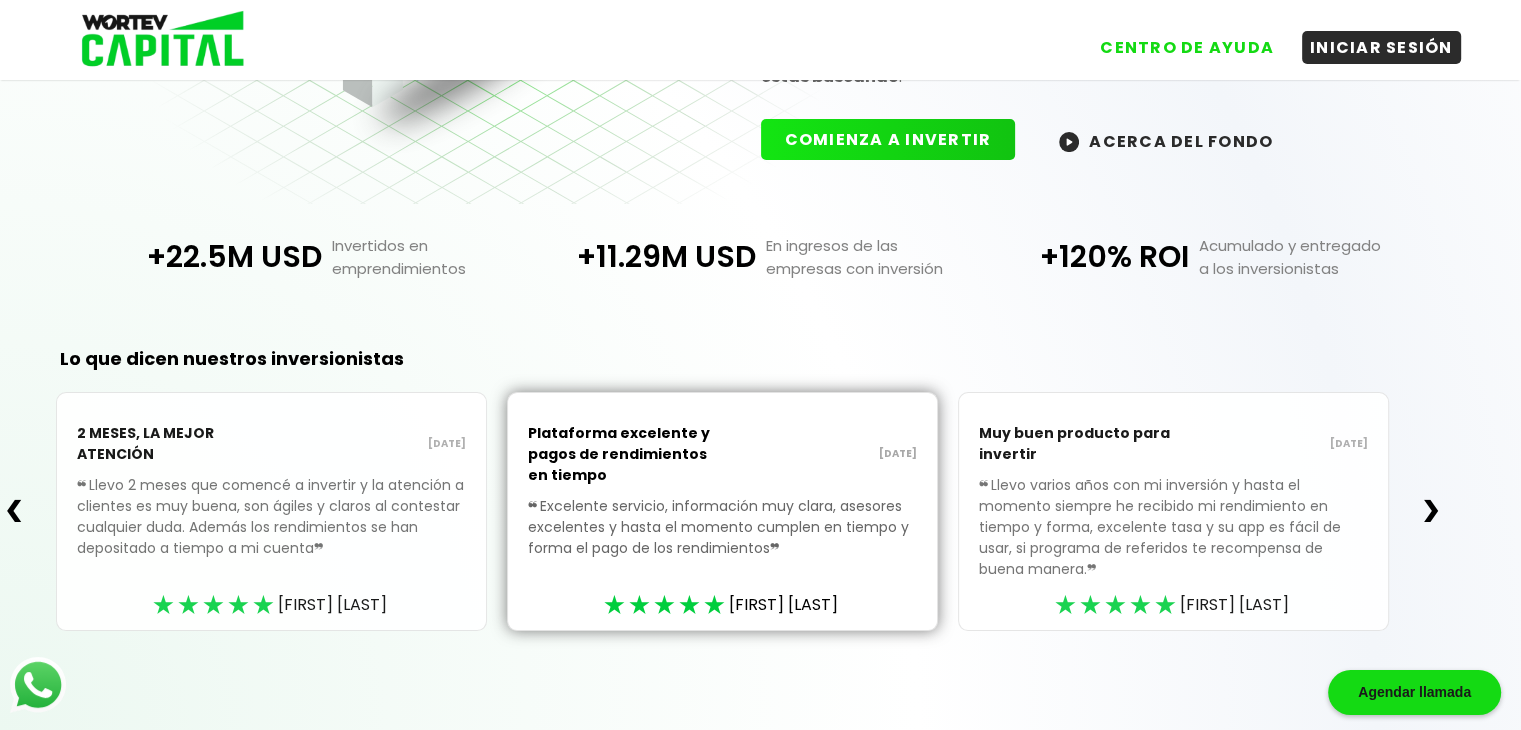 click on "❯" at bounding box center [1431, 511] 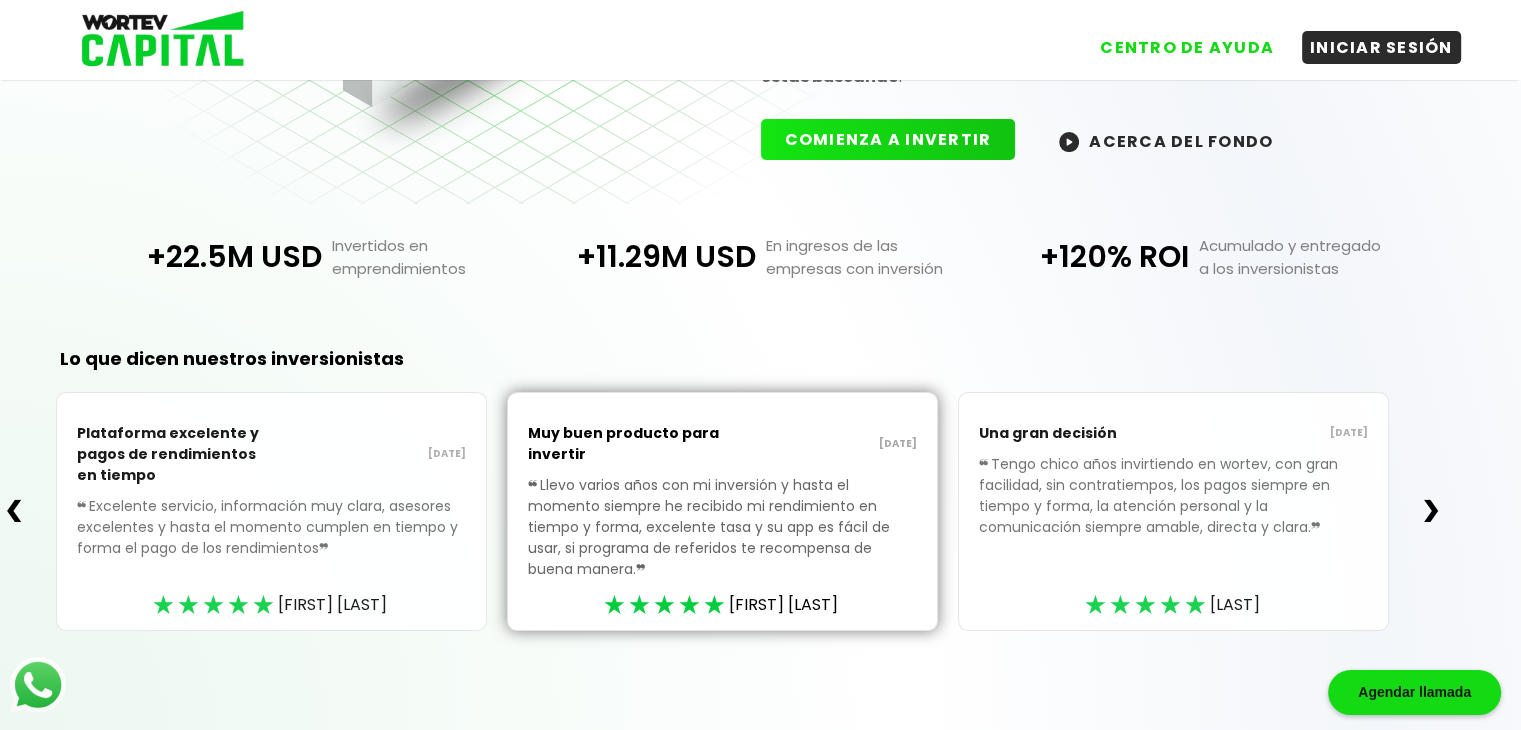 click on "❯" at bounding box center (1431, 511) 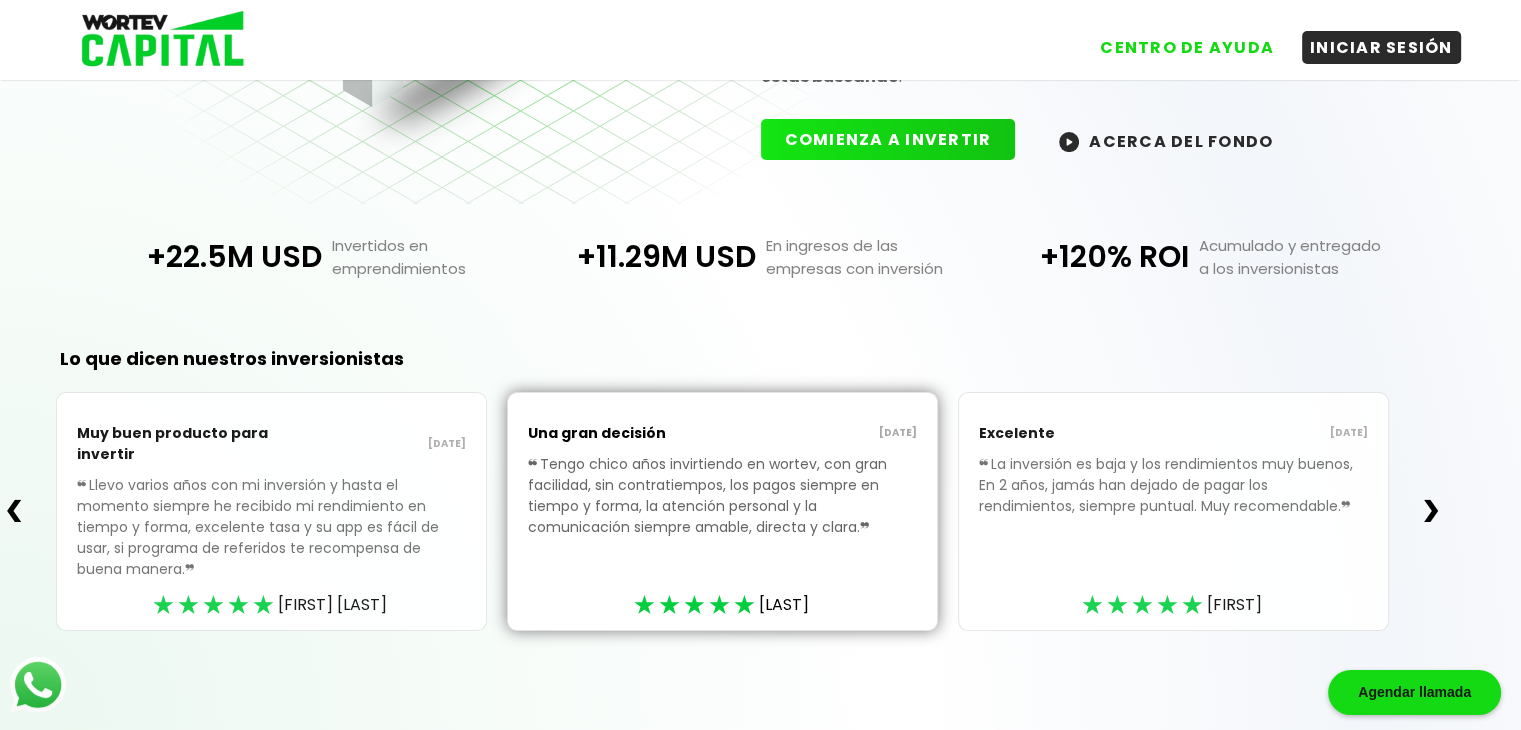 click on "❯" at bounding box center [1431, 511] 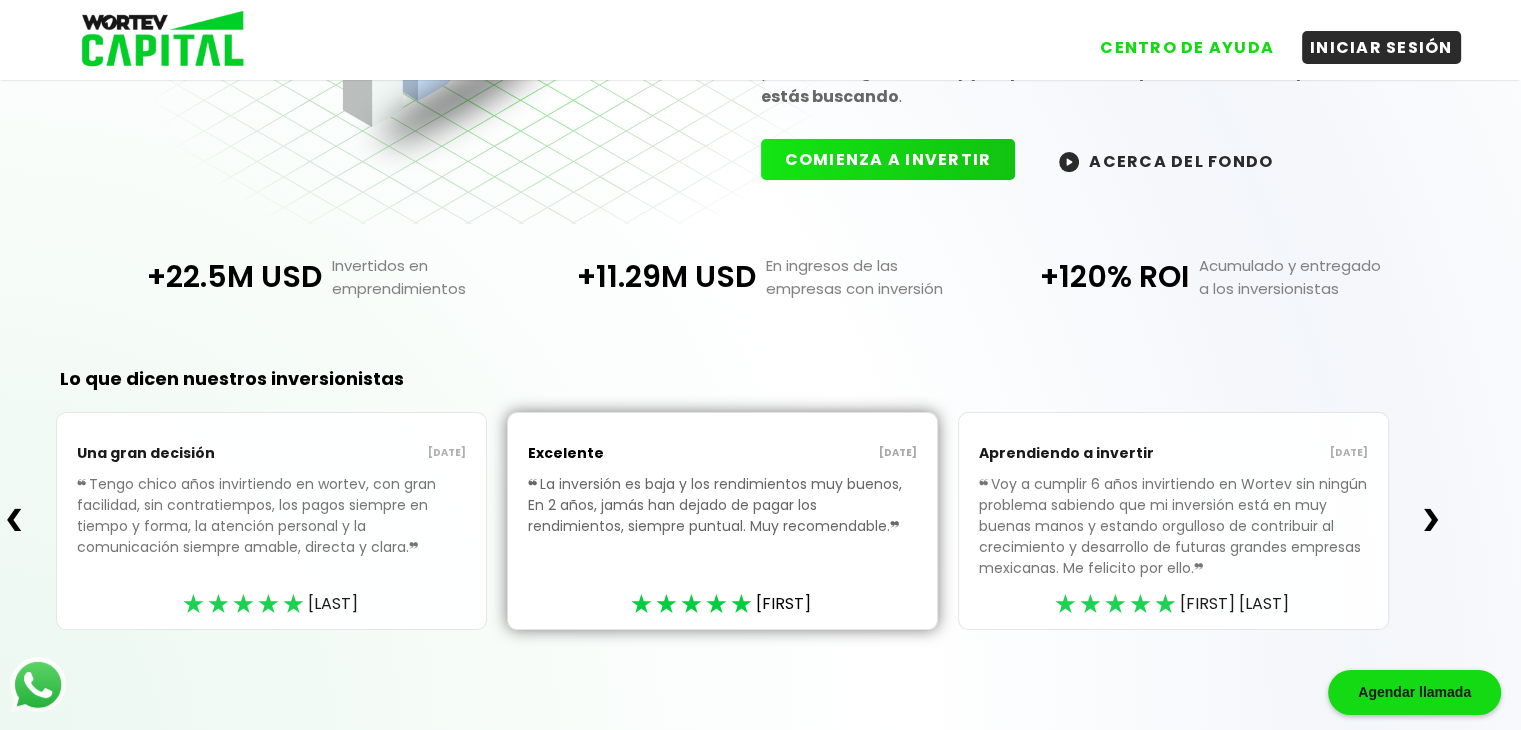scroll, scrollTop: 275, scrollLeft: 0, axis: vertical 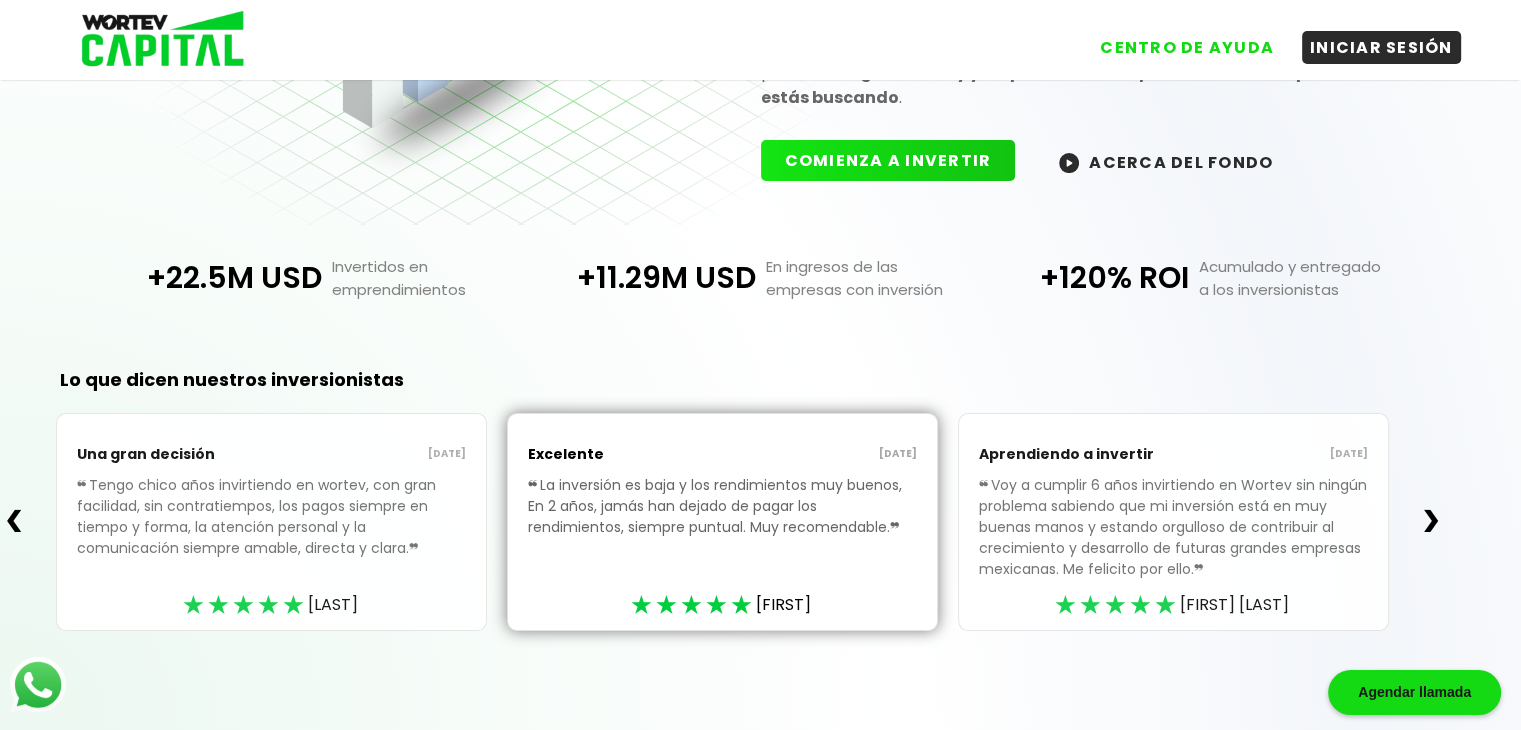 click on "❯" at bounding box center (1431, 521) 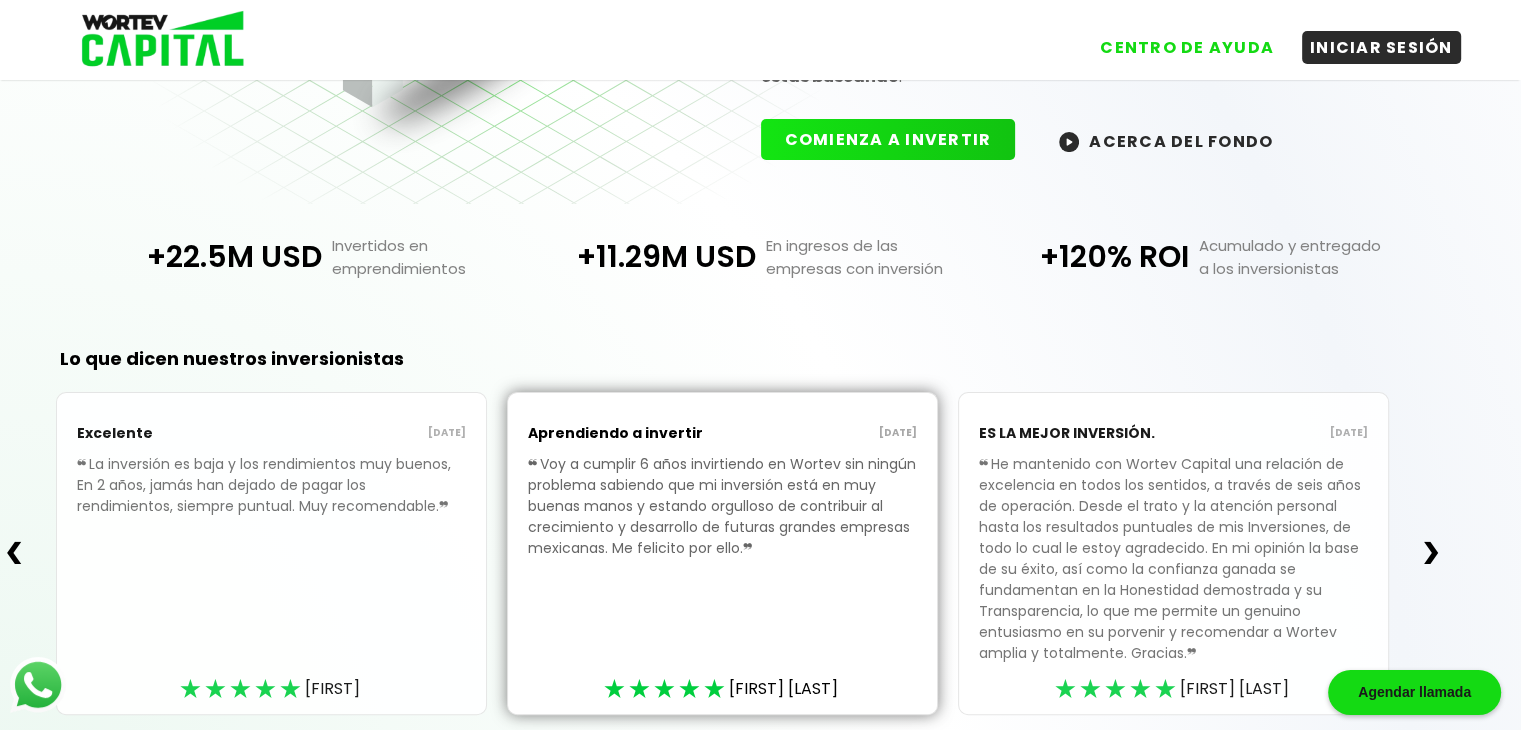 scroll, scrollTop: 379, scrollLeft: 0, axis: vertical 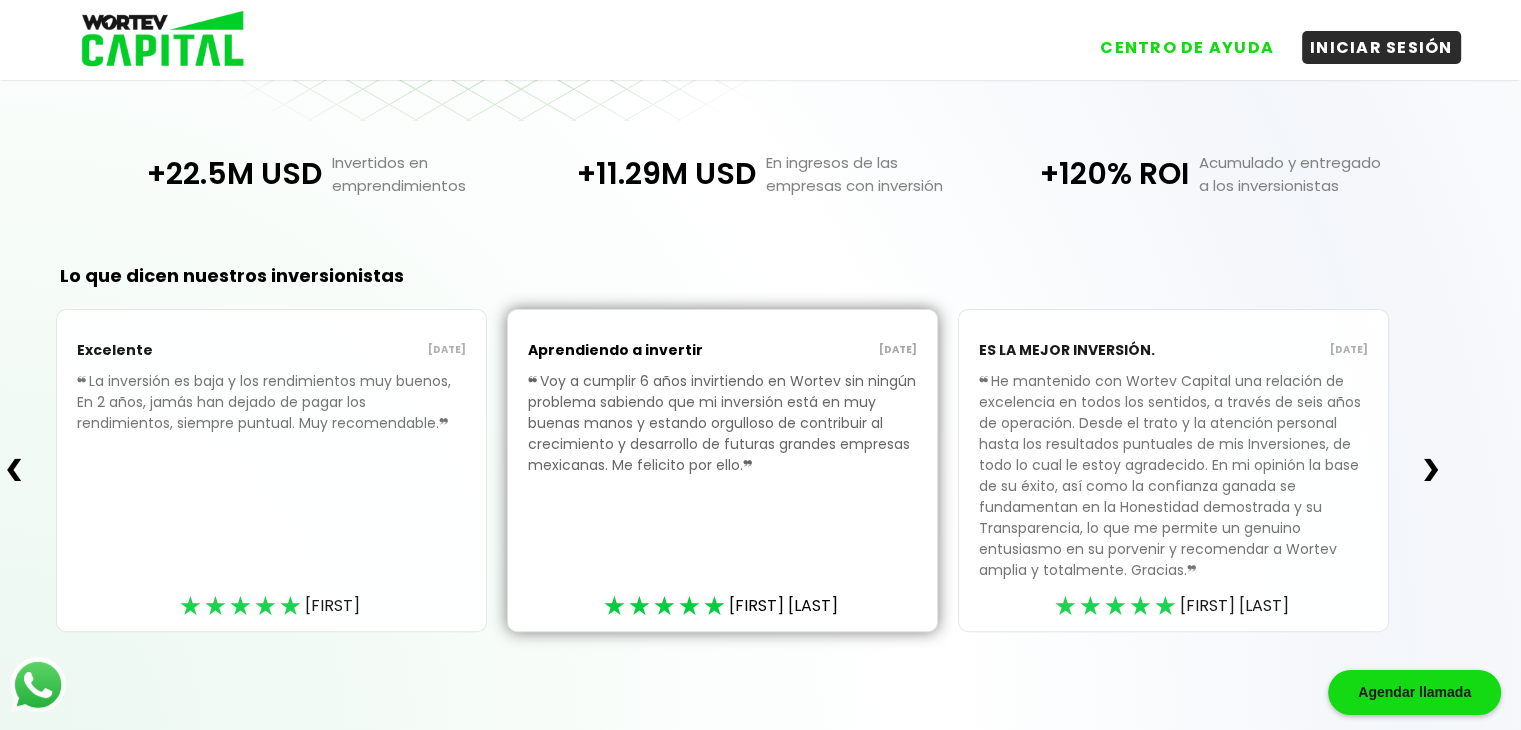 click on "❯" at bounding box center [1431, 470] 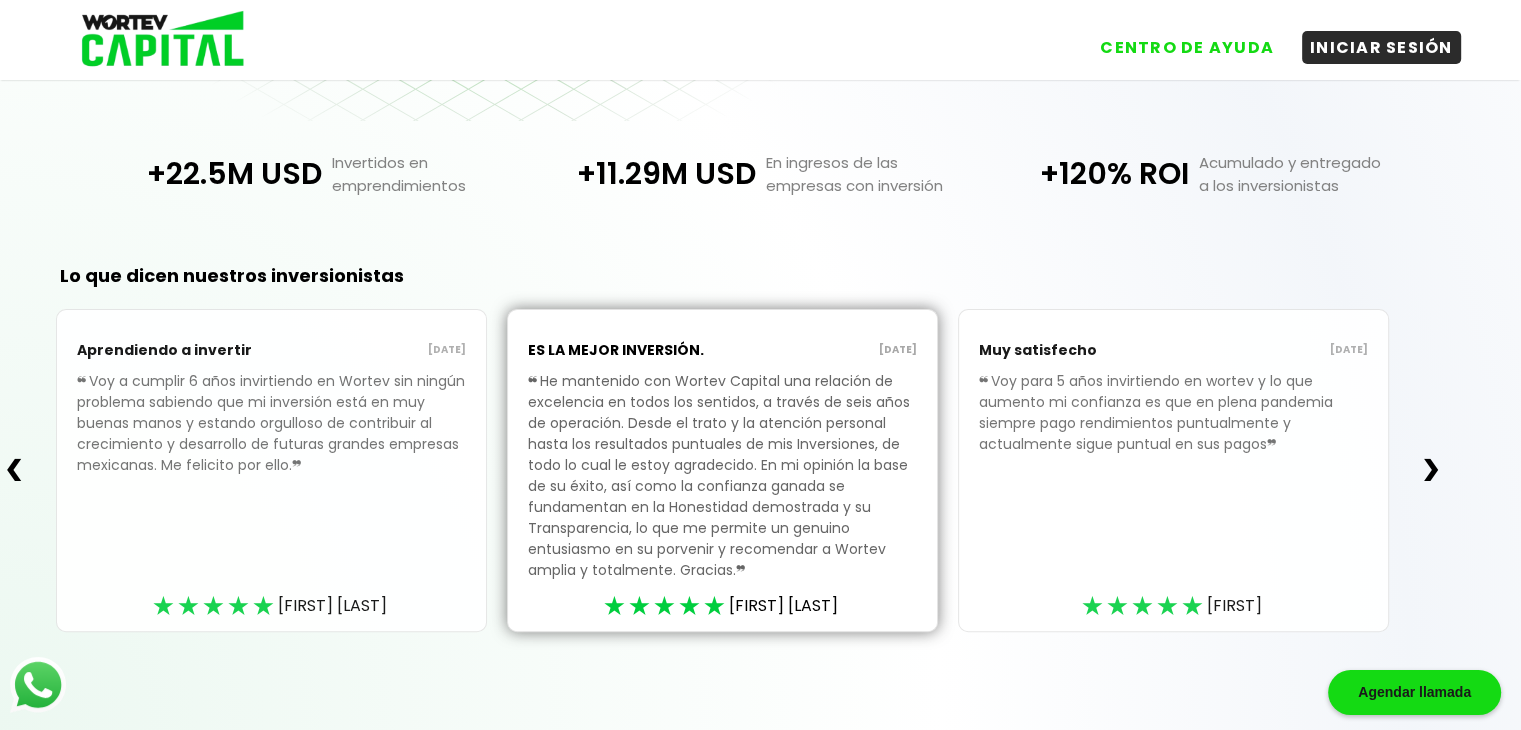 click on "❯" at bounding box center (1431, 470) 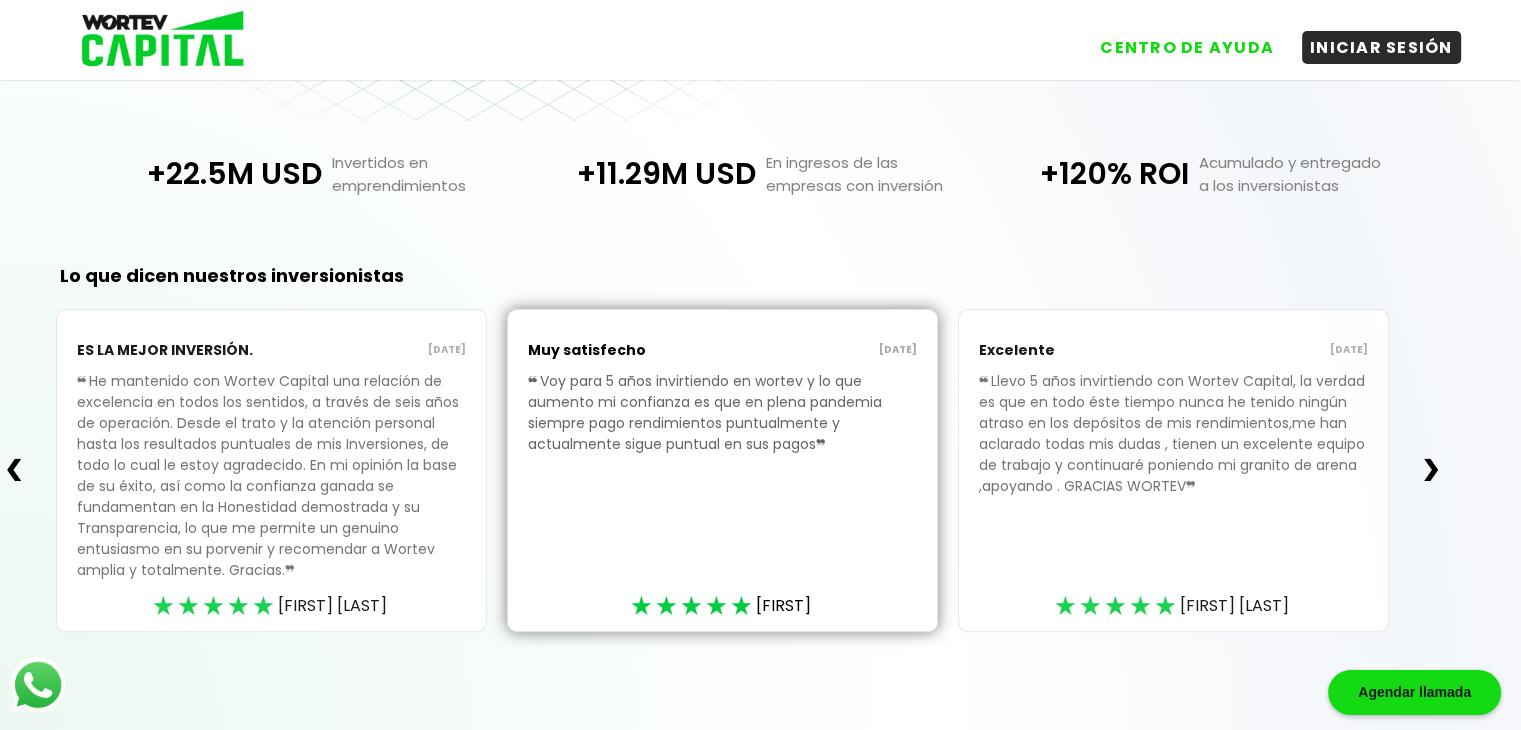 click on "❯" at bounding box center [1431, 470] 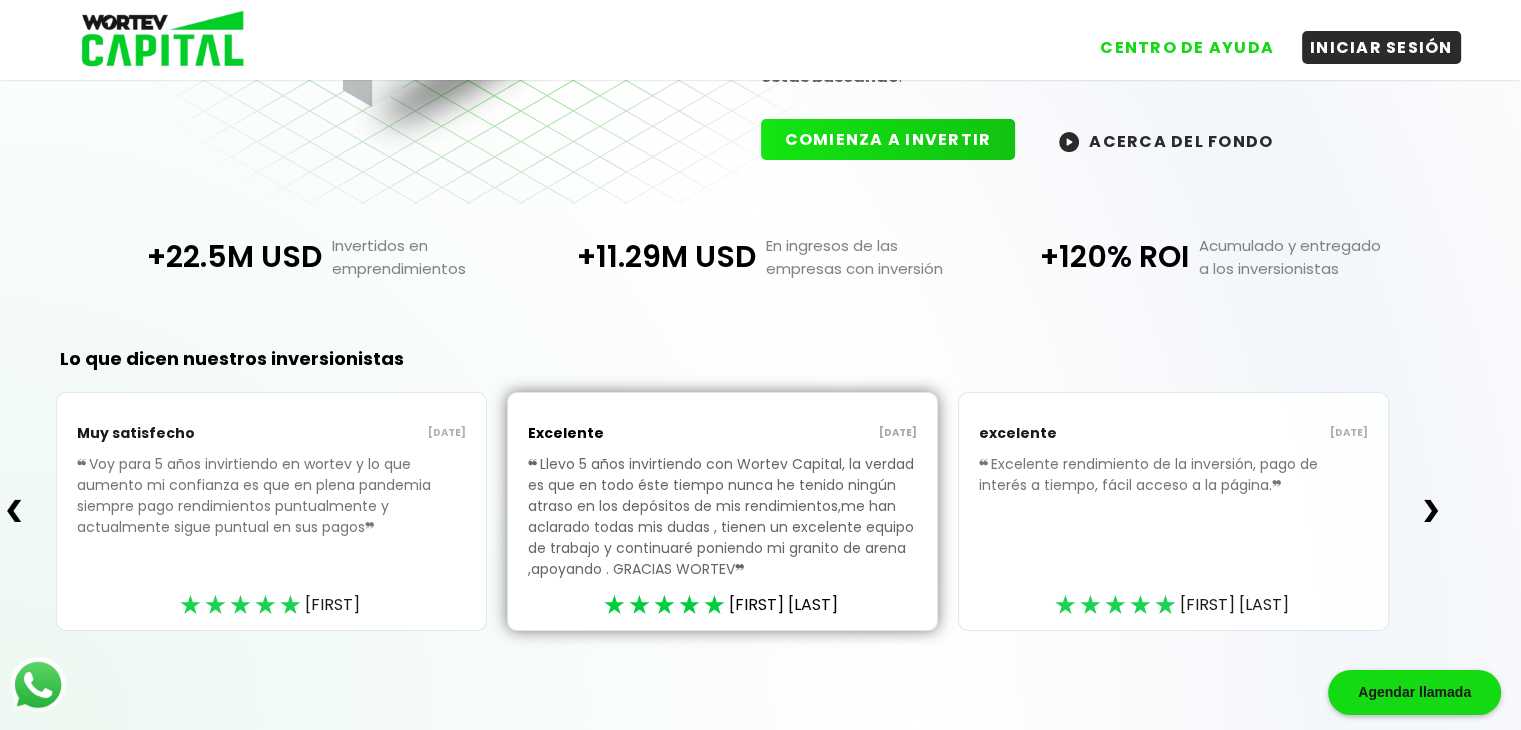 click on "❯" at bounding box center [1431, 511] 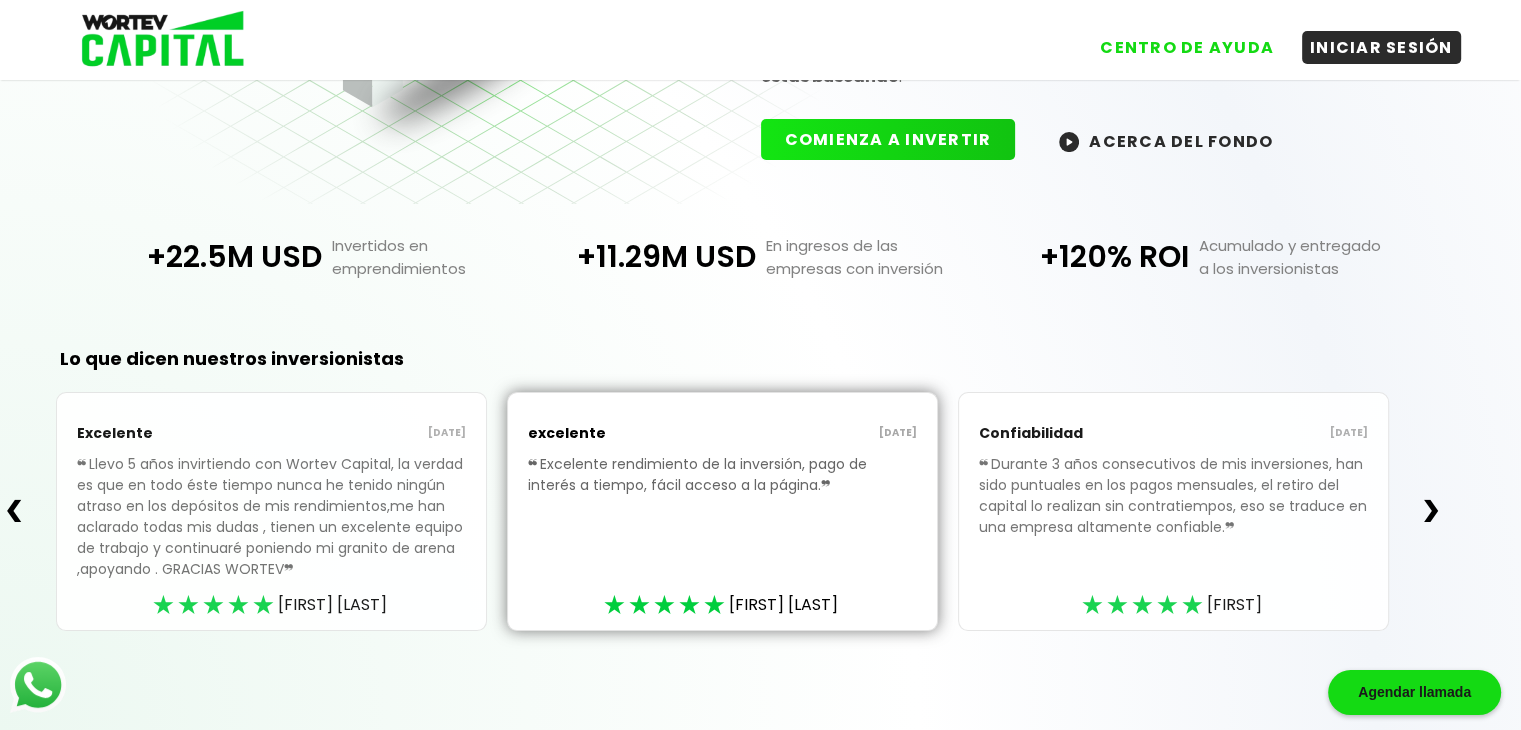 click on "❯" at bounding box center [1431, 511] 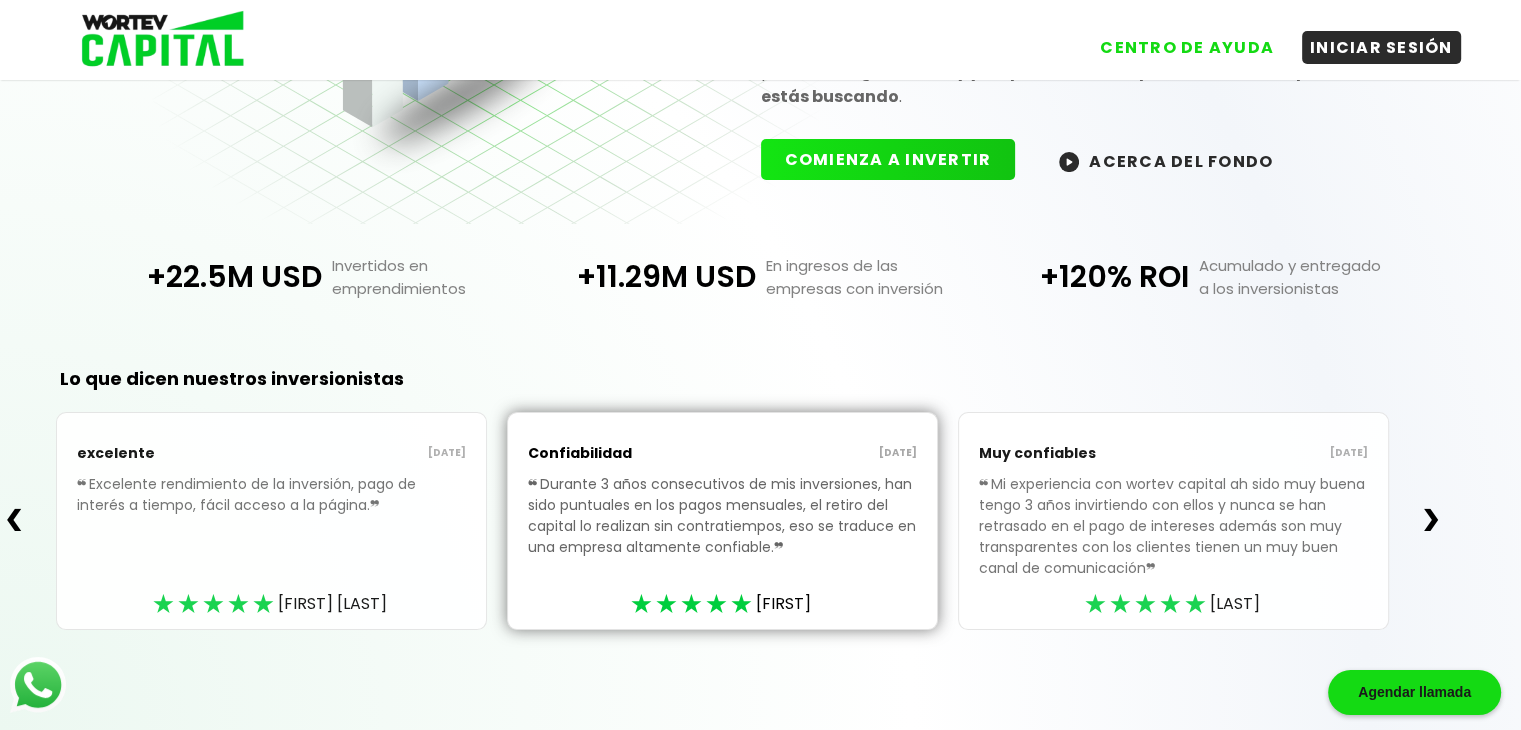 scroll, scrollTop: 275, scrollLeft: 0, axis: vertical 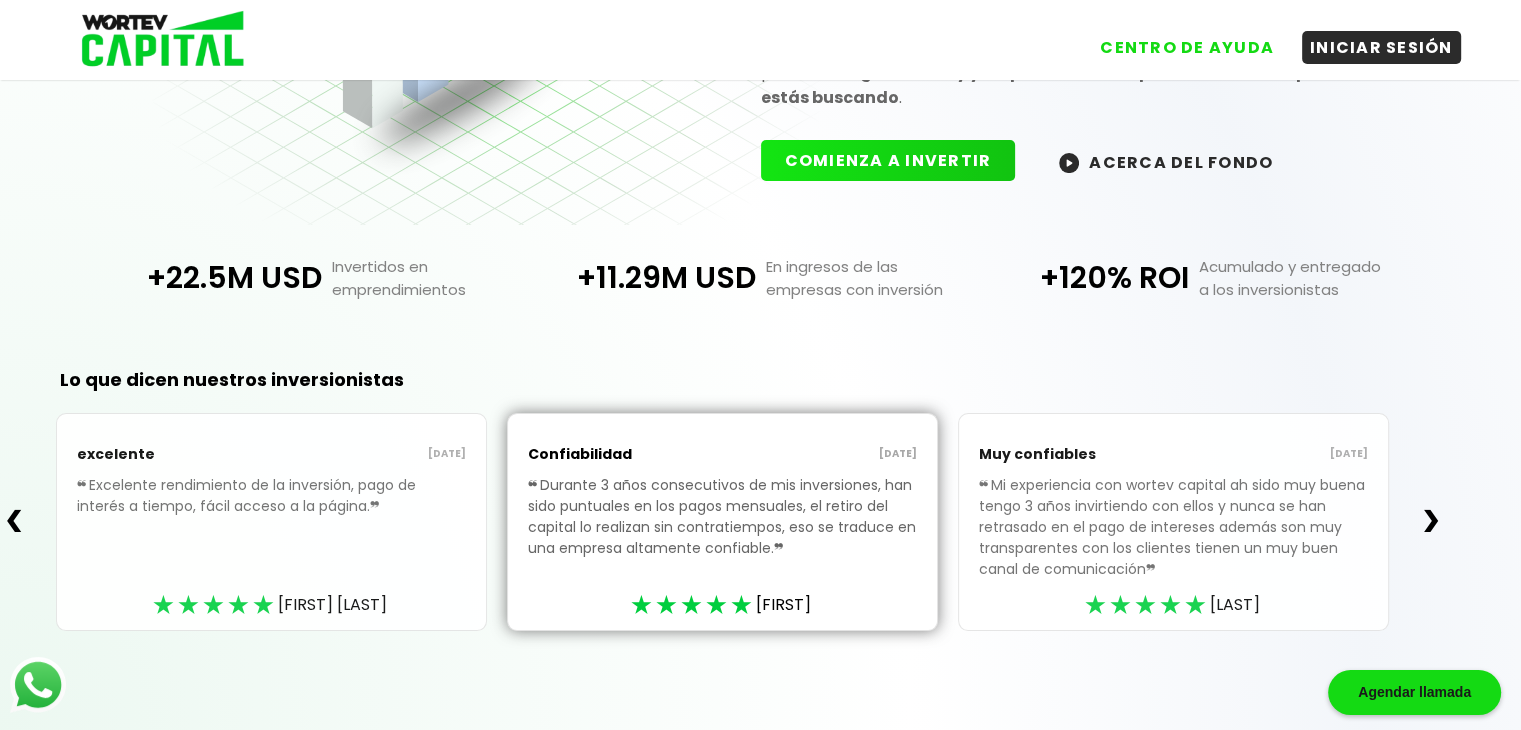 click on "❯" at bounding box center (1431, 521) 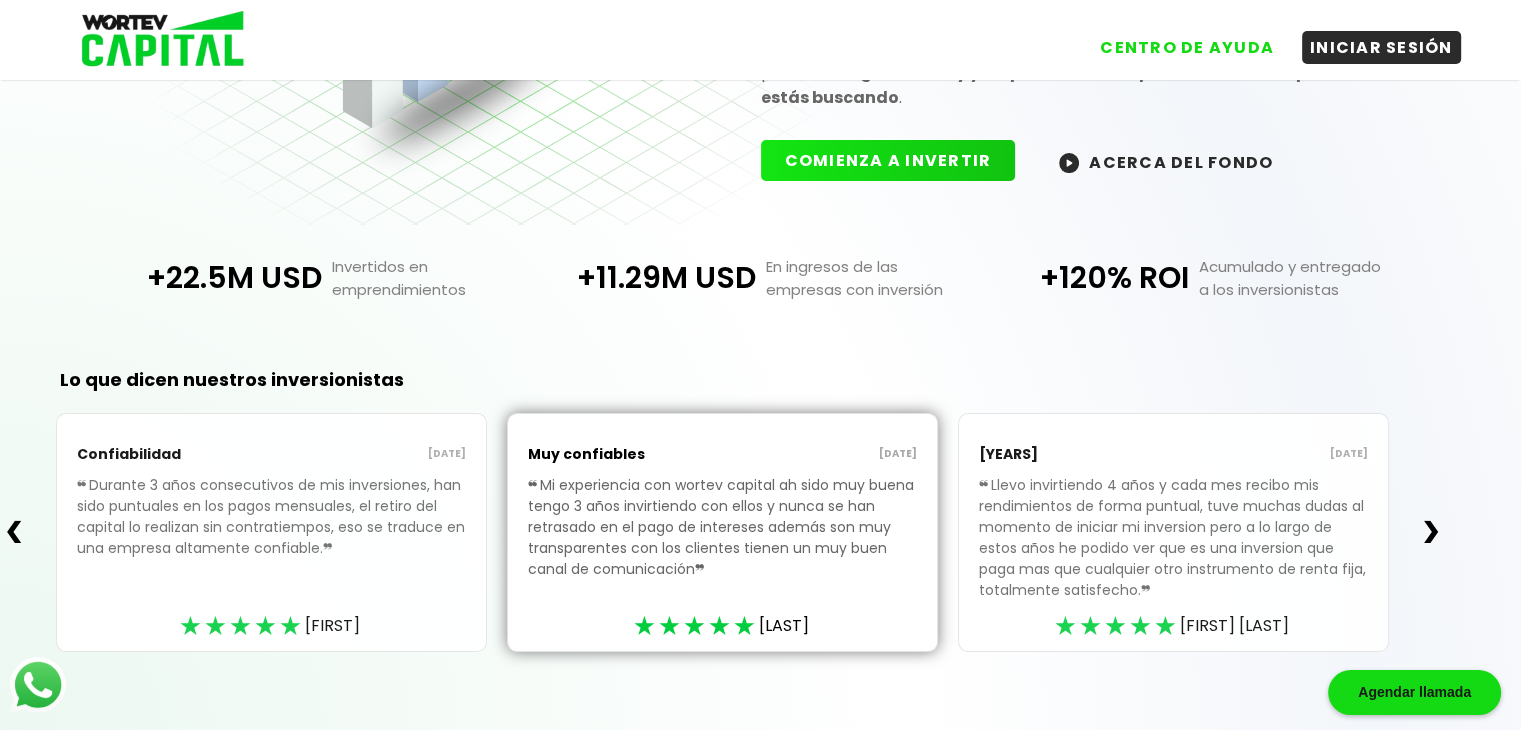 scroll, scrollTop: 296, scrollLeft: 0, axis: vertical 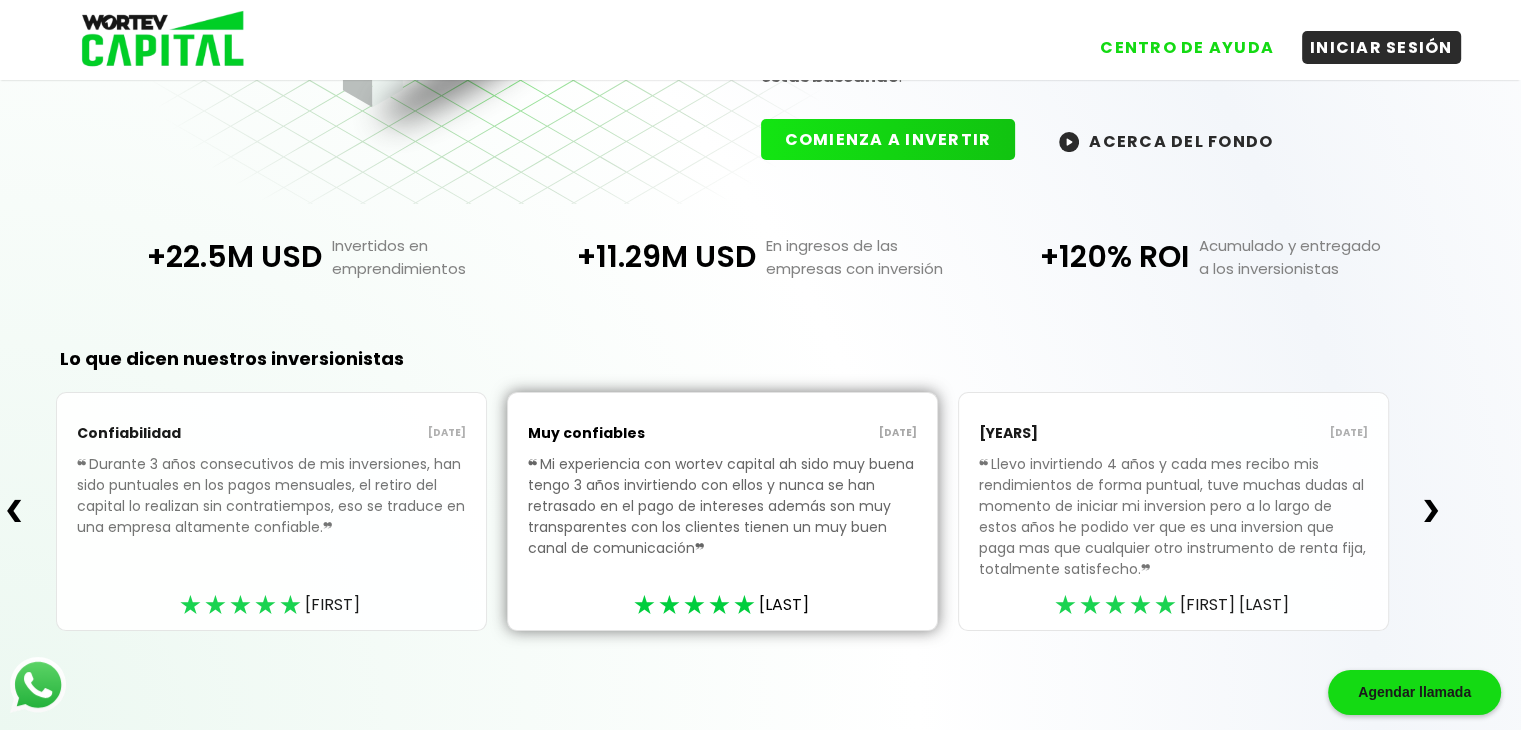 click on "❯" at bounding box center (1431, 511) 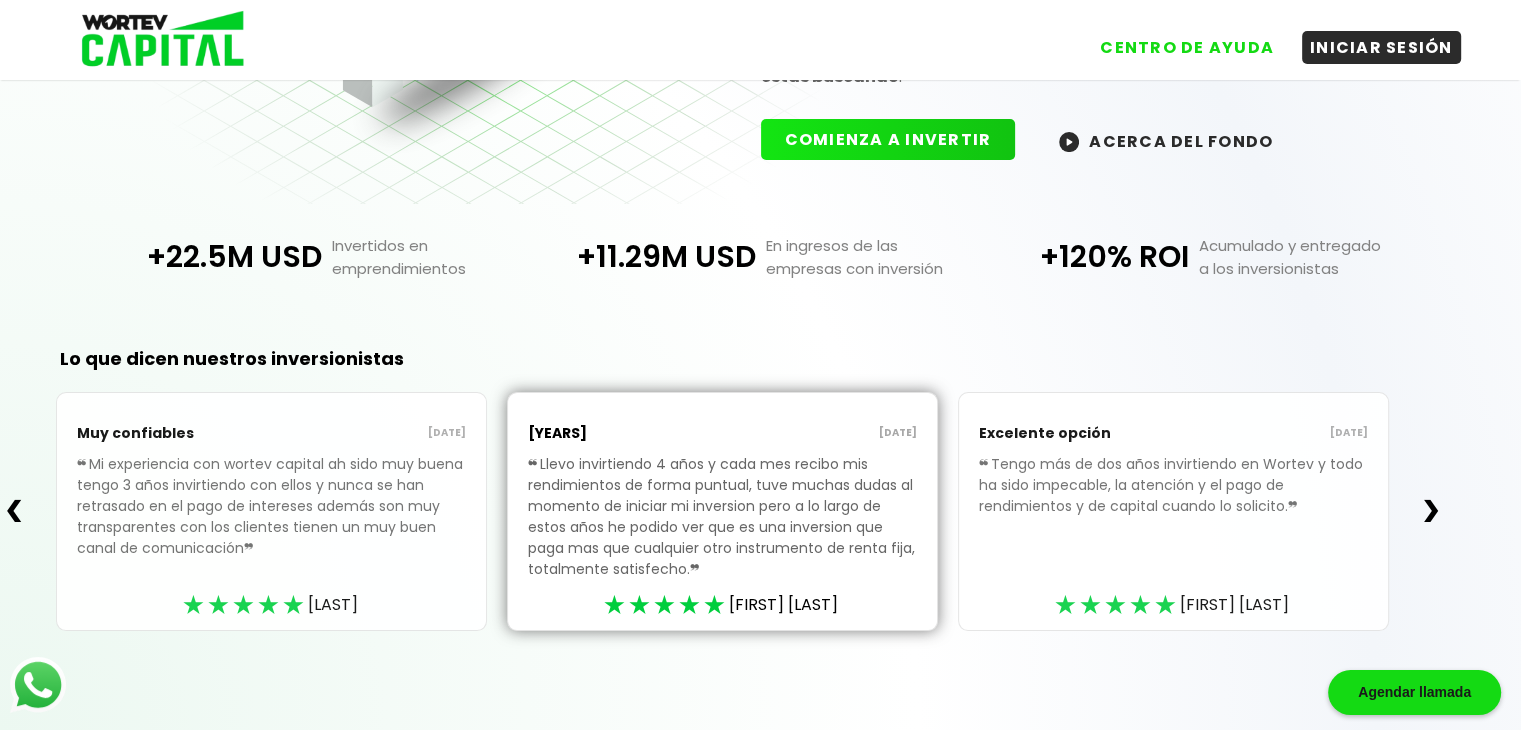 click on "❯" at bounding box center (1431, 511) 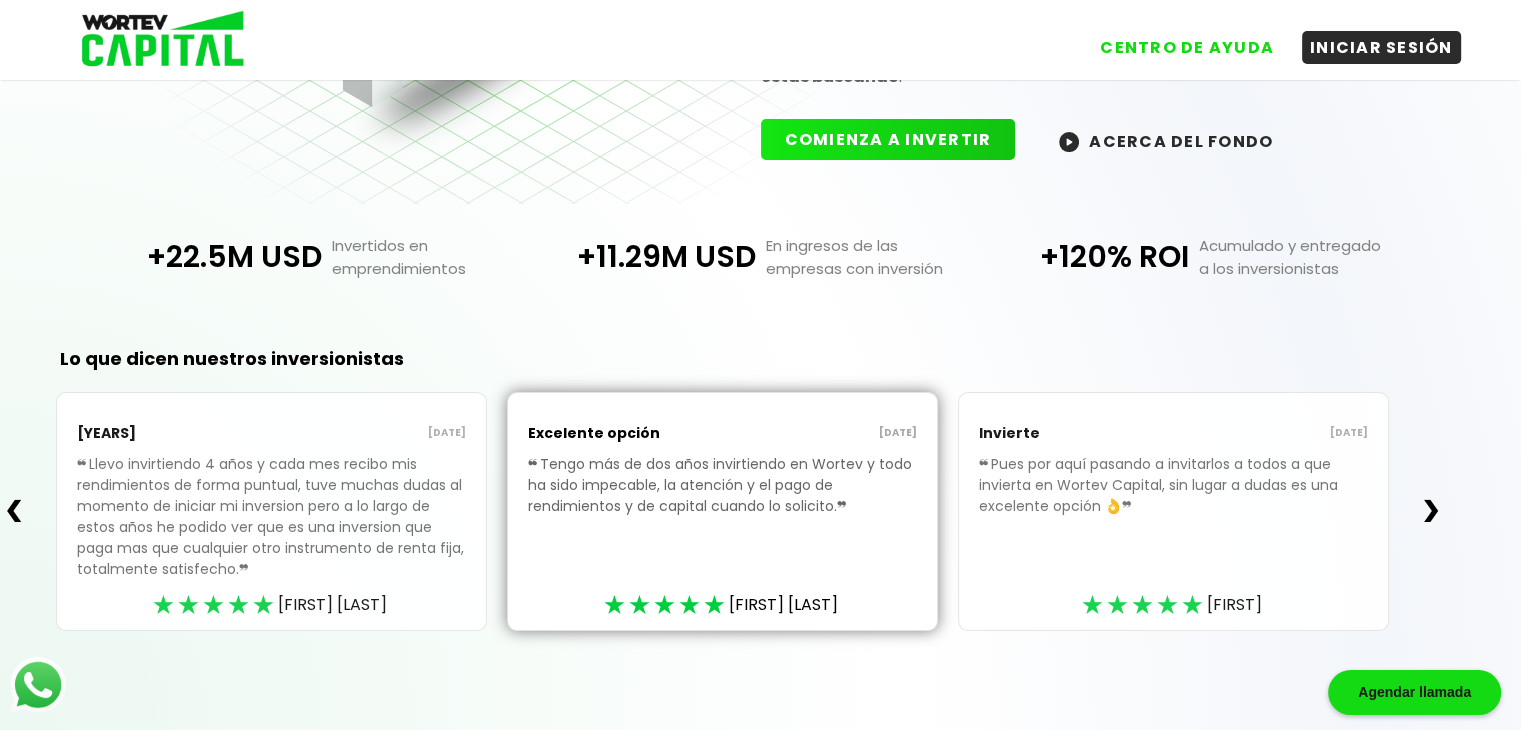 click on "❯" at bounding box center (1431, 511) 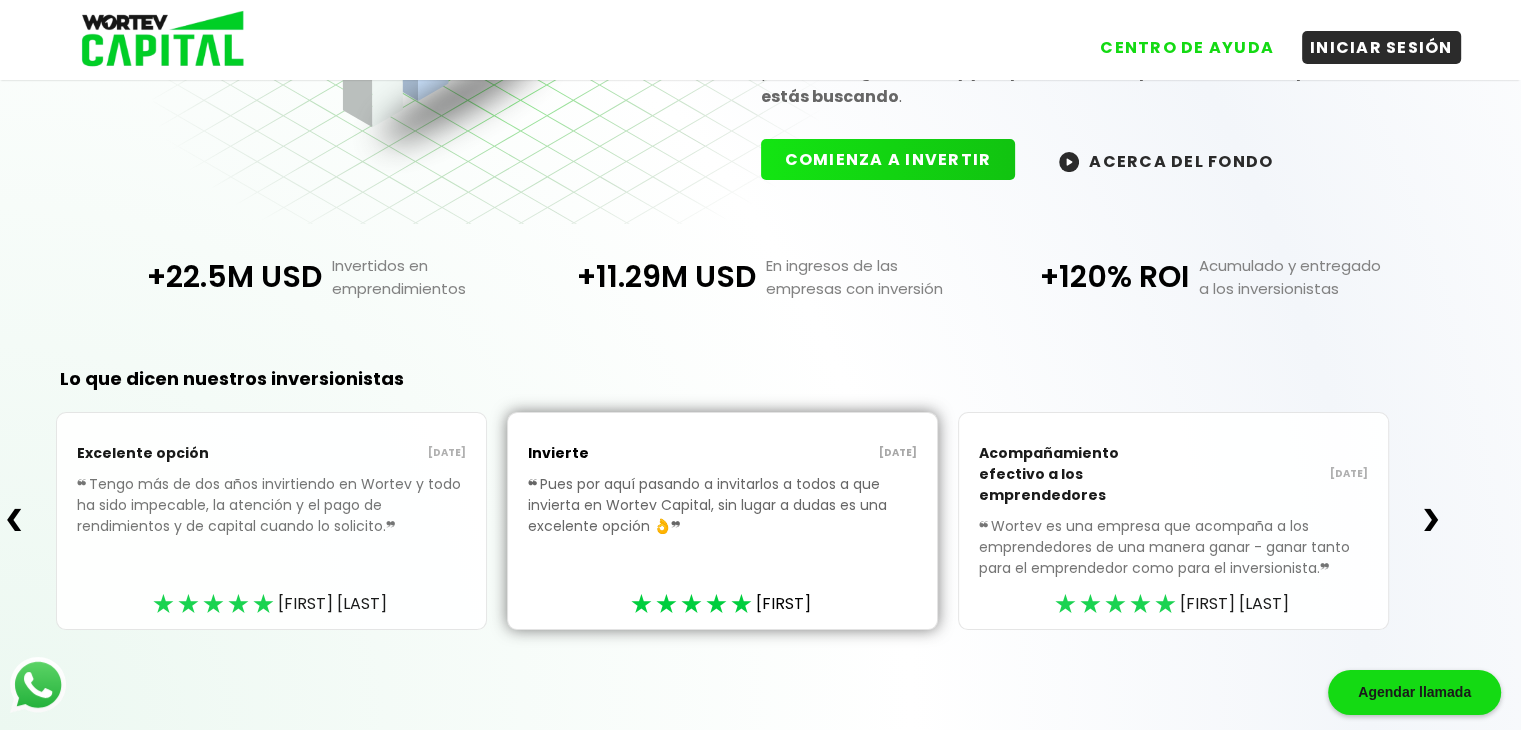 scroll, scrollTop: 254, scrollLeft: 0, axis: vertical 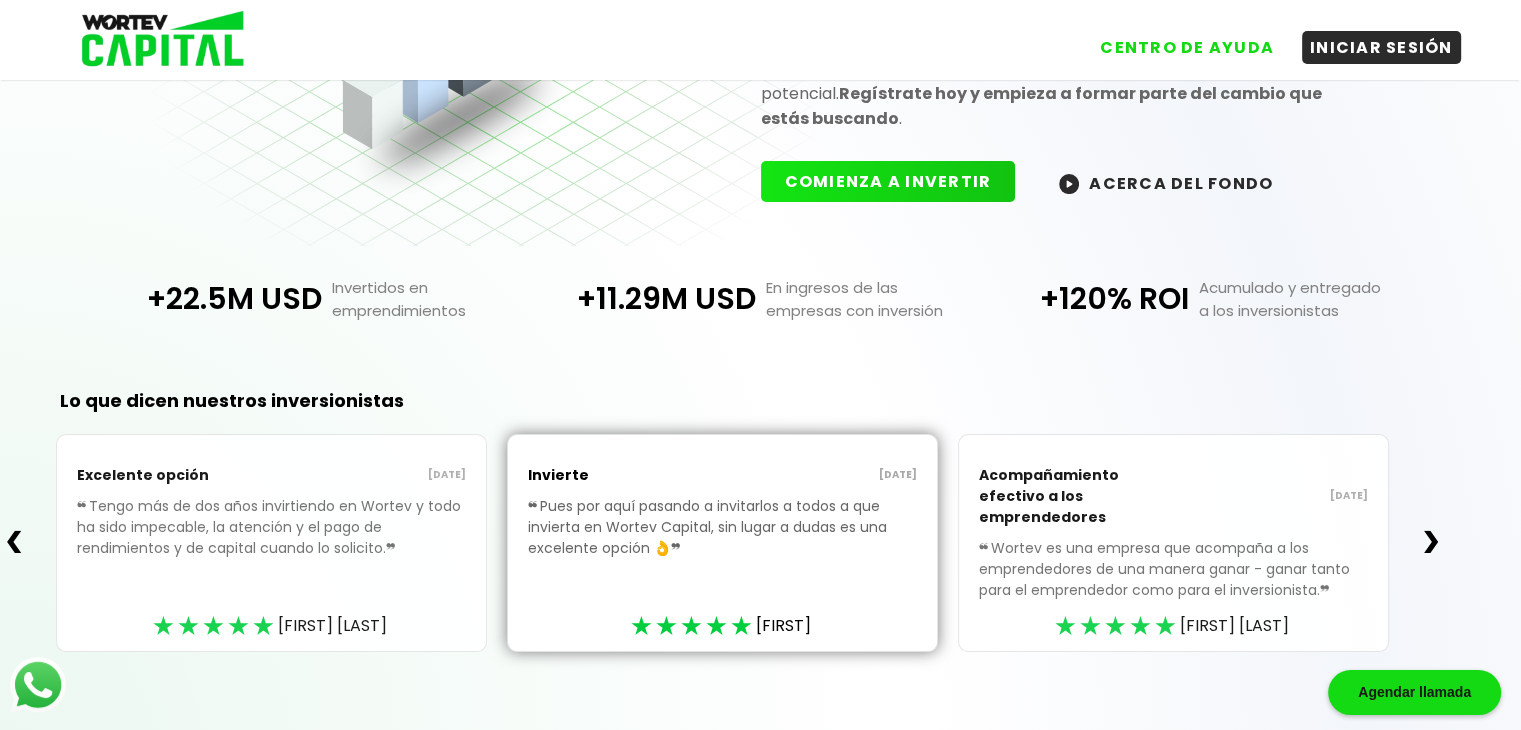 click on "❯" at bounding box center (1431, 542) 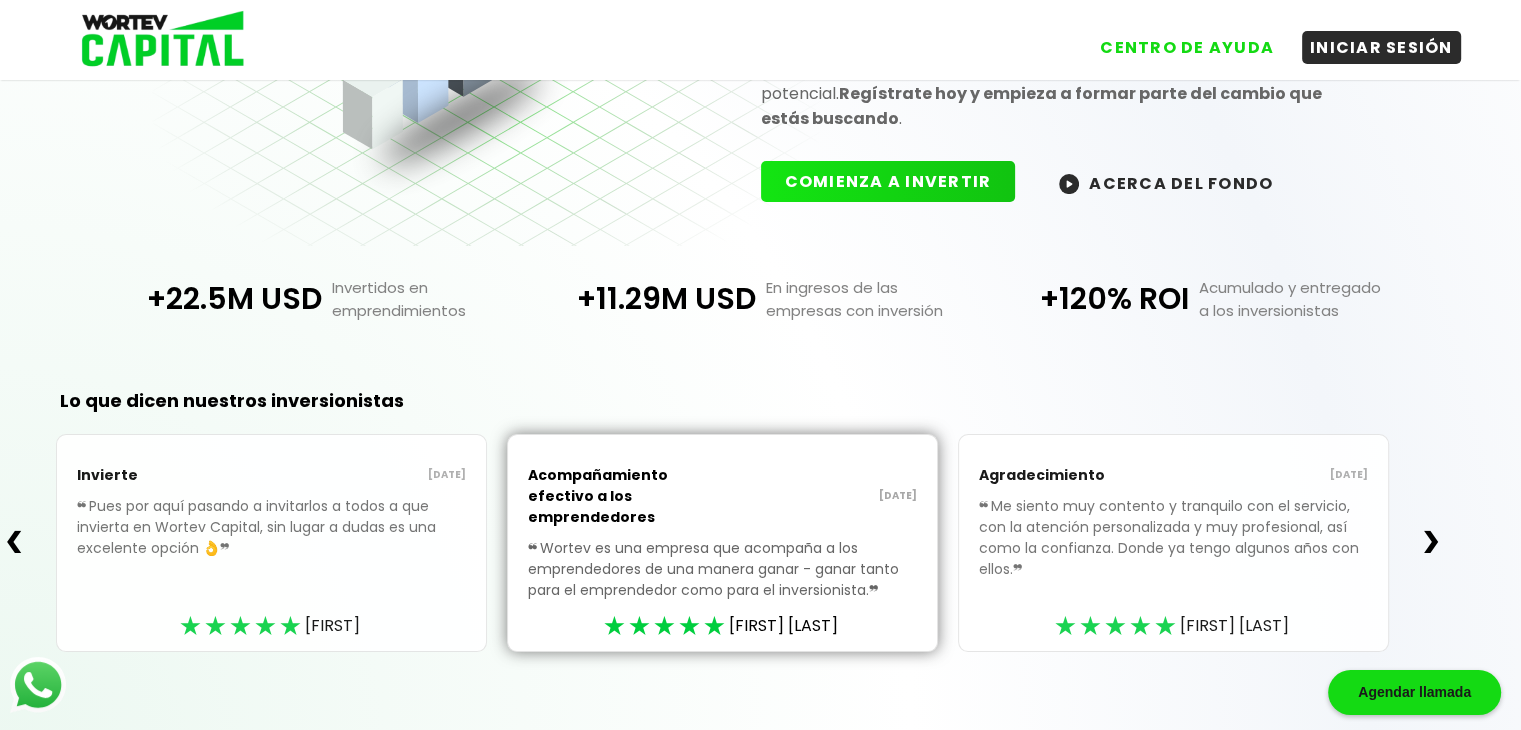 click on "❯" at bounding box center [1431, 542] 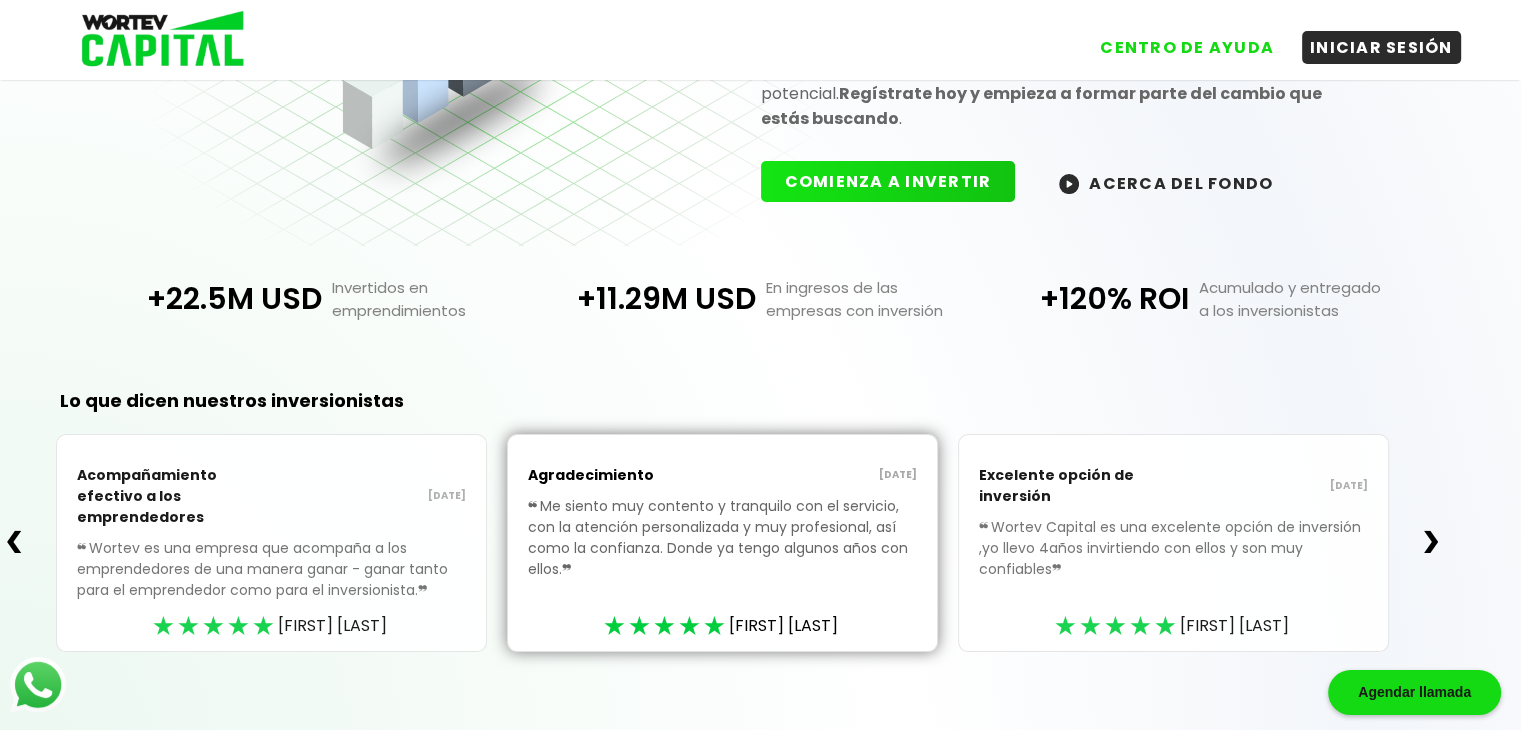click on "❯" at bounding box center (1431, 542) 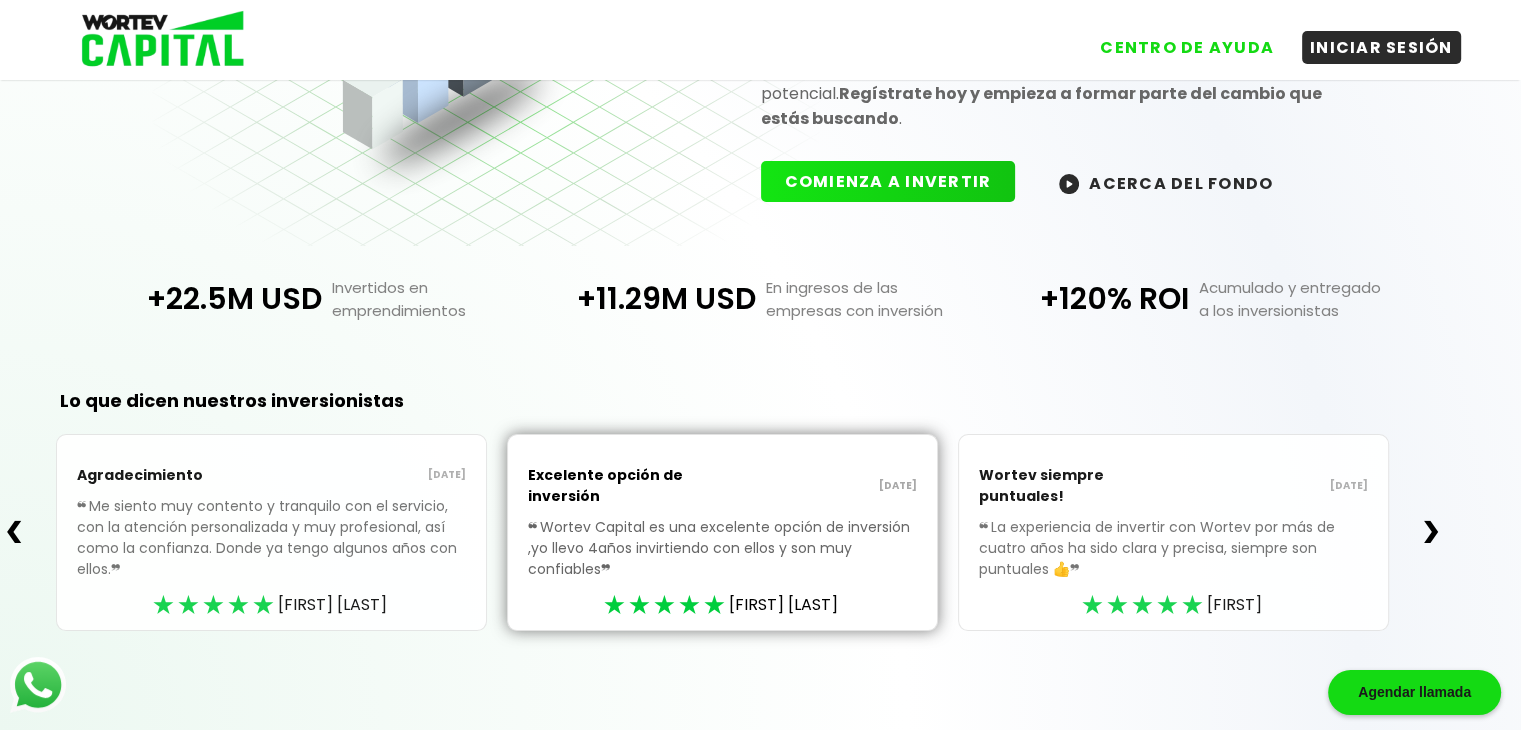 click on "❯" at bounding box center [1431, 532] 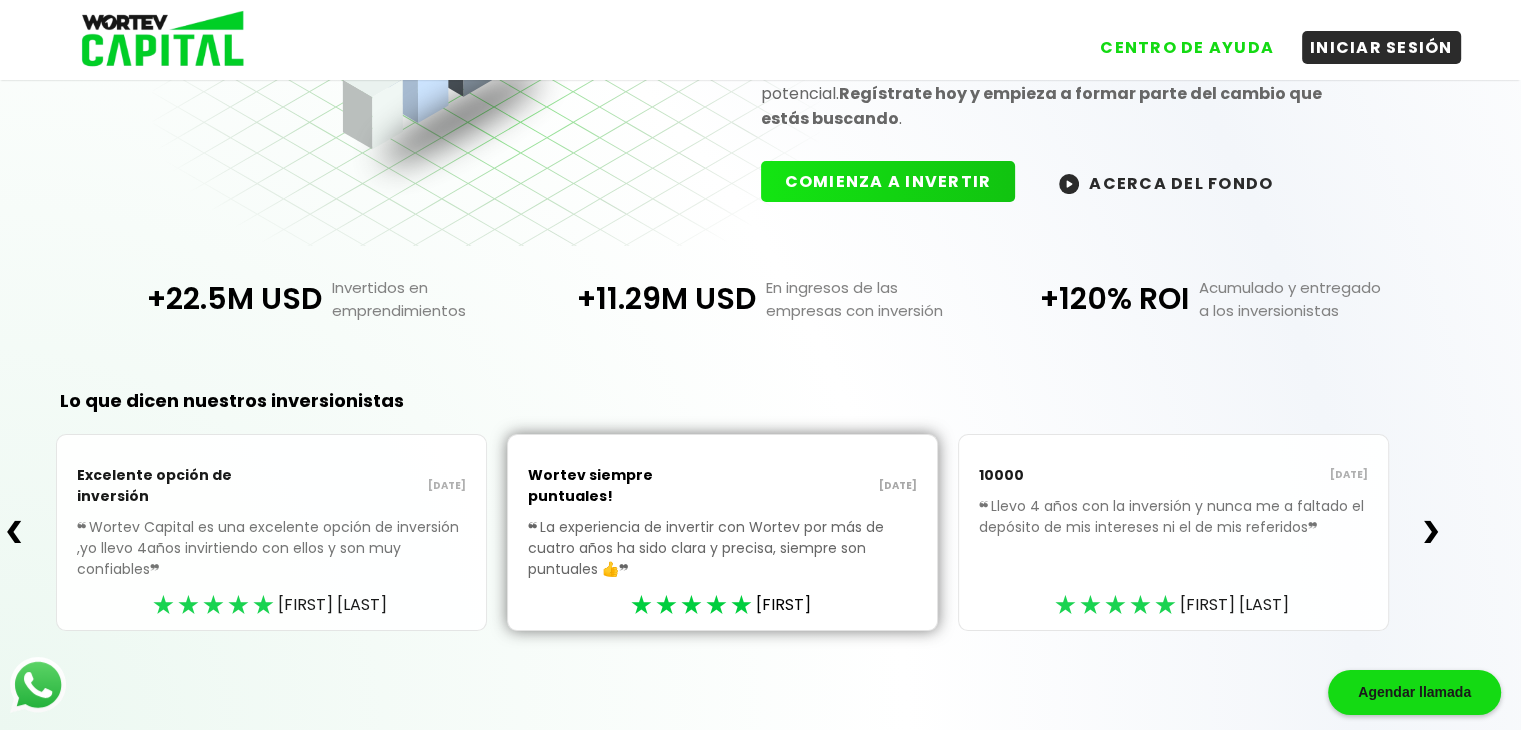 click on "❯" at bounding box center (1431, 532) 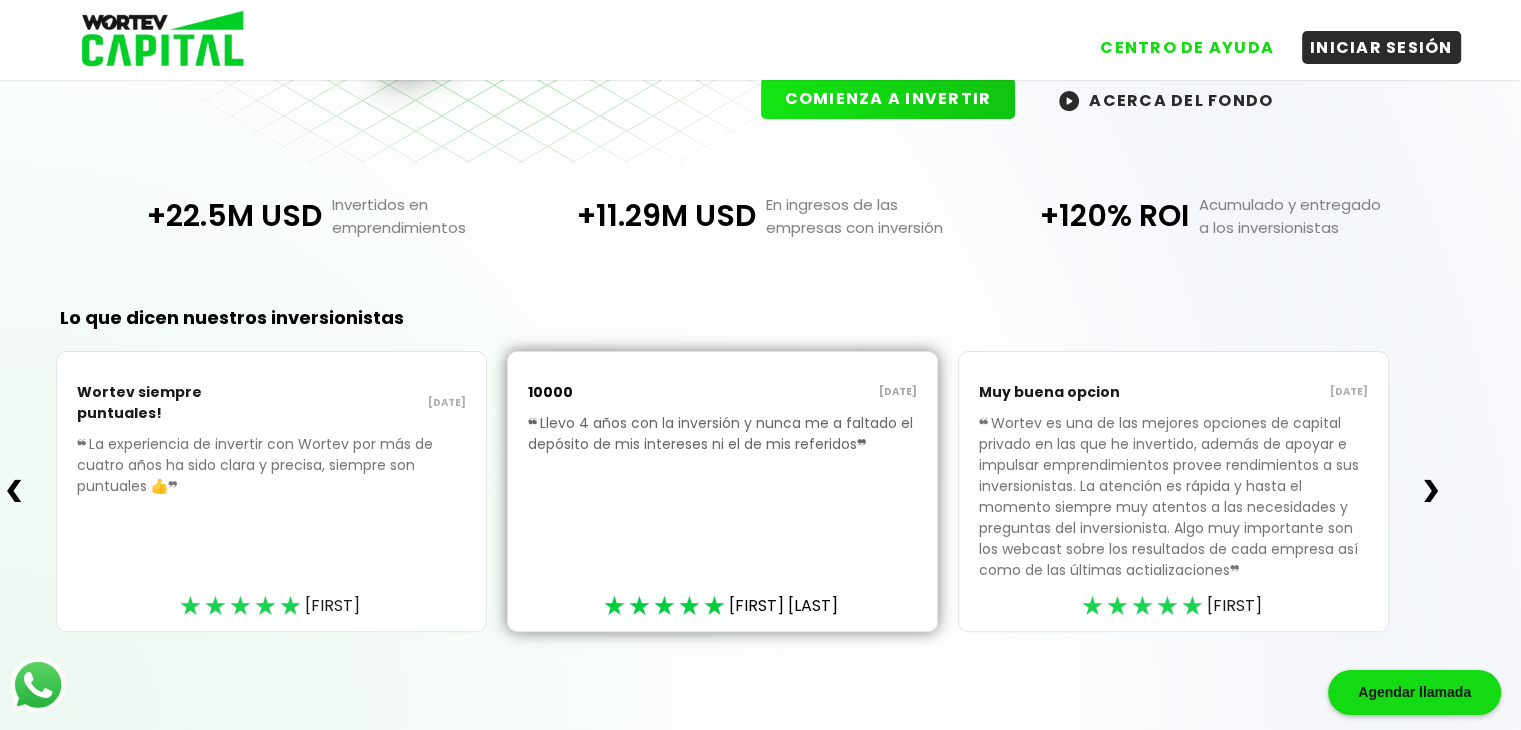 click on "❯" at bounding box center [1431, 491] 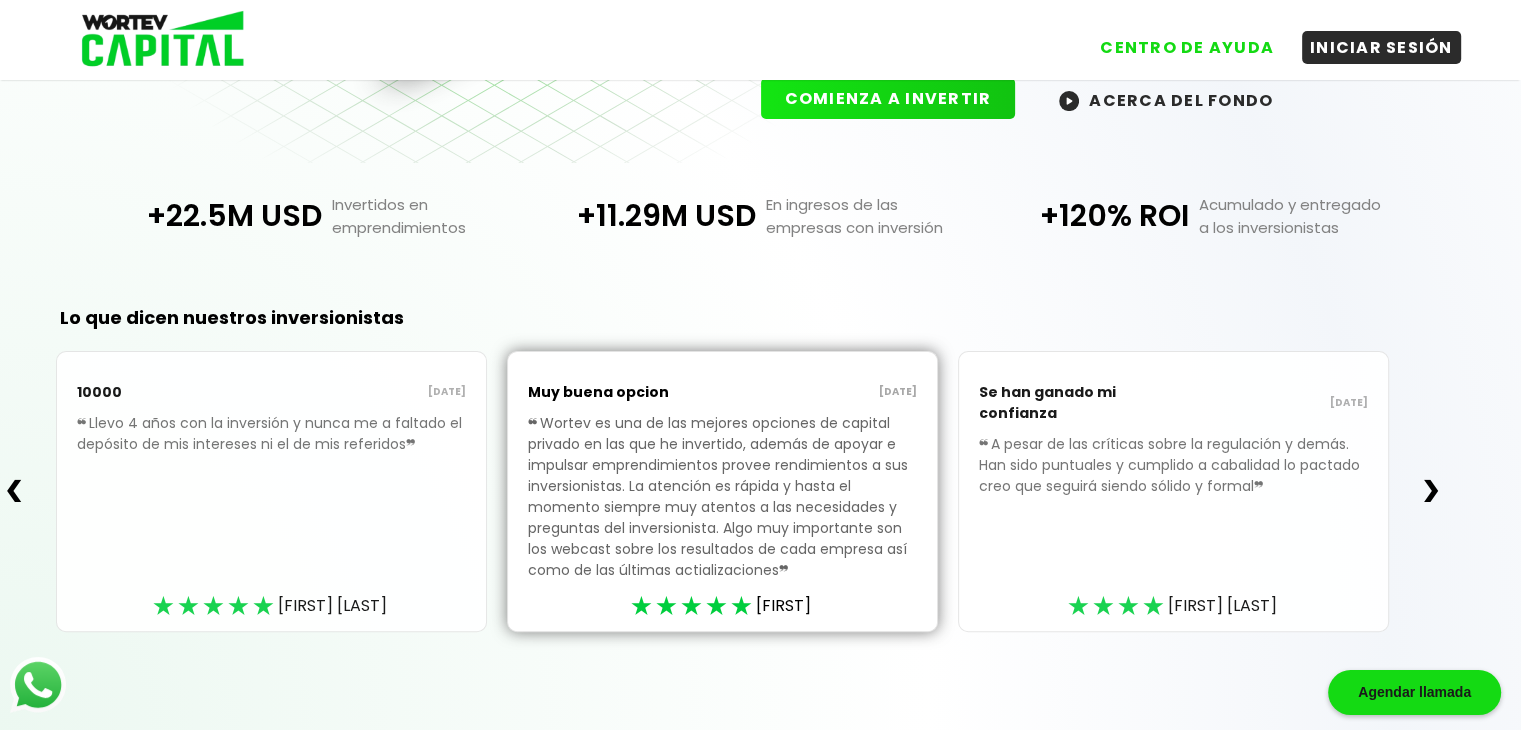 click on "❯" at bounding box center [1431, 491] 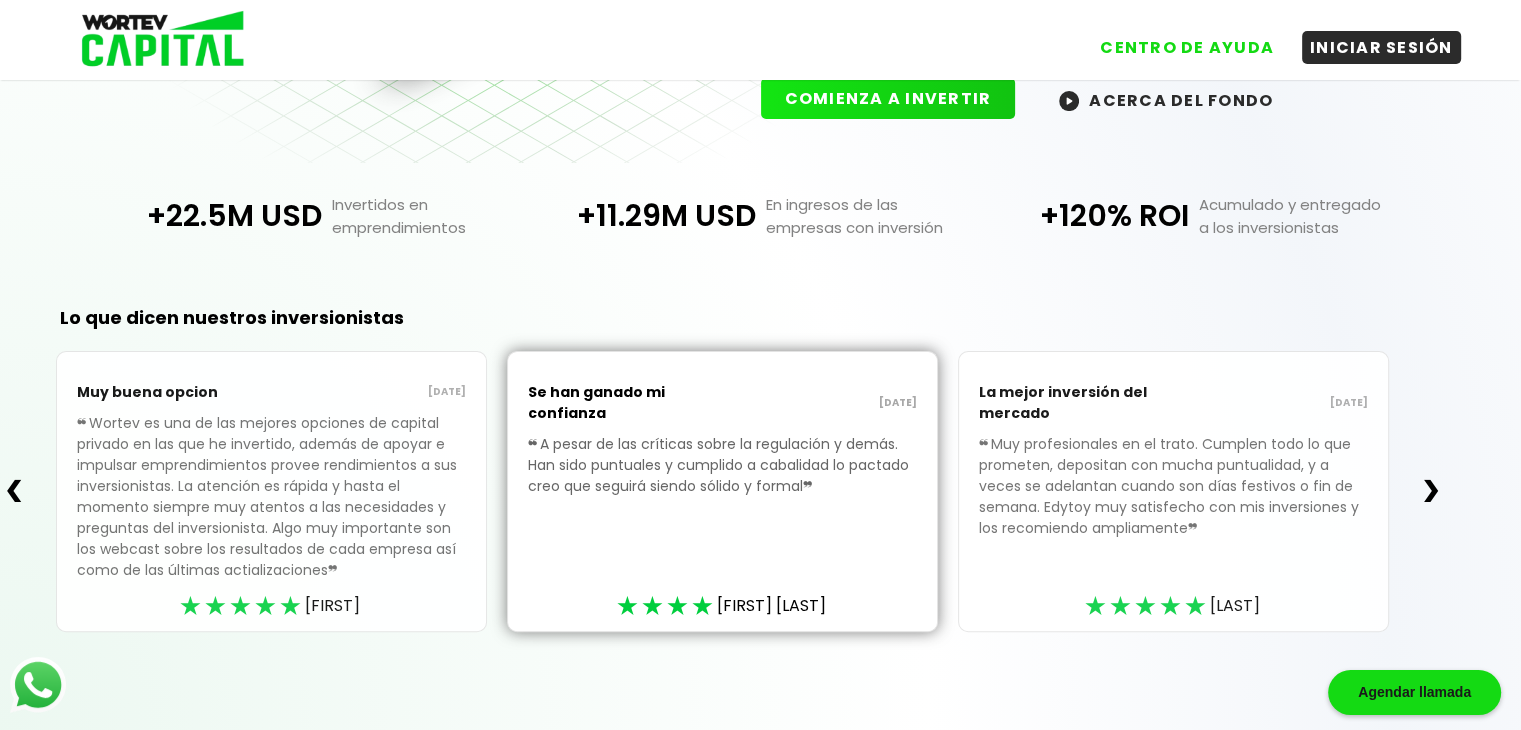 click on "❯" at bounding box center (1431, 491) 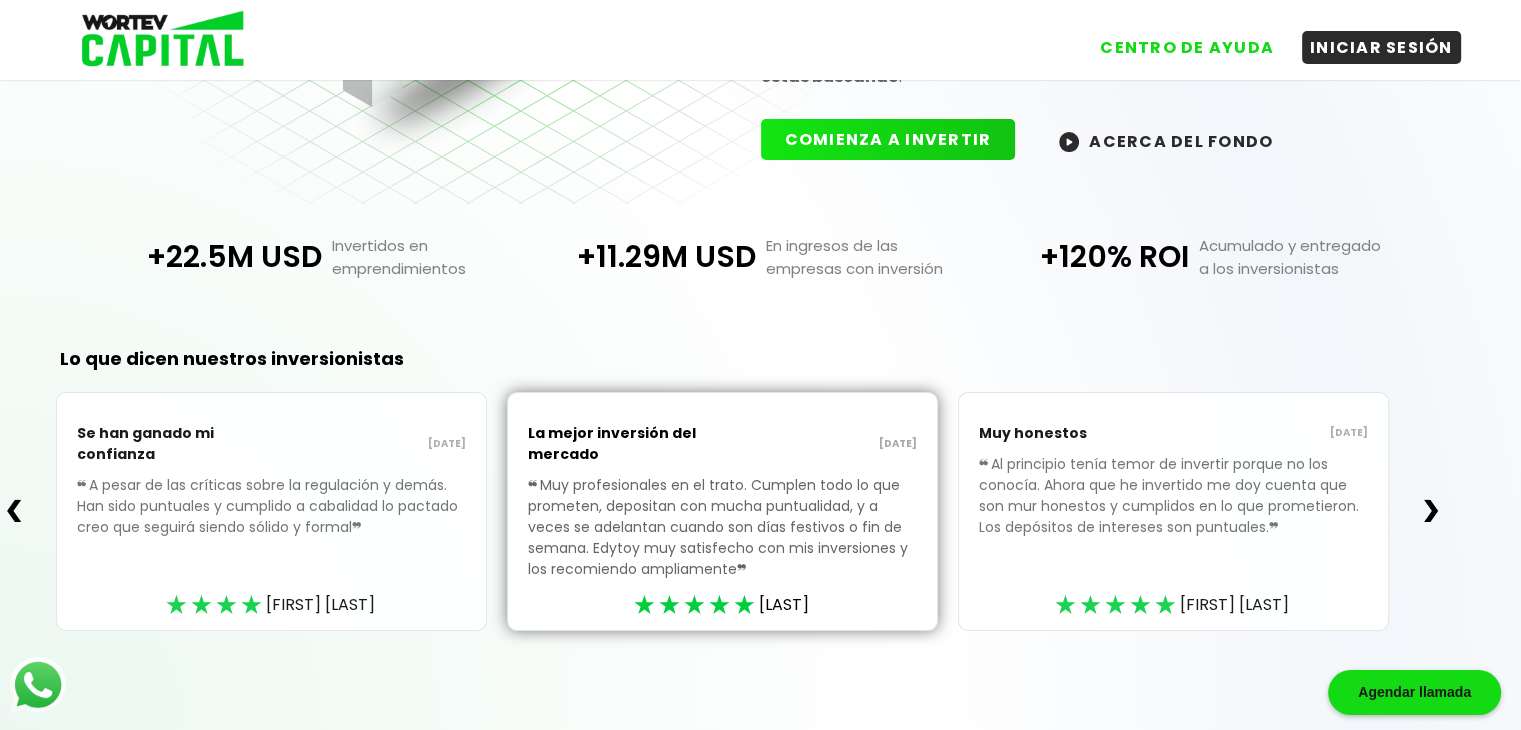 click on "❯" at bounding box center [1431, 511] 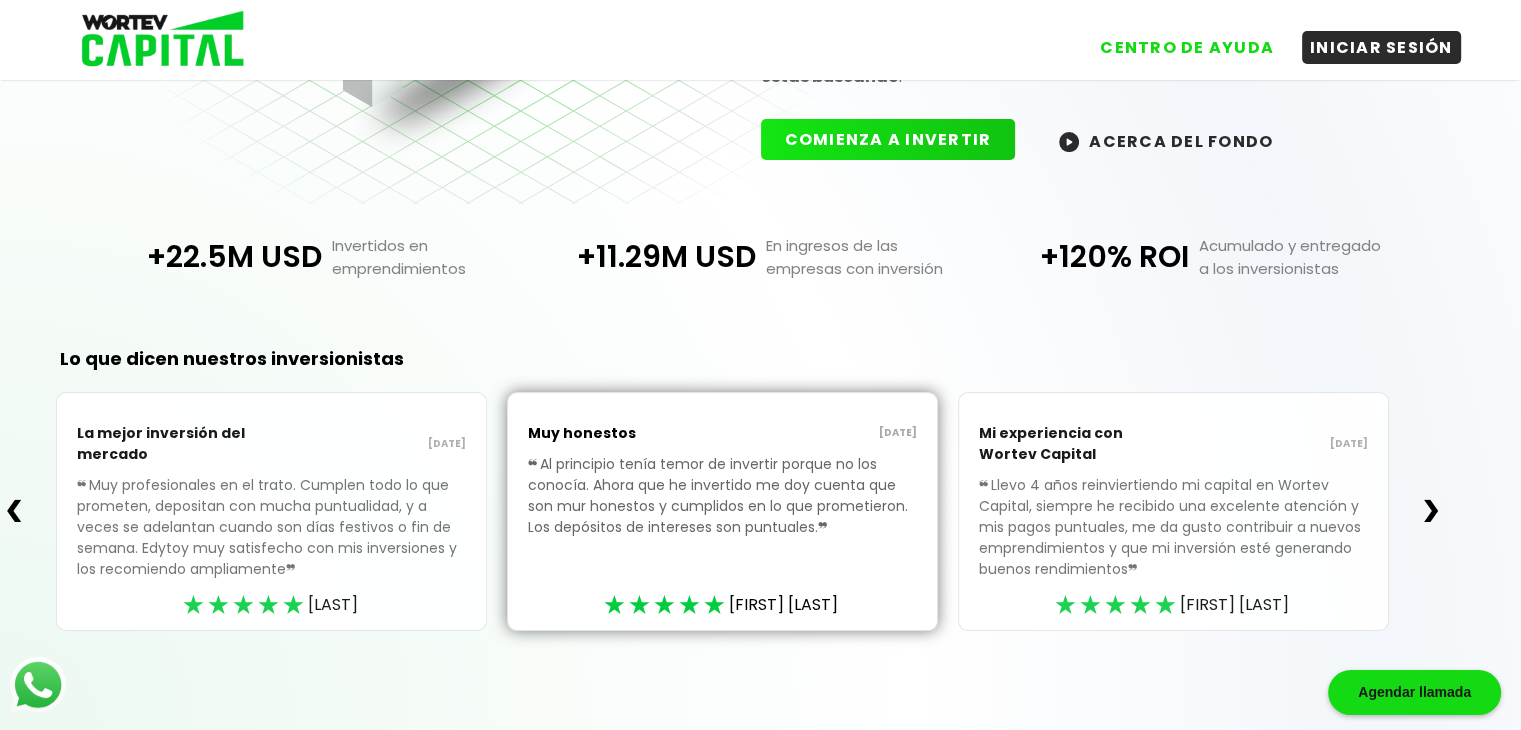 click on "❯" at bounding box center (1431, 511) 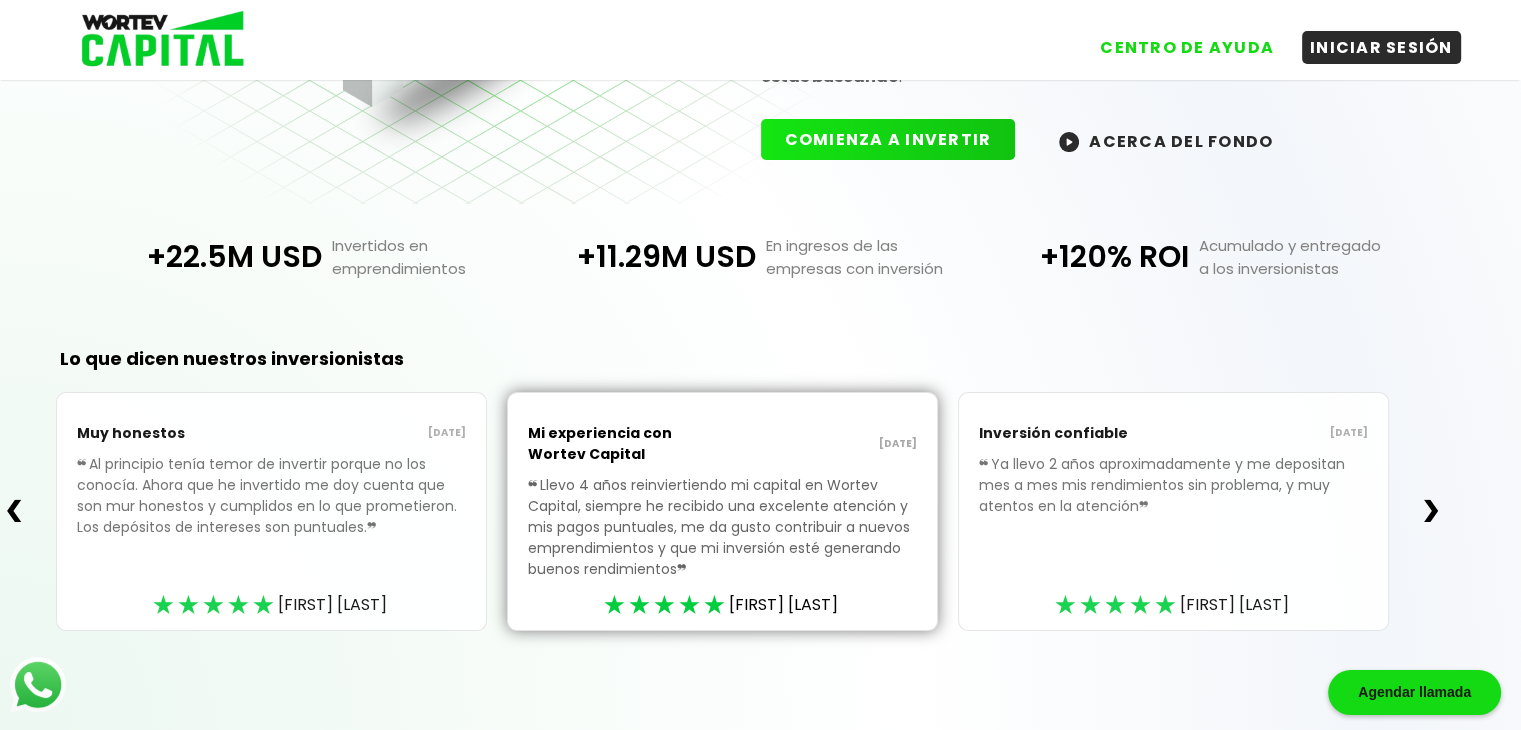 click on "❯" at bounding box center [1431, 511] 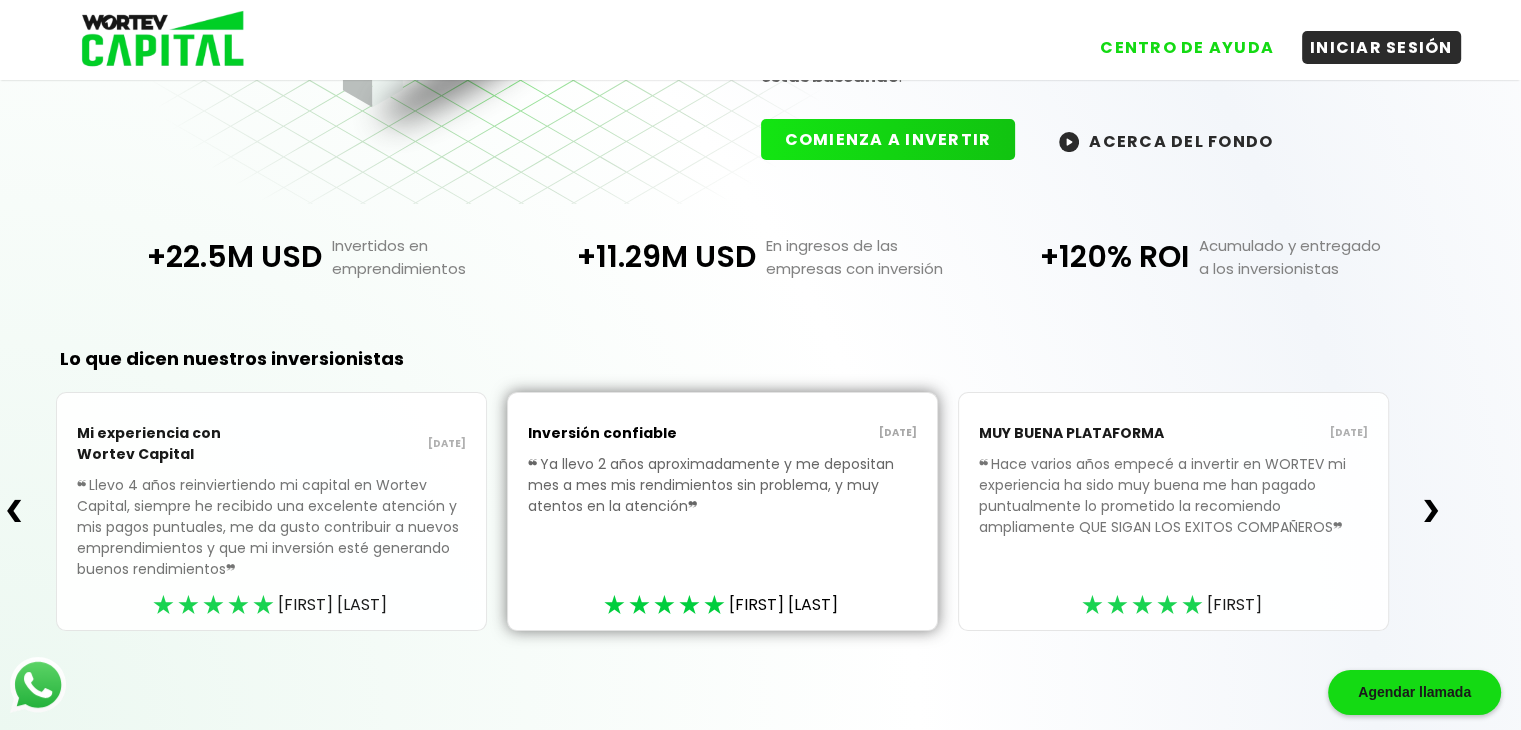 click on "❯" at bounding box center (1431, 511) 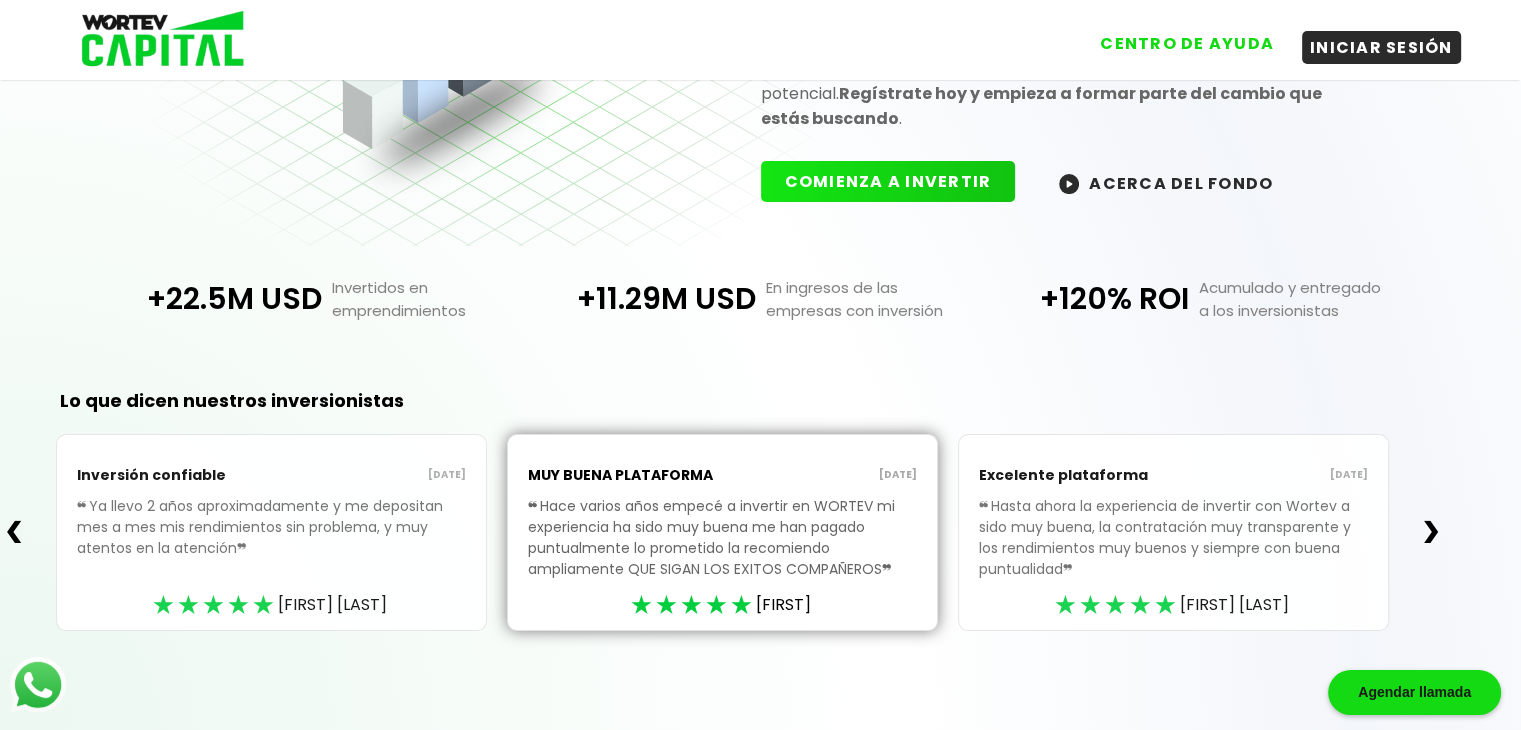 click on "CENTRO DE AYUDA" at bounding box center (1187, 43) 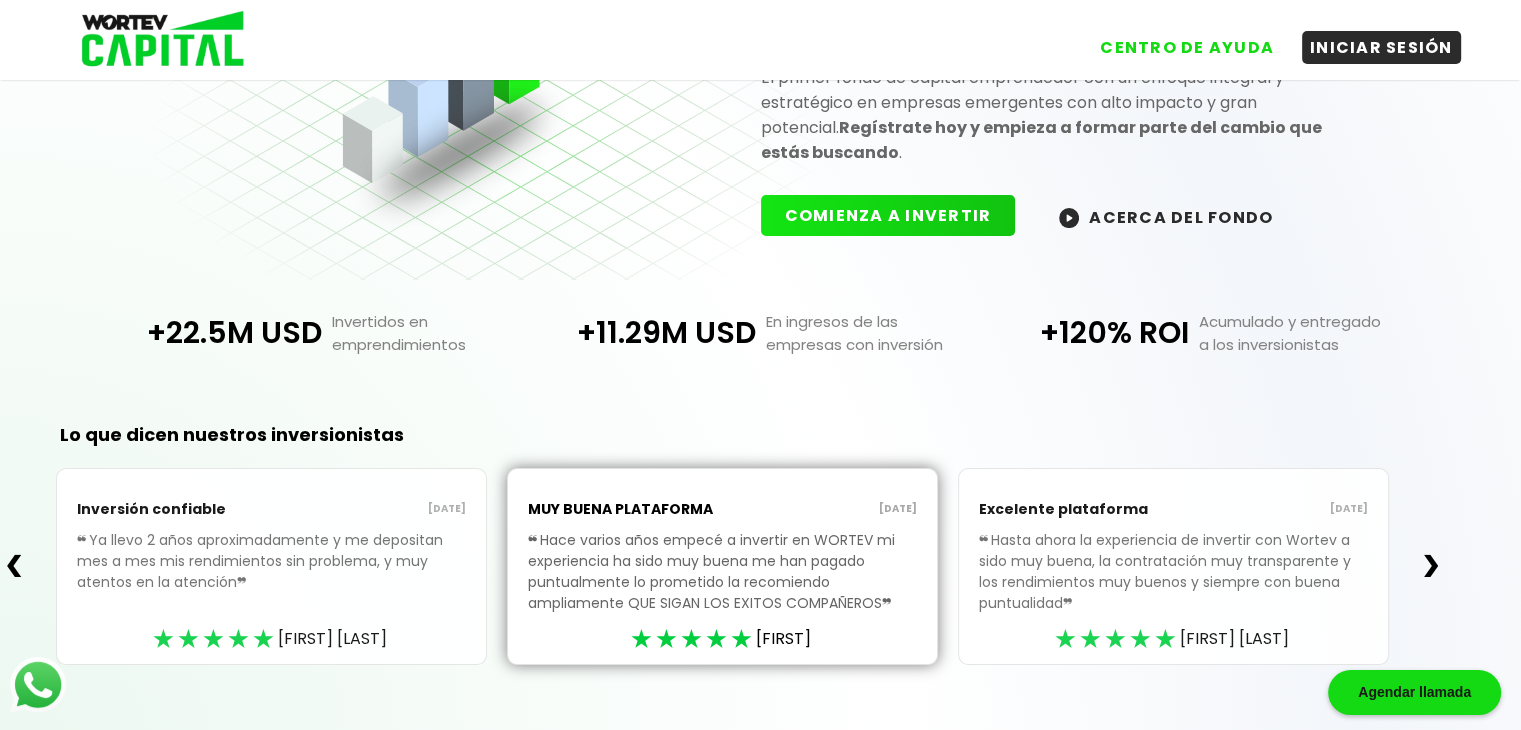 scroll, scrollTop: 254, scrollLeft: 0, axis: vertical 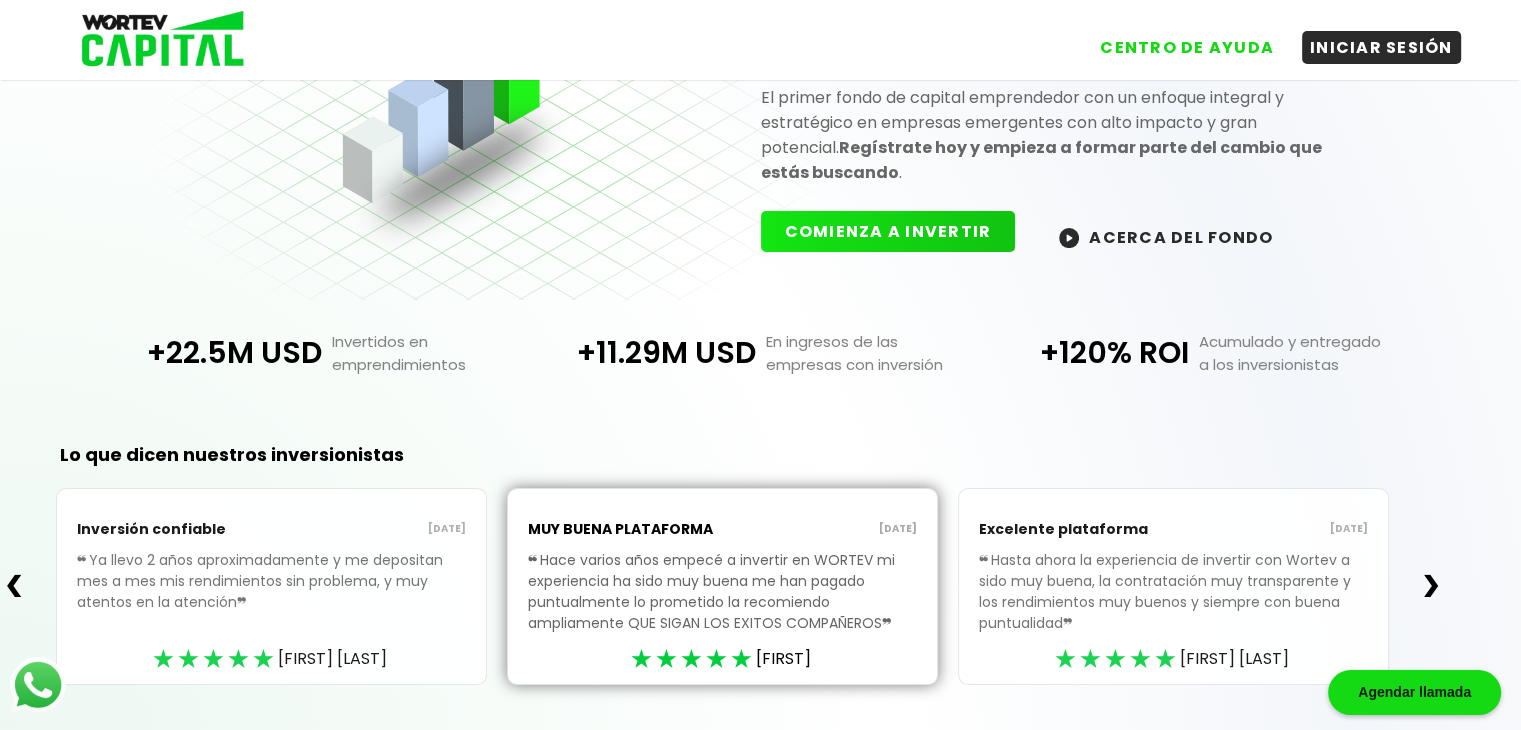 click on "COMIENZA A INVERTIR" at bounding box center (888, 231) 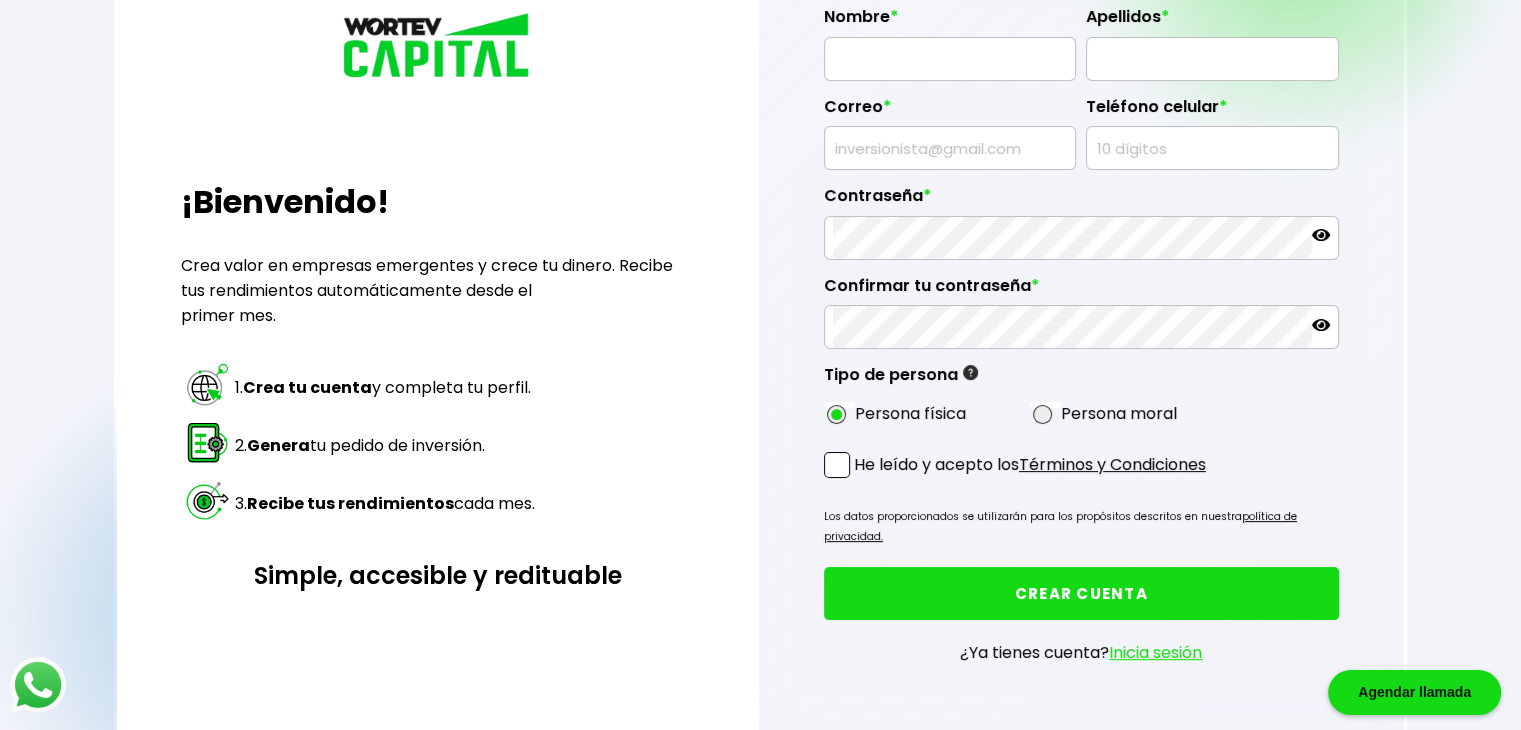 scroll, scrollTop: 0, scrollLeft: 0, axis: both 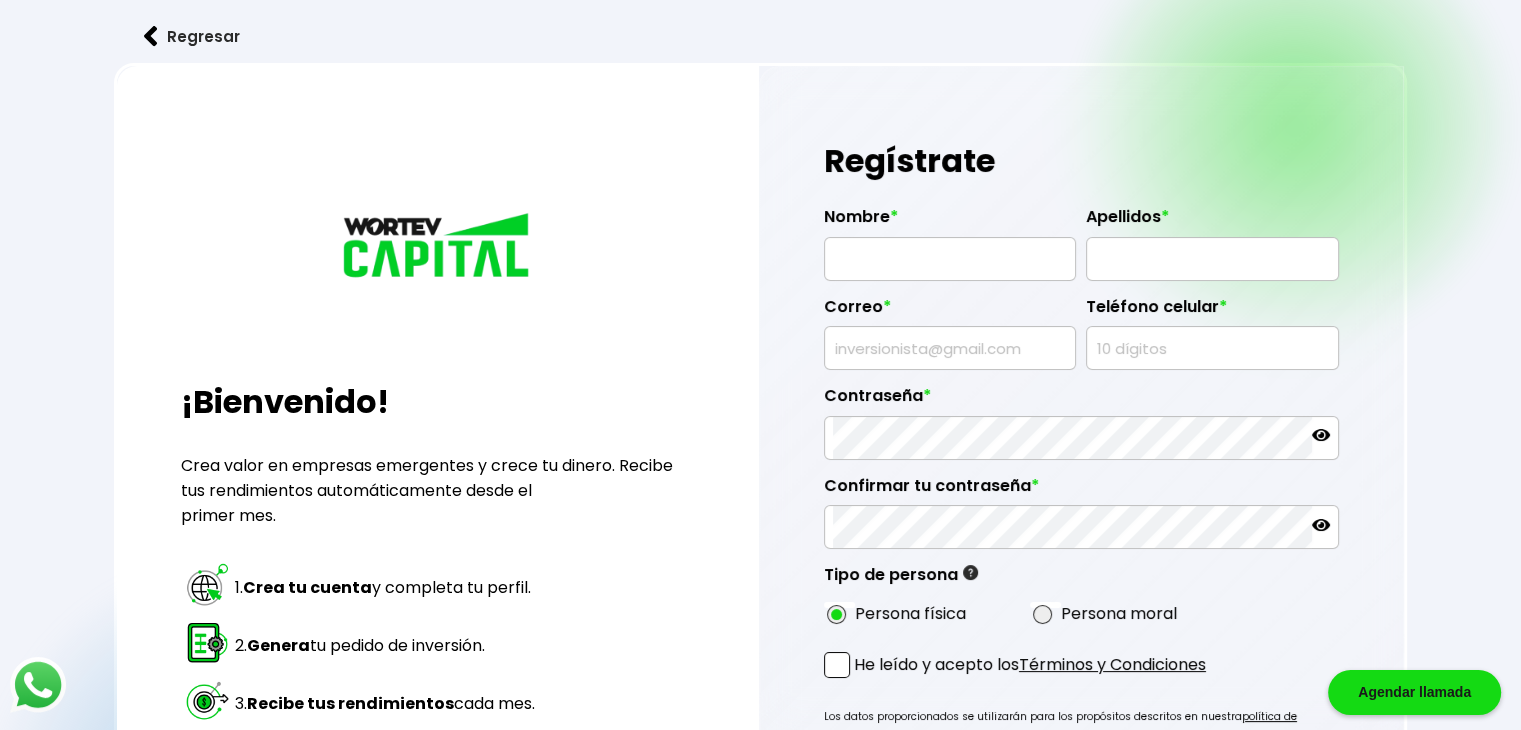 click at bounding box center (950, 259) 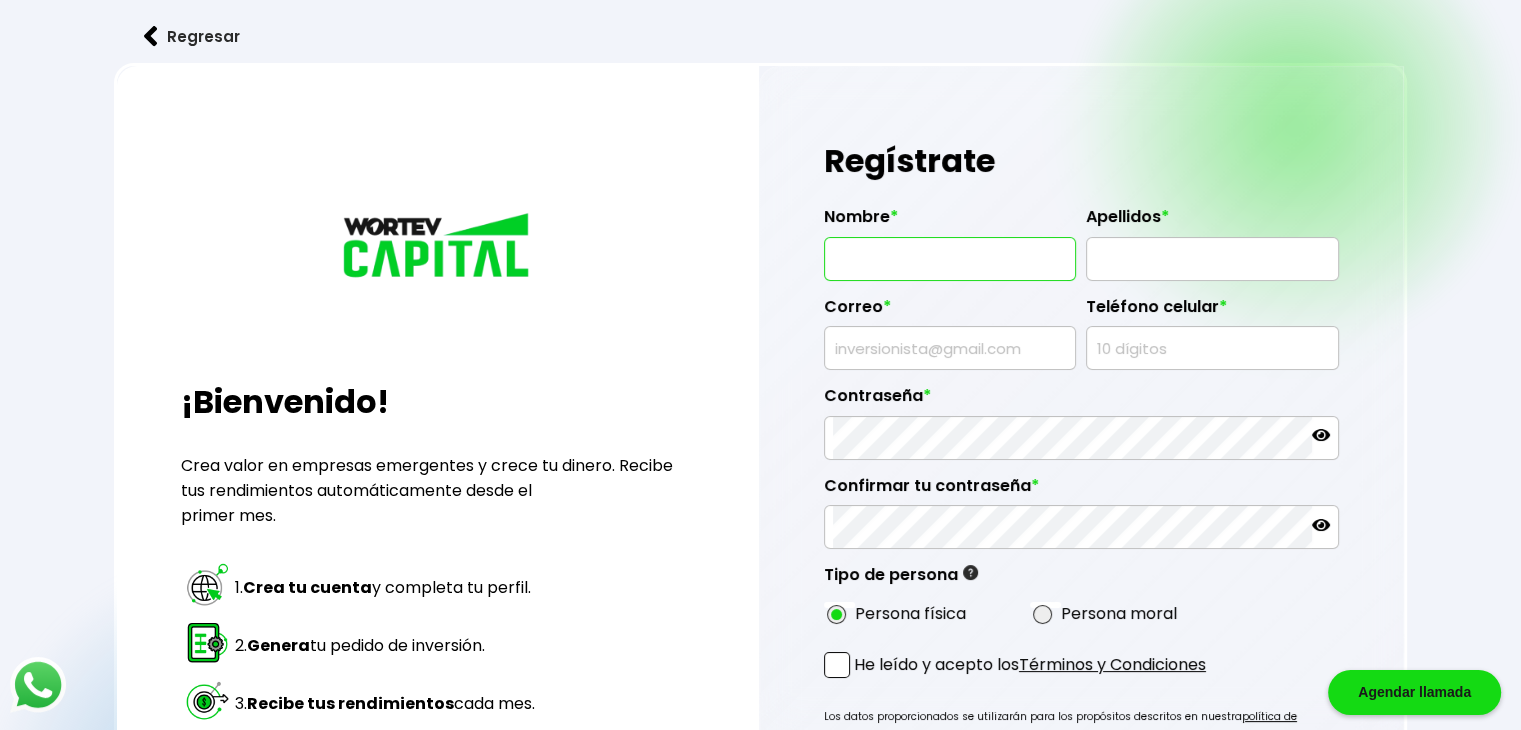 type on "[FIRST]" 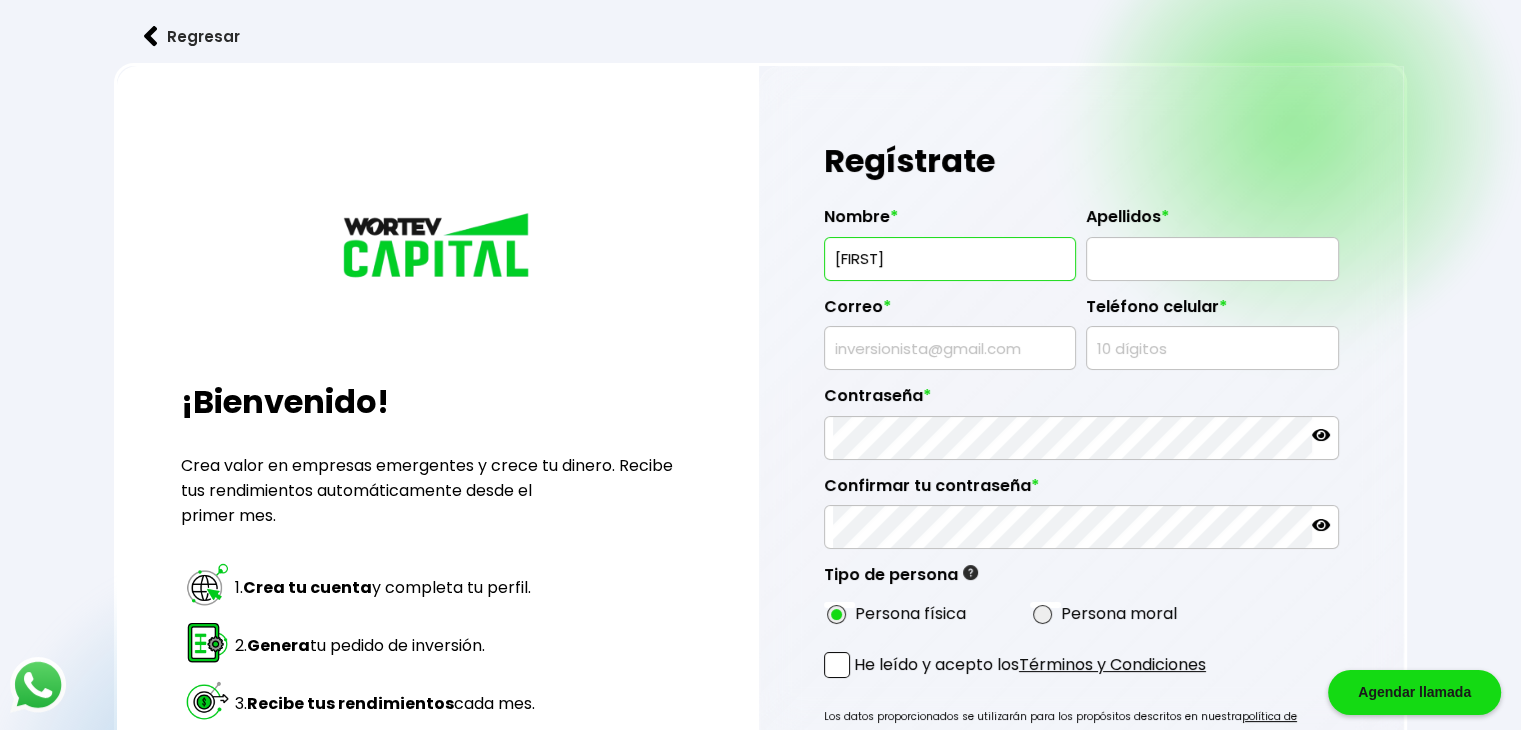 type on "[LAST]" 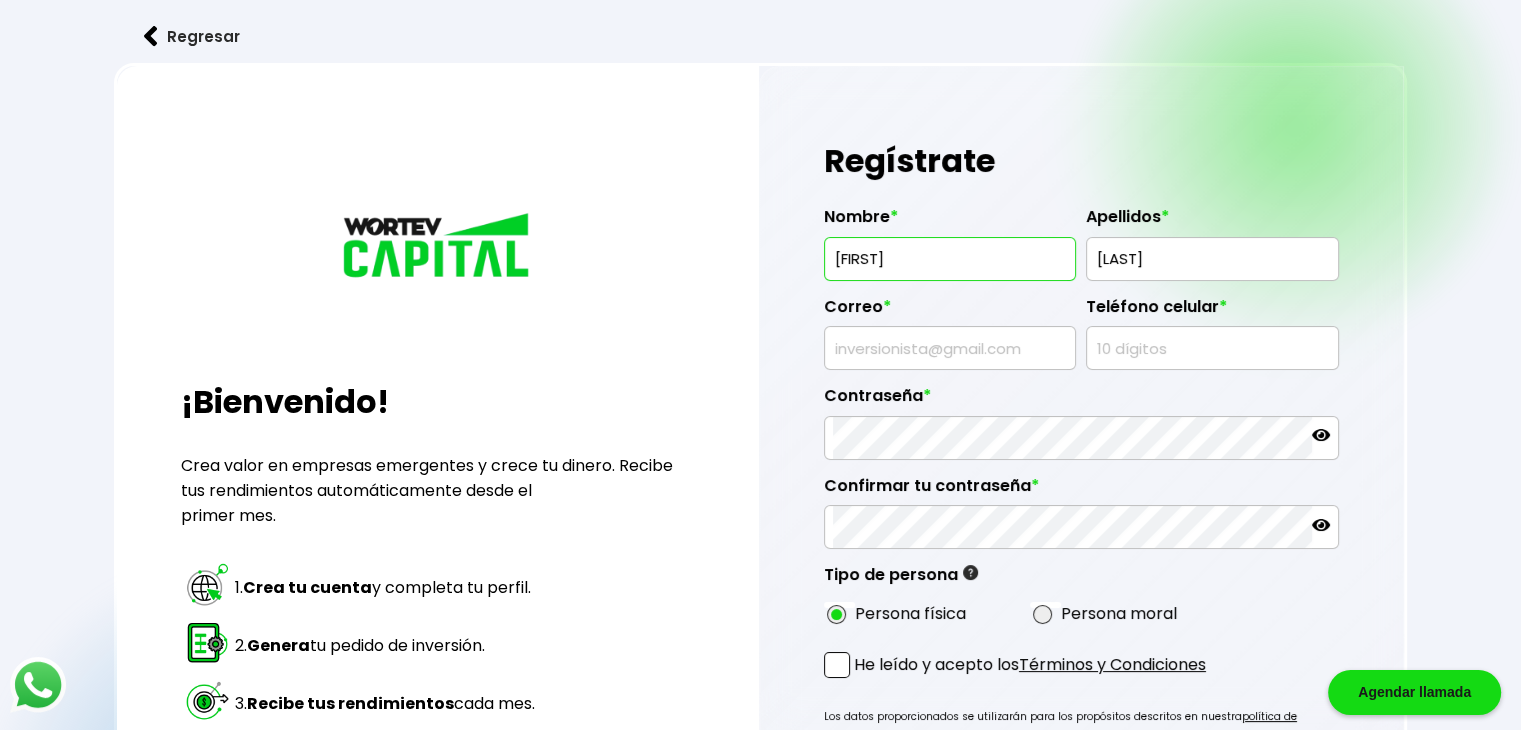 type on "[PHONE]" 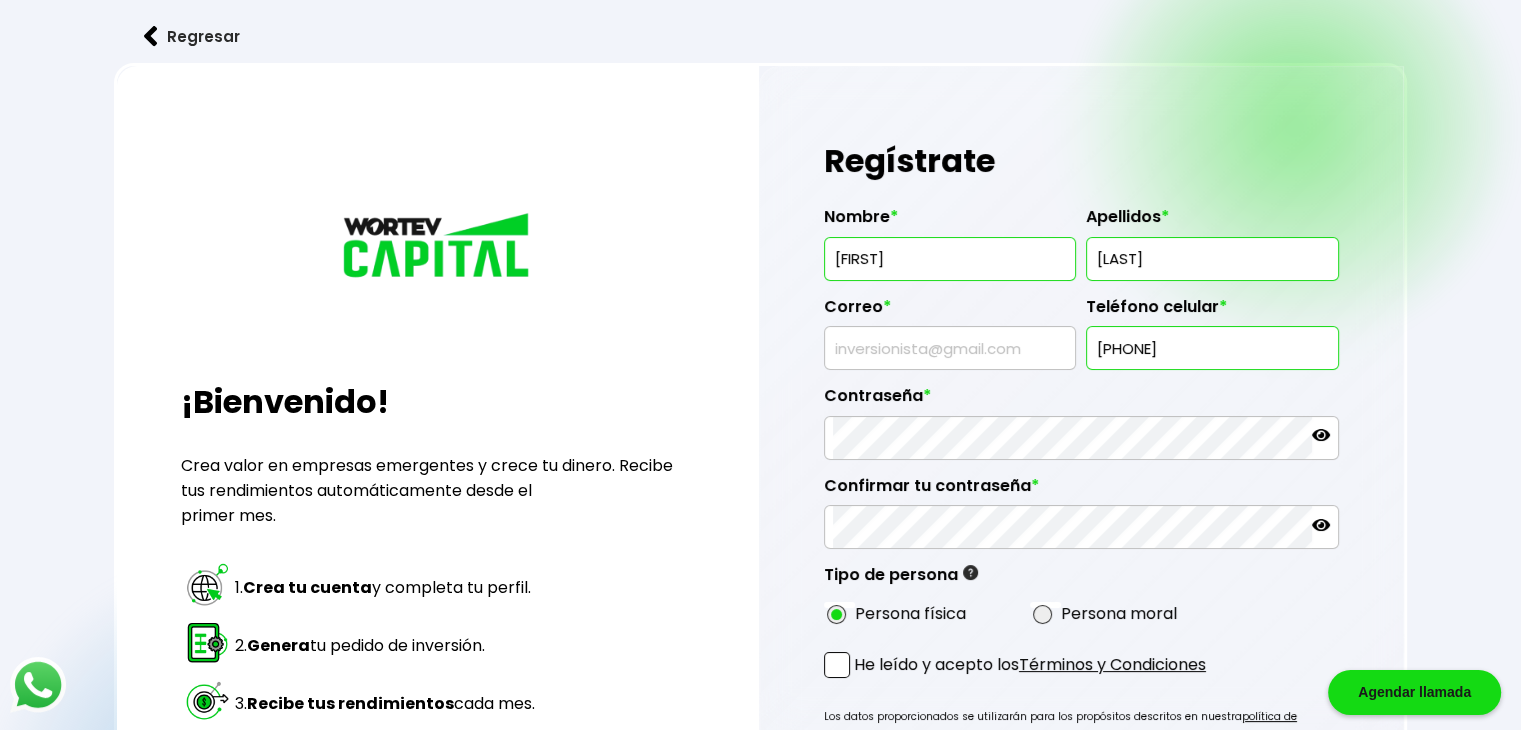 click on "[LAST]" at bounding box center [1212, 259] 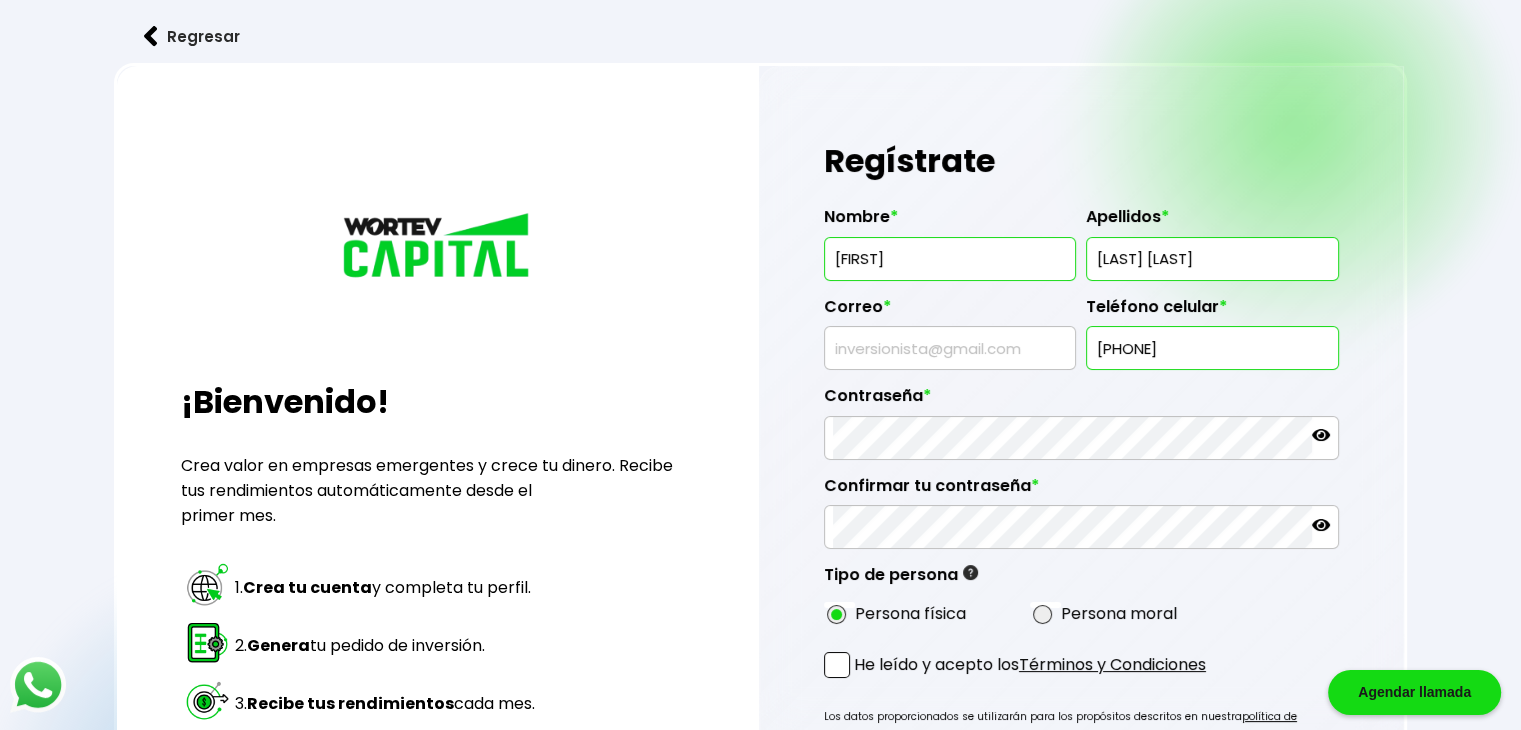 type on "[FIRST] [LAST]" 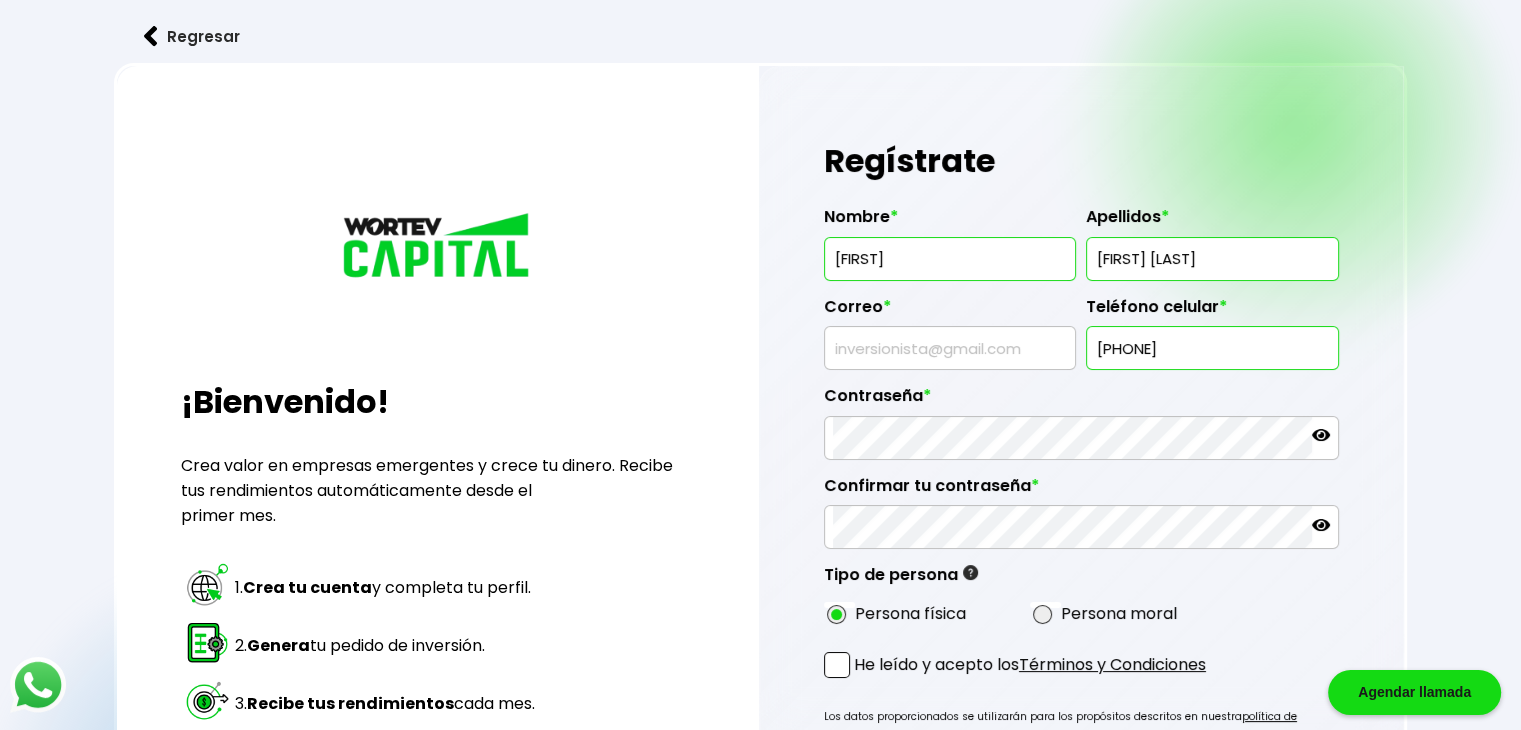 click on "Teléfono celular *" at bounding box center (1212, 312) 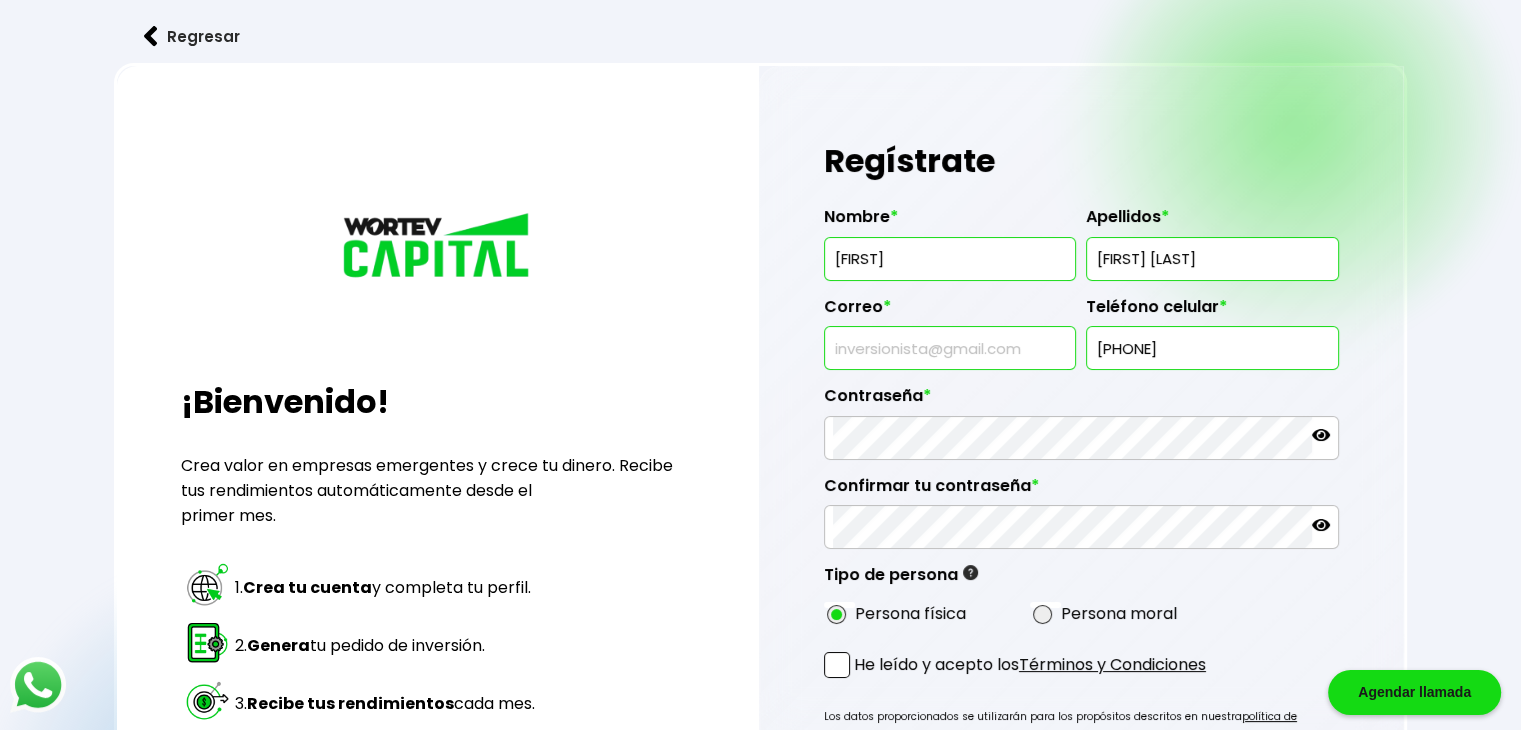 type on "[EMAIL]" 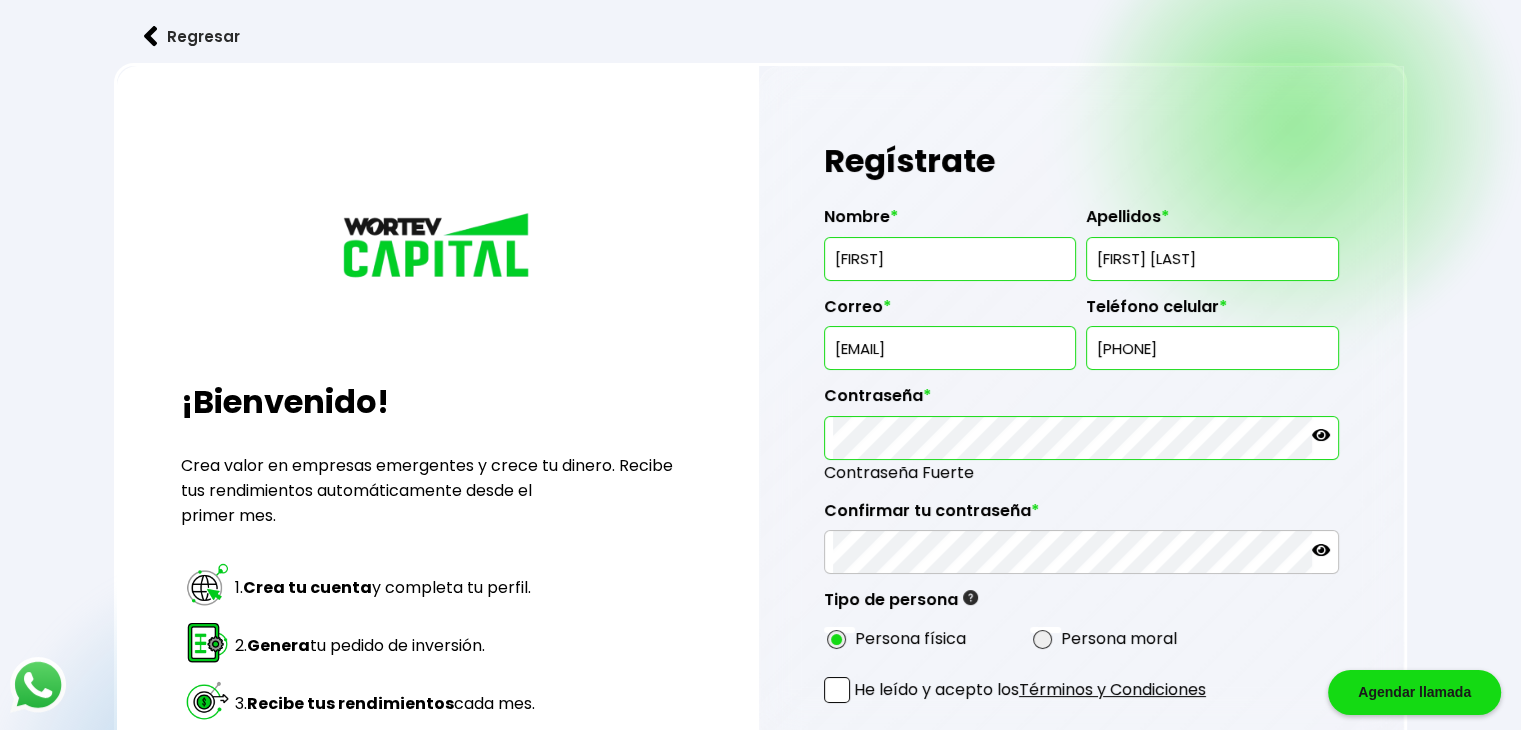 click 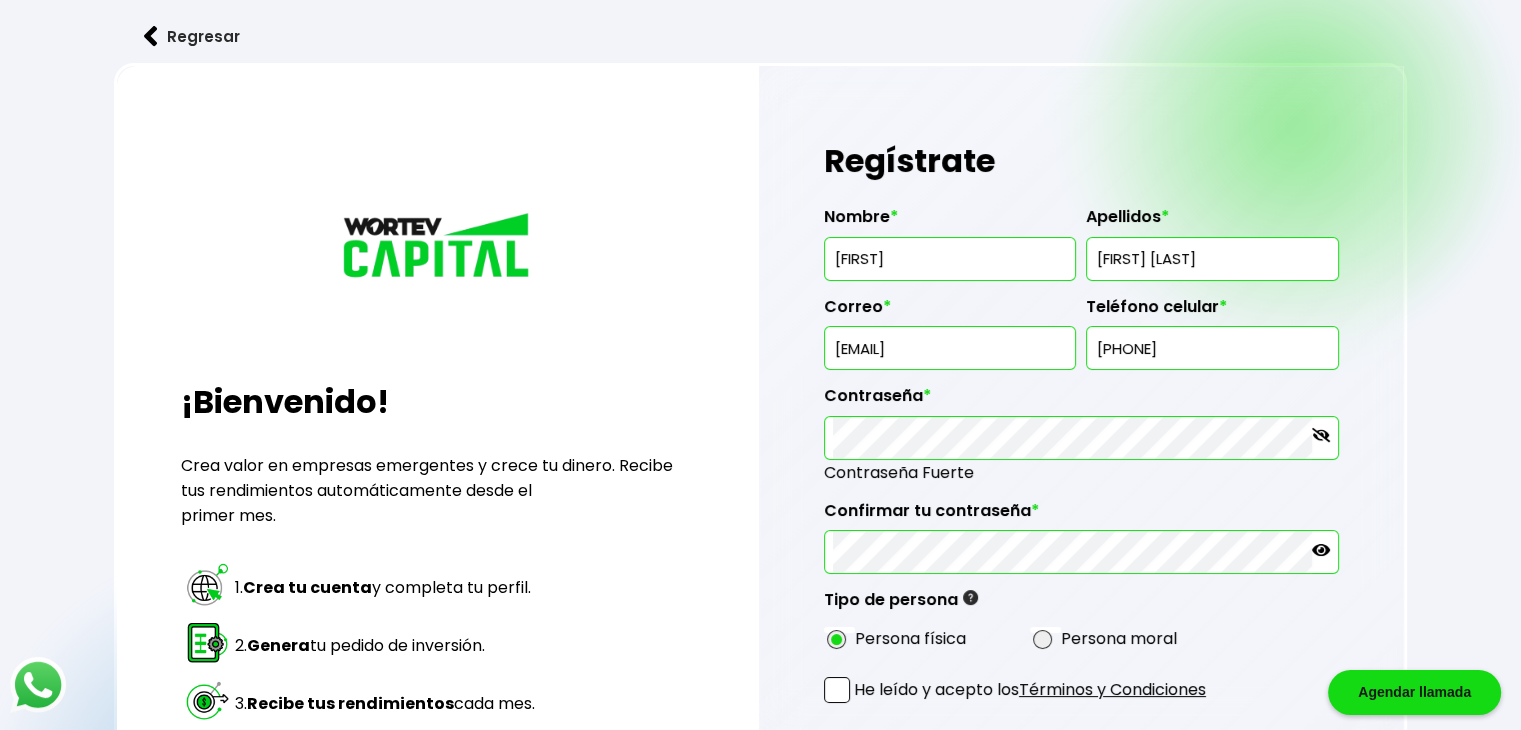 click 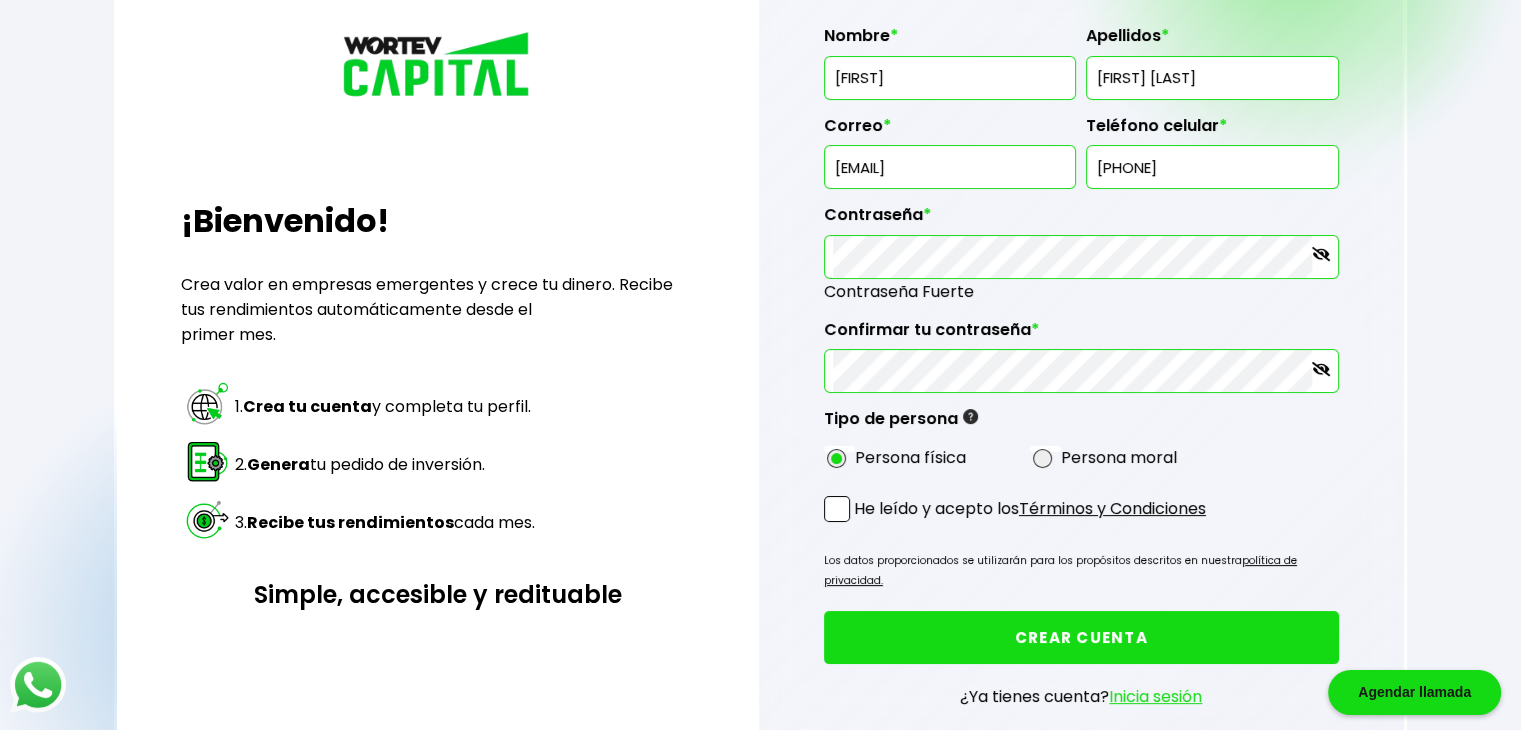 scroll, scrollTop: 200, scrollLeft: 0, axis: vertical 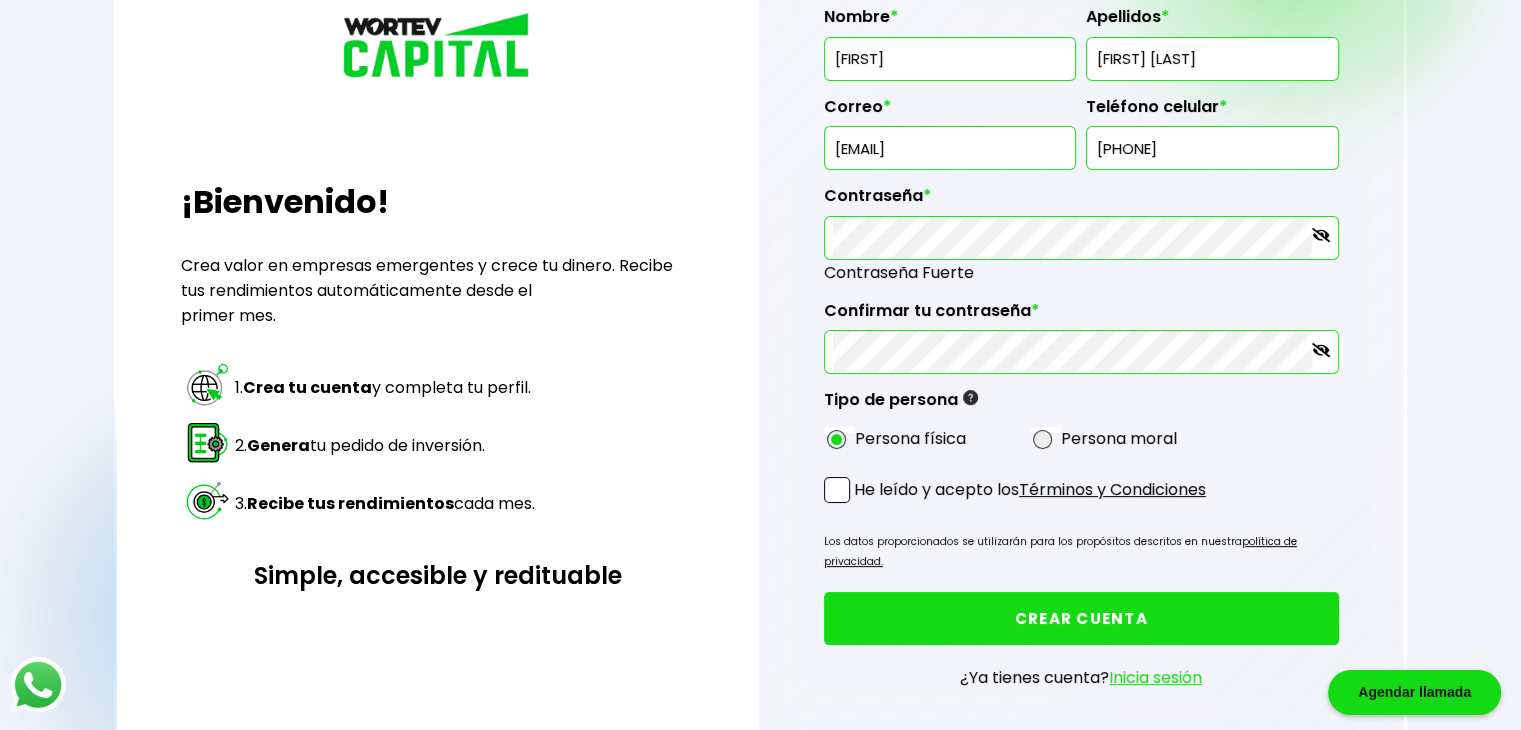 click at bounding box center (837, 490) 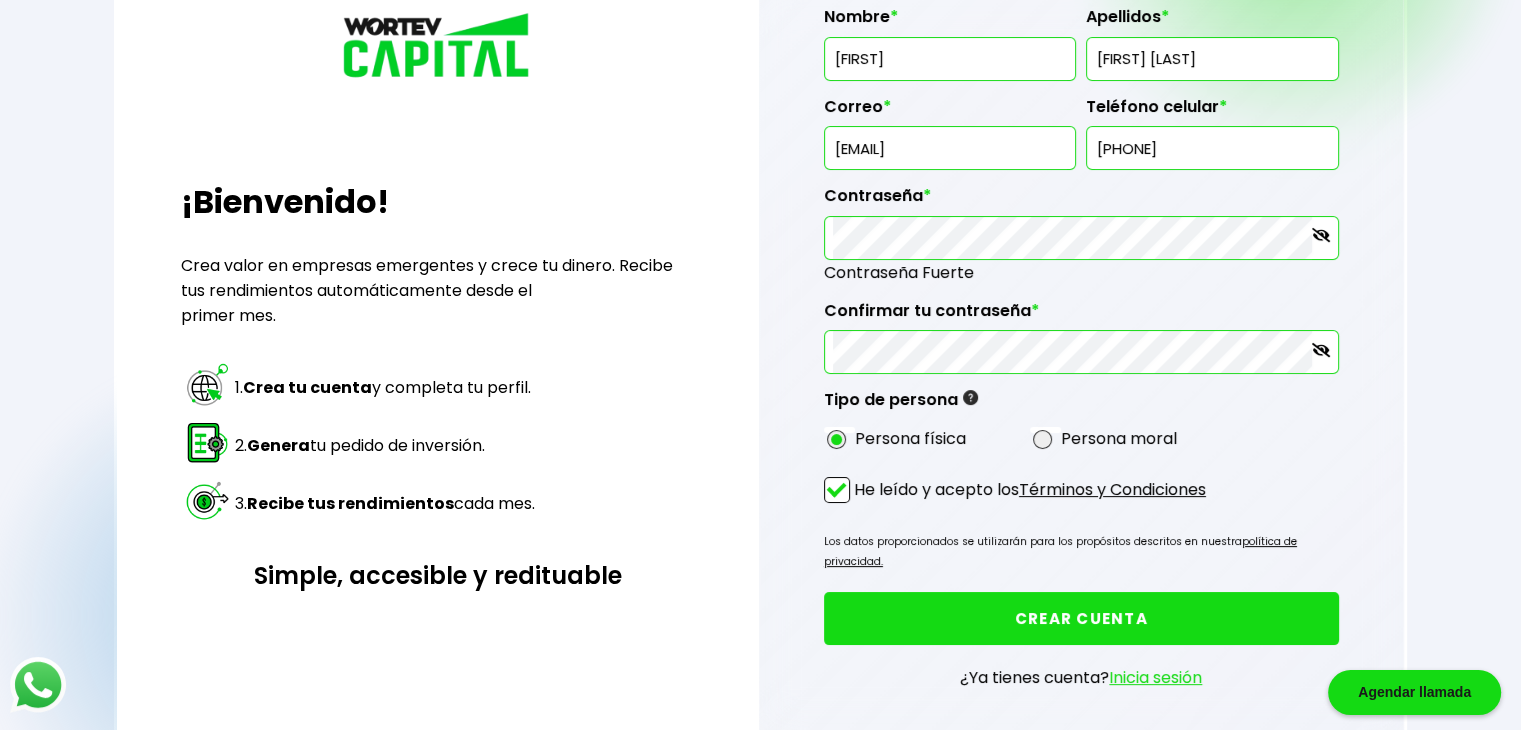 scroll, scrollTop: 300, scrollLeft: 0, axis: vertical 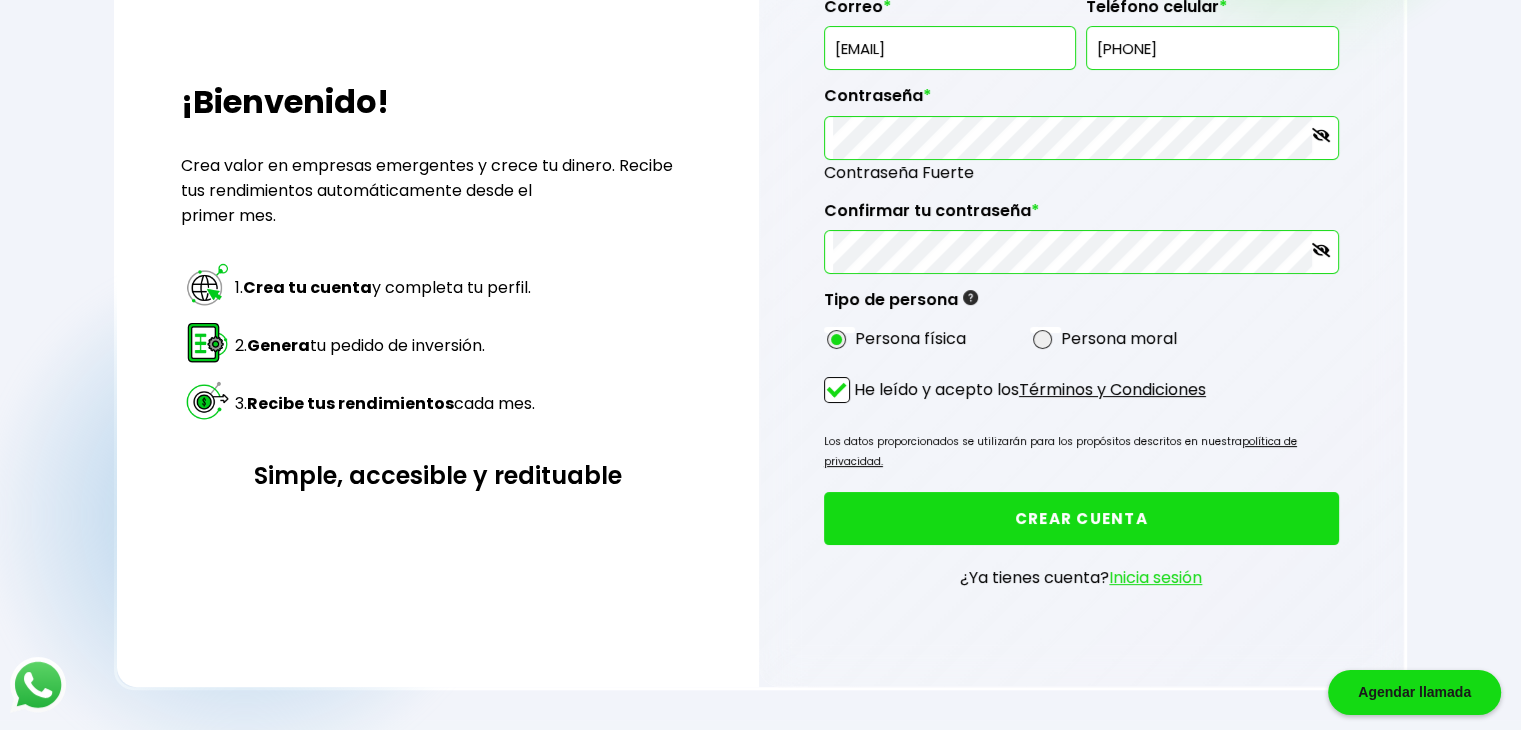 click on "CREAR CUENTA" at bounding box center [1081, 518] 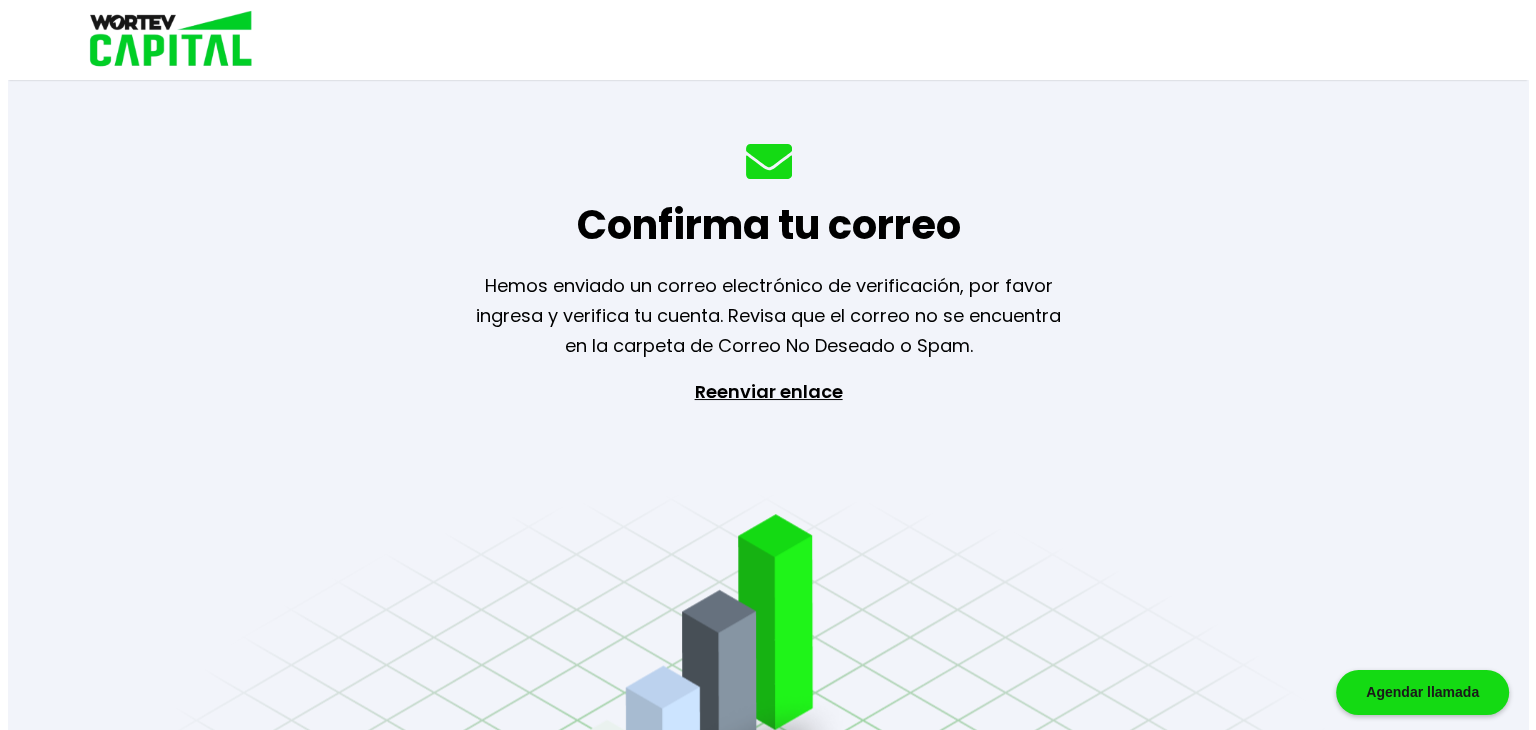 scroll, scrollTop: 0, scrollLeft: 0, axis: both 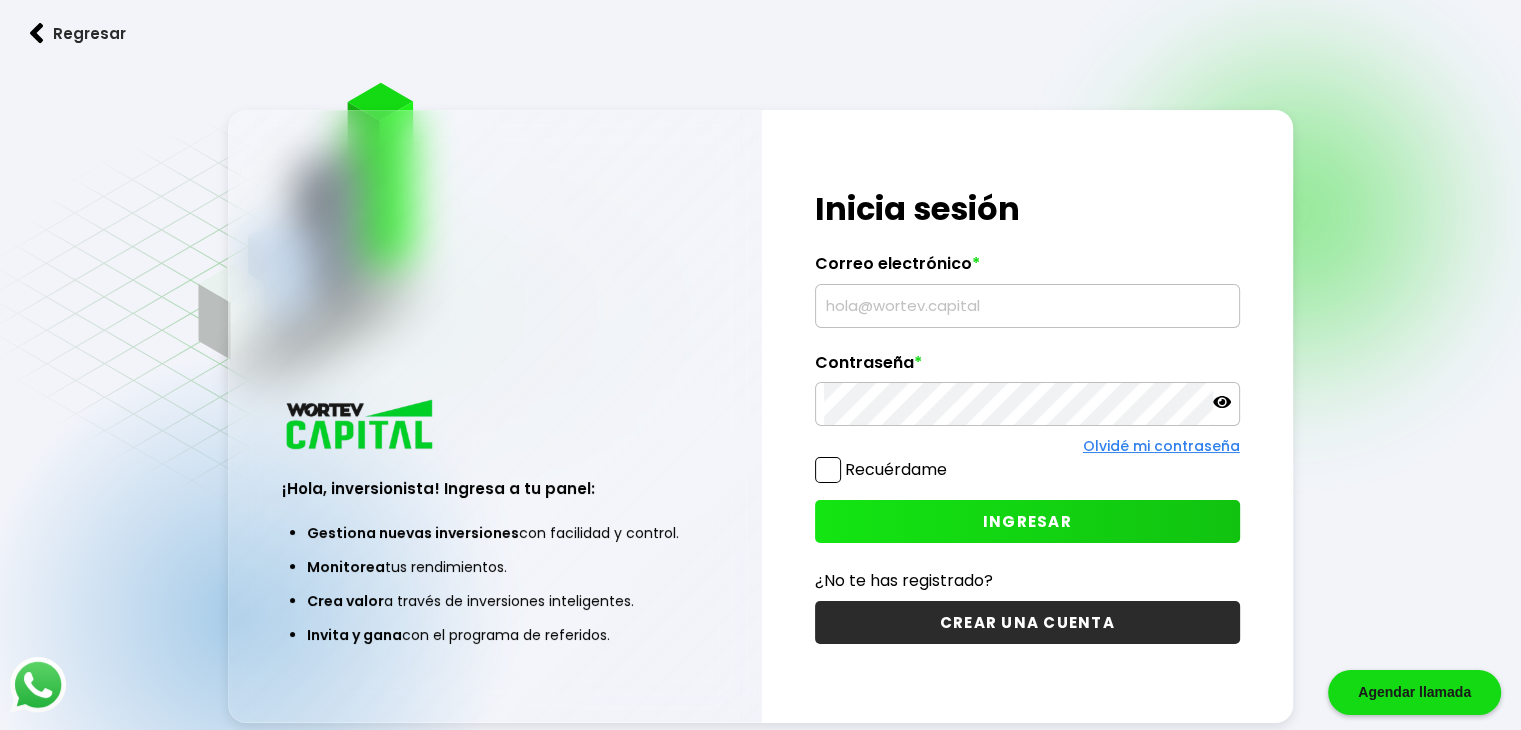 click at bounding box center [1027, 306] 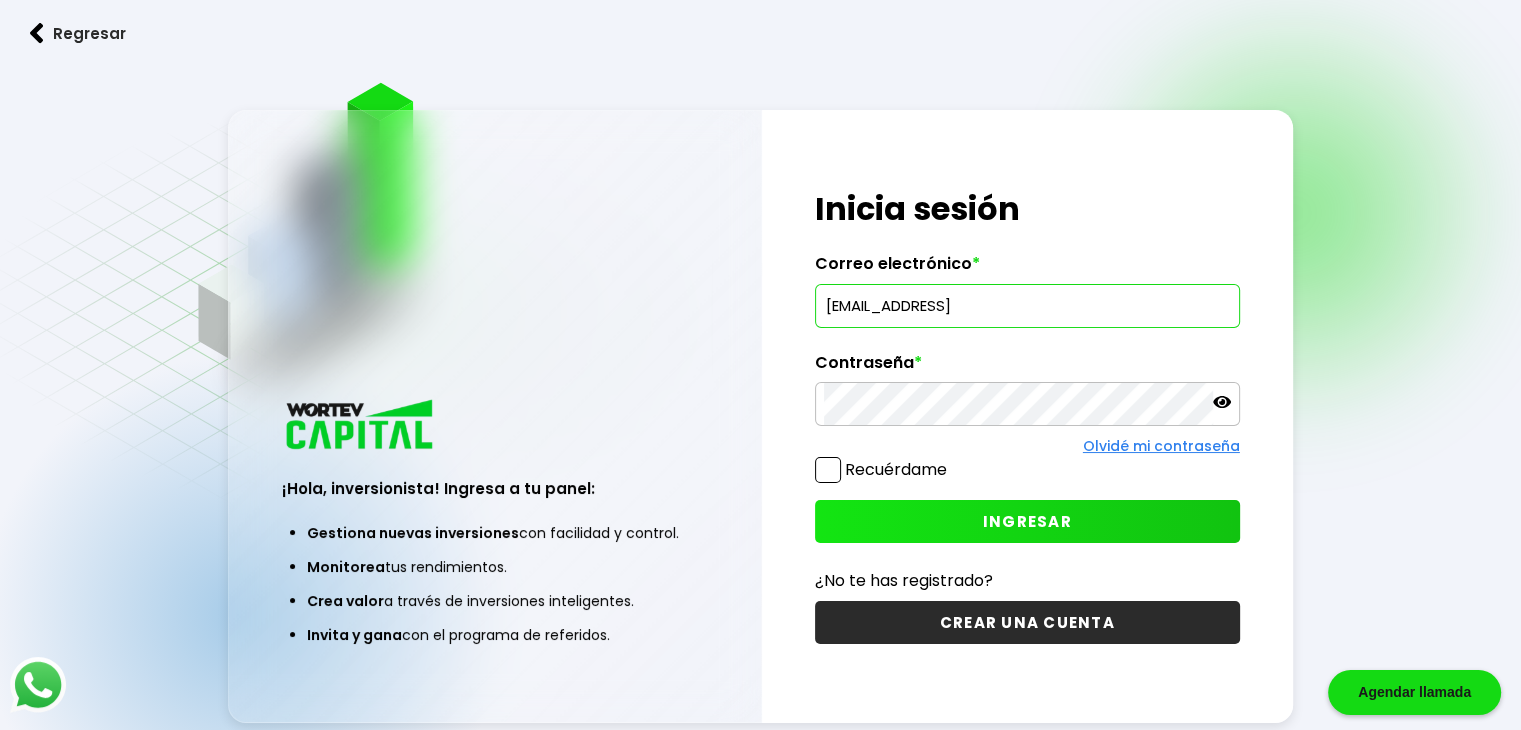 type on "[EMAIL]" 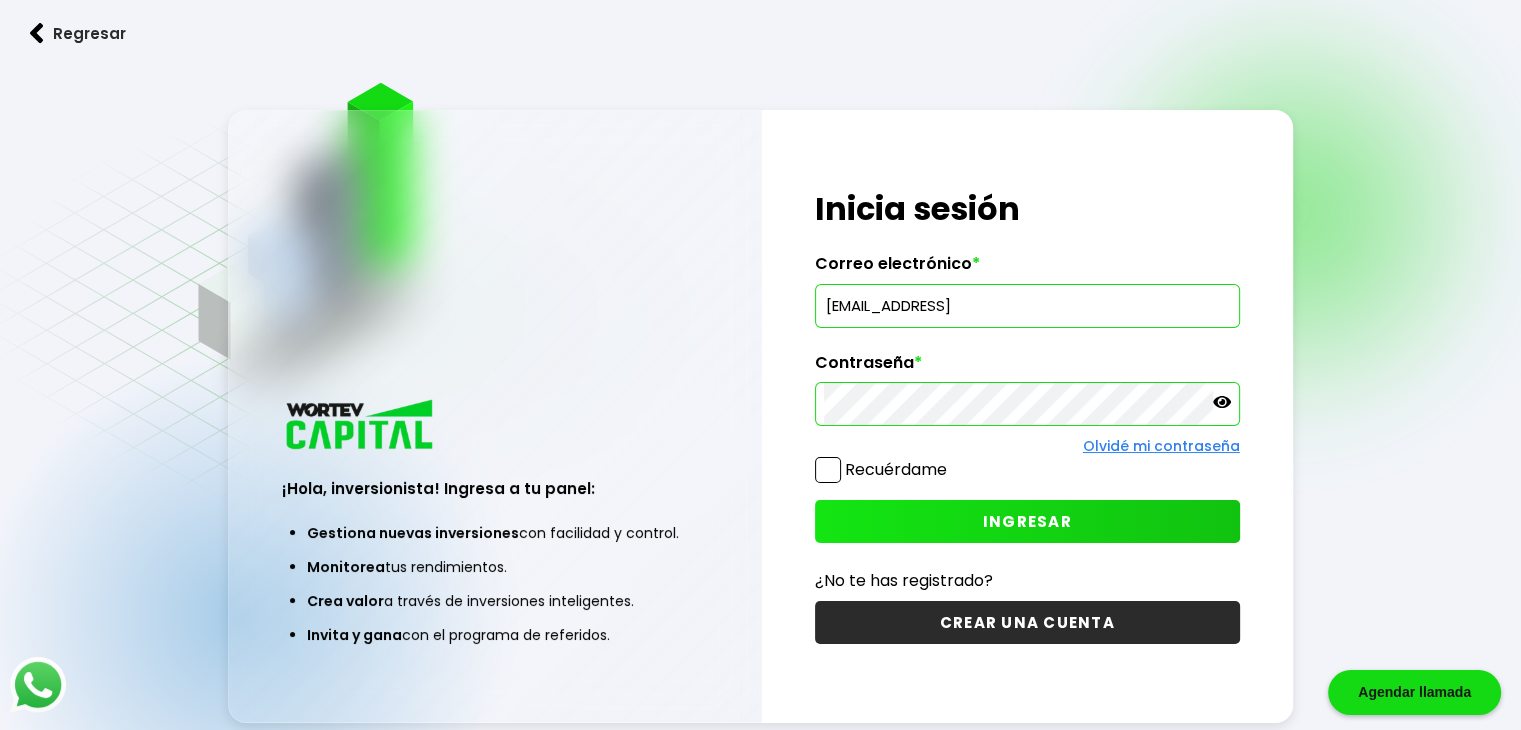 click on "INGRESAR" at bounding box center (1027, 521) 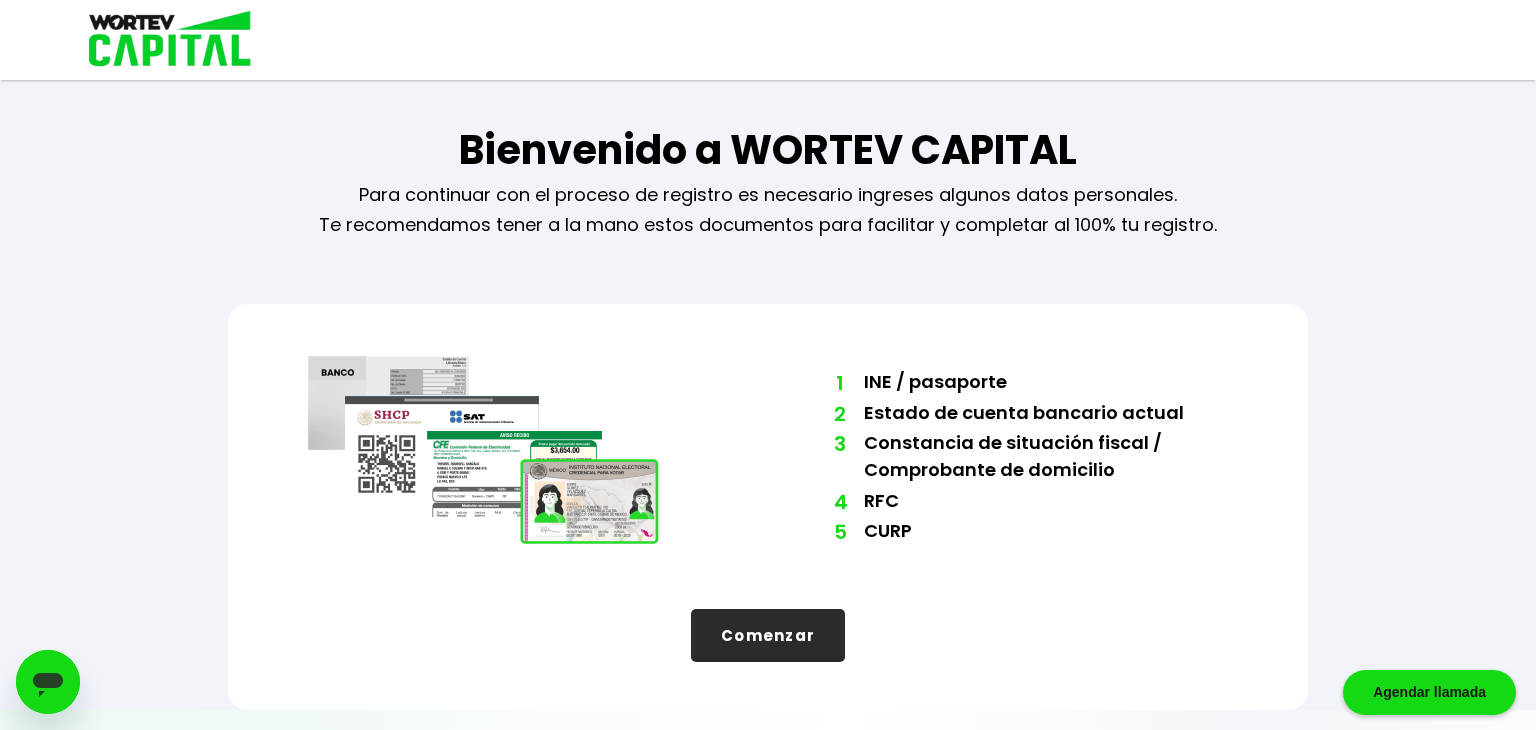click on "Comenzar" at bounding box center (768, 635) 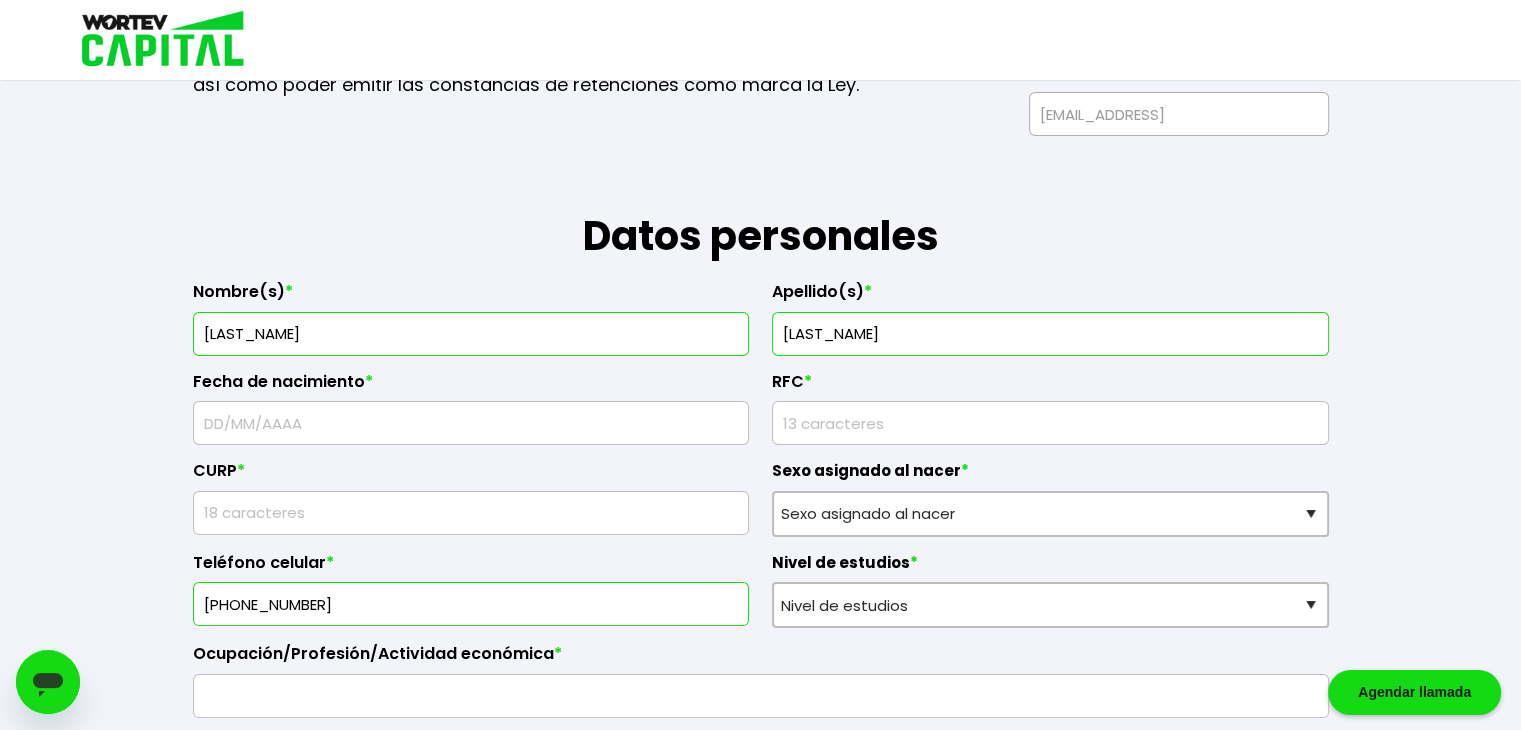 scroll, scrollTop: 200, scrollLeft: 0, axis: vertical 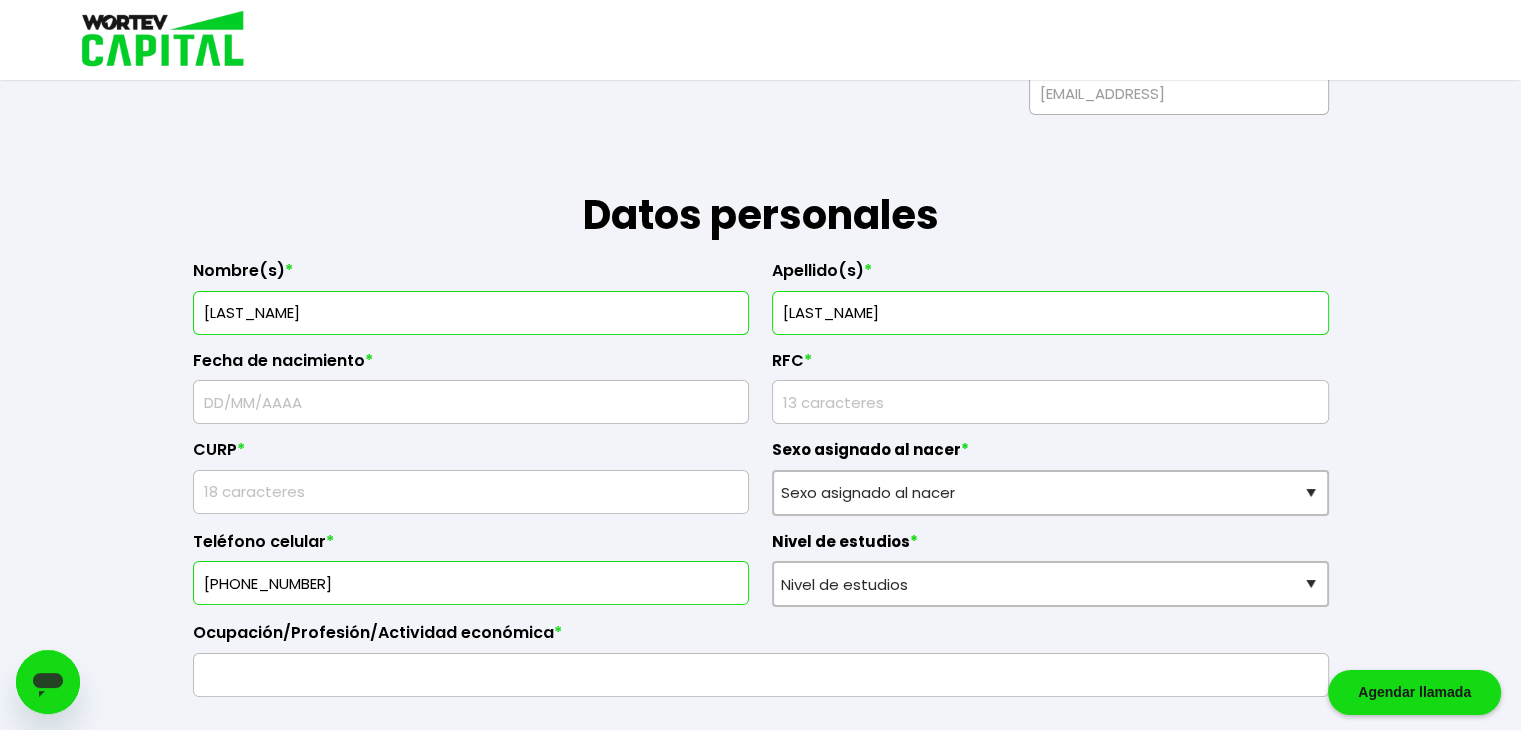 click at bounding box center [471, 402] 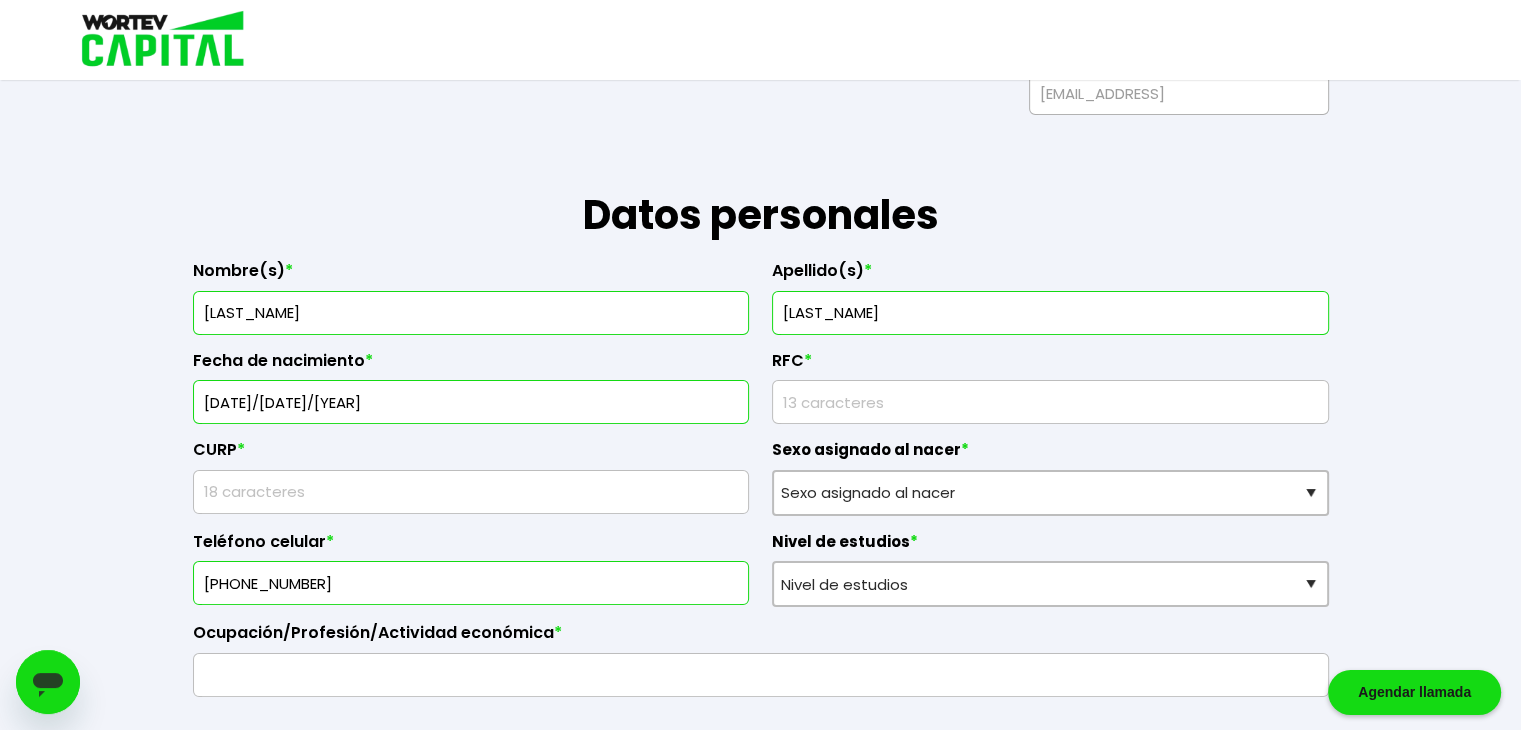 type on "25/08/1981" 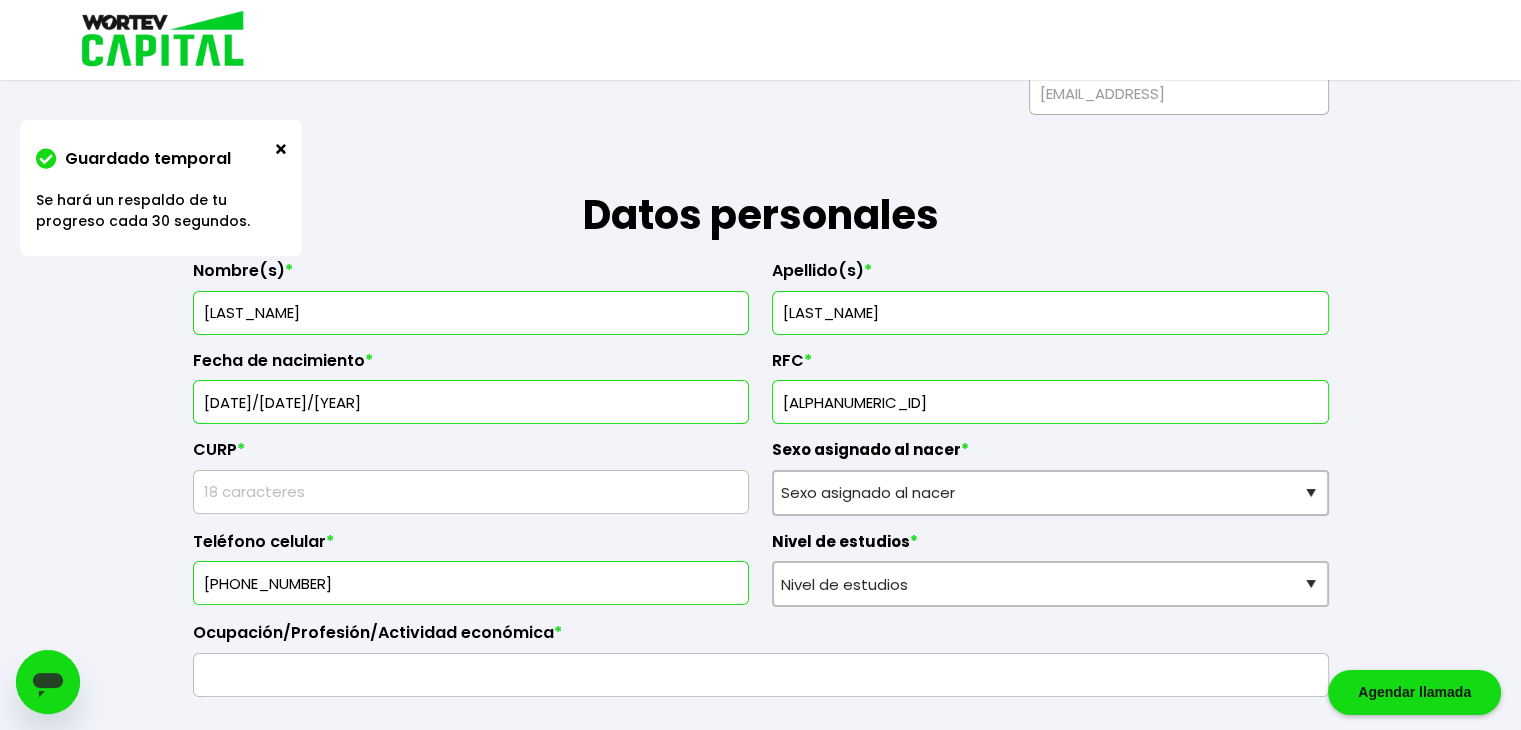 type on "GOBA810825S80" 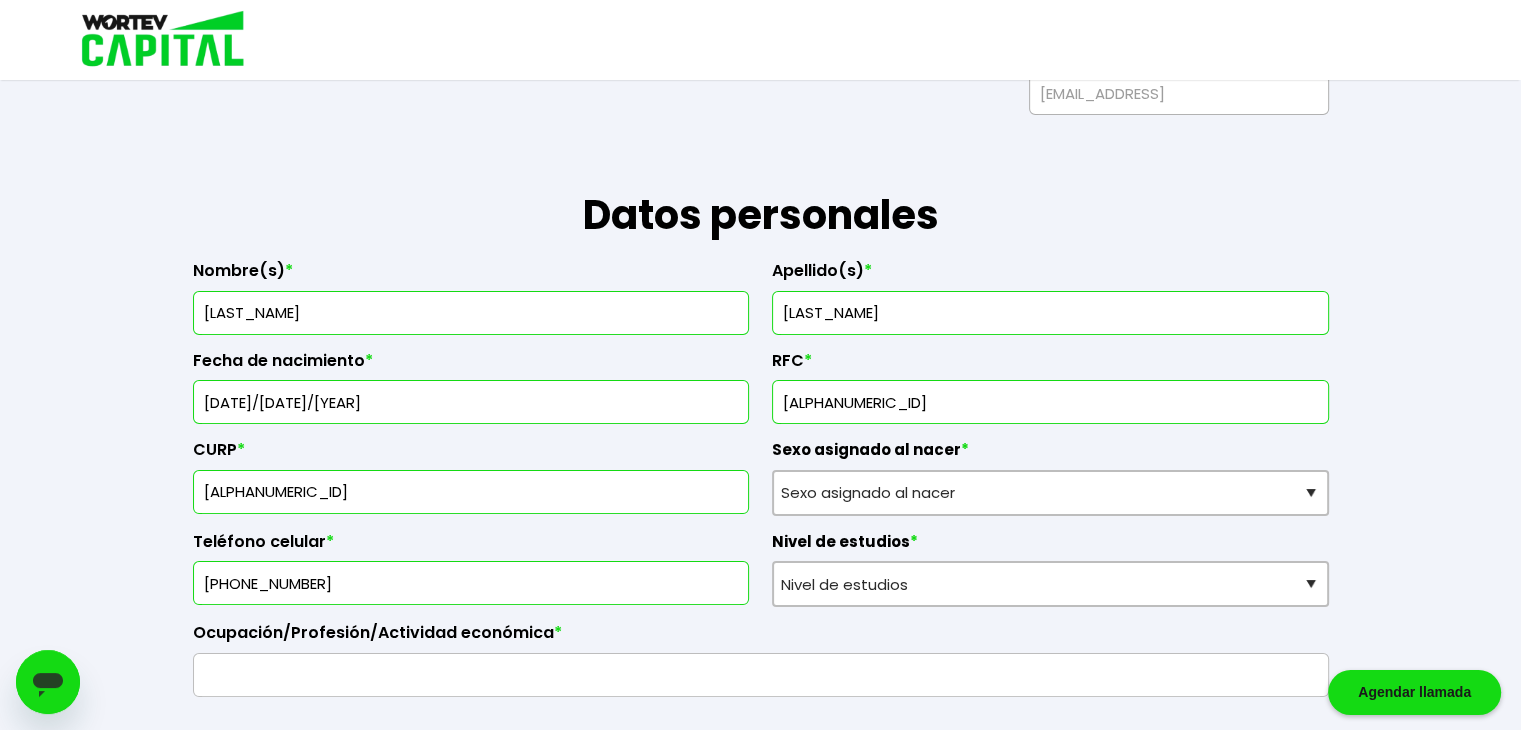 type on "GOBA810825HVZMRN06" 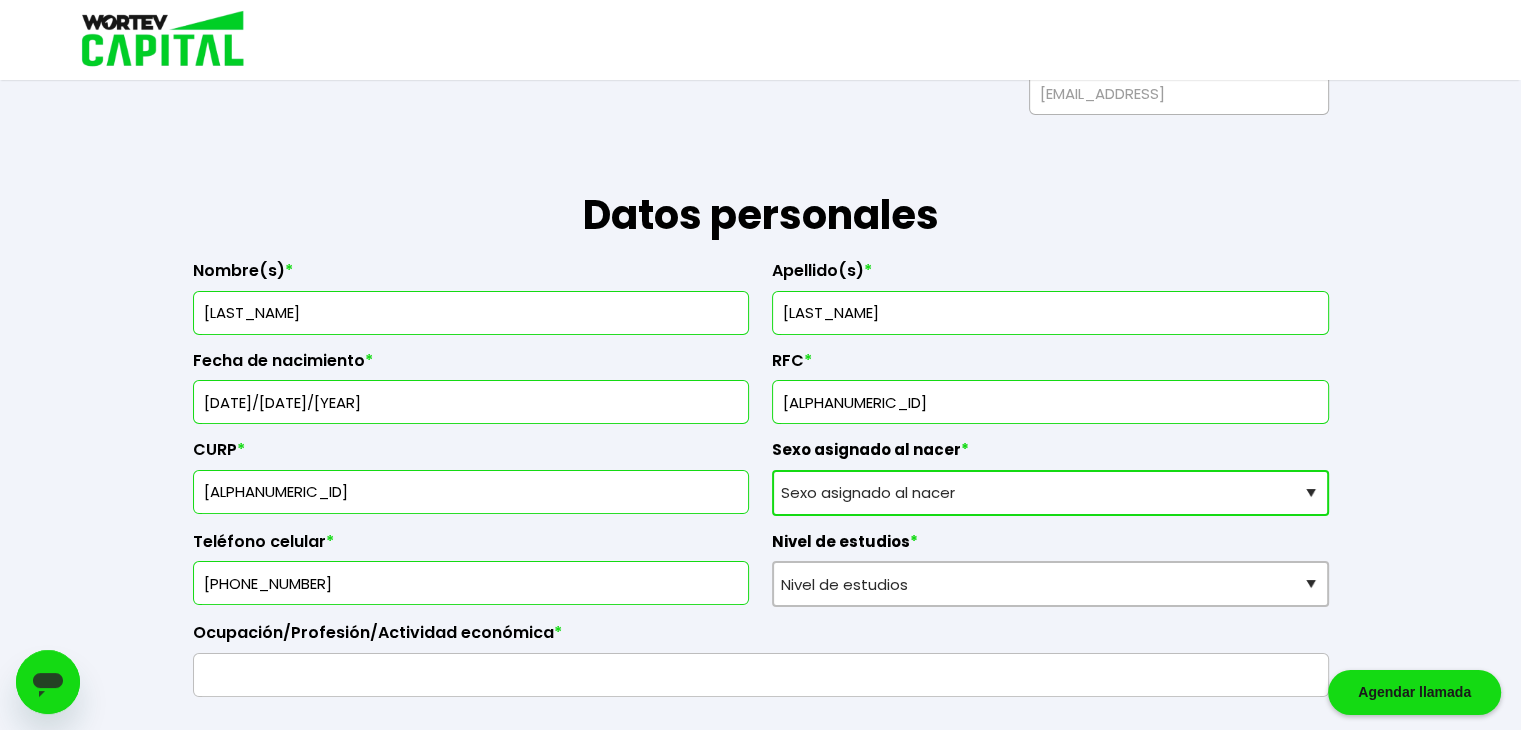 click on "Sexo asignado al nacer Hombre Mujer Prefiero no contestar" at bounding box center (1050, 493) 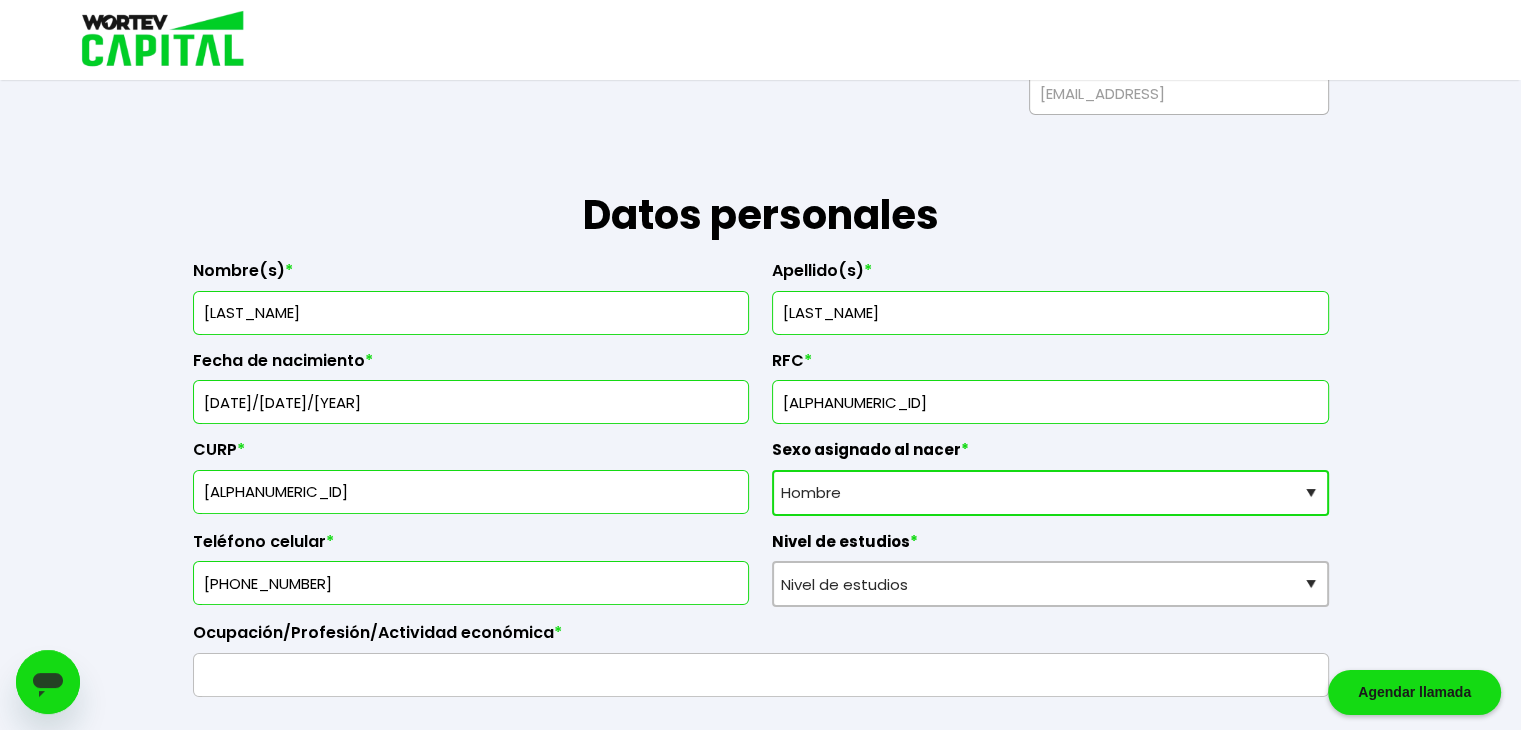 click on "Sexo asignado al nacer Hombre Mujer Prefiero no contestar" at bounding box center (1050, 493) 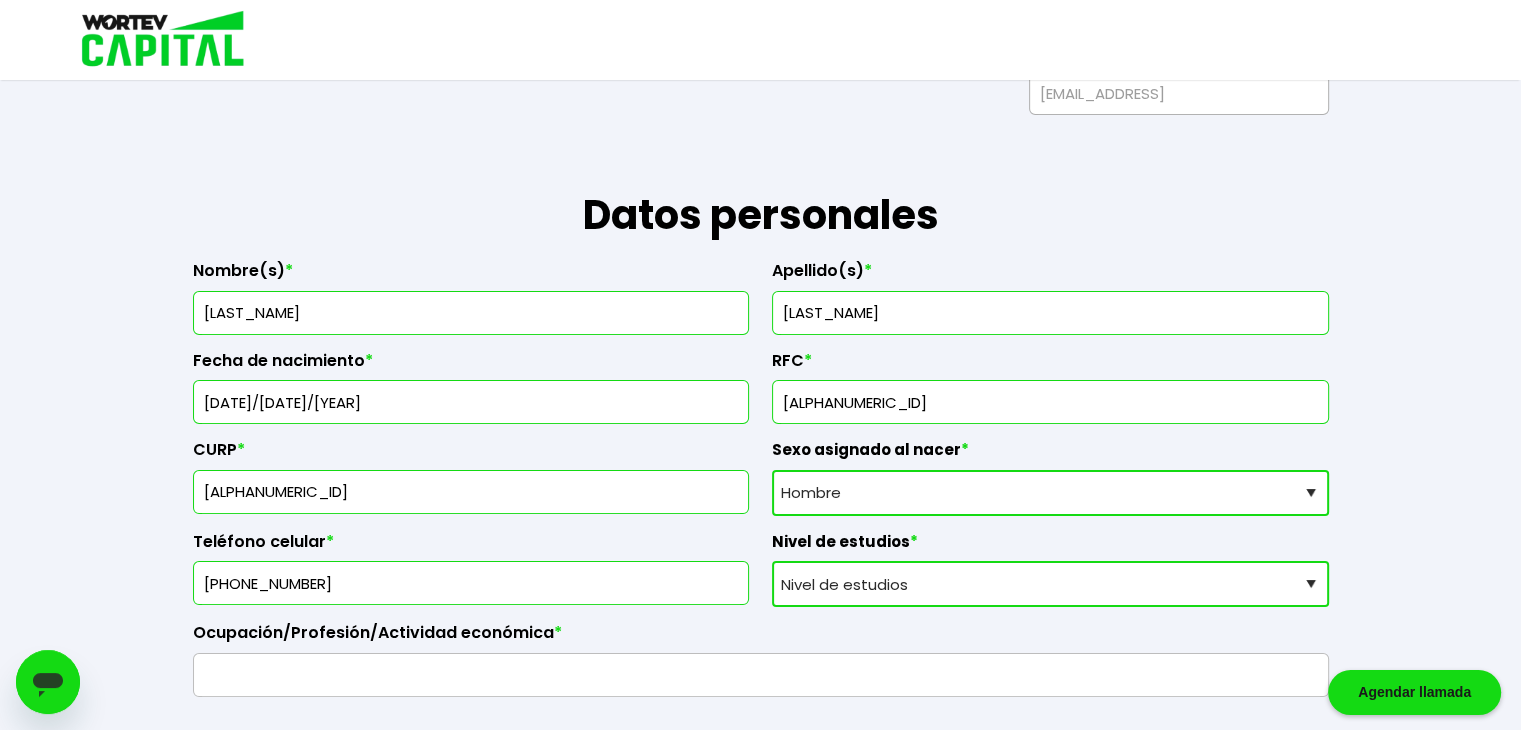 click on "Nivel de estudios Primaria Secundaria Bachillerato Licenciatura Posgrado" at bounding box center (1050, 584) 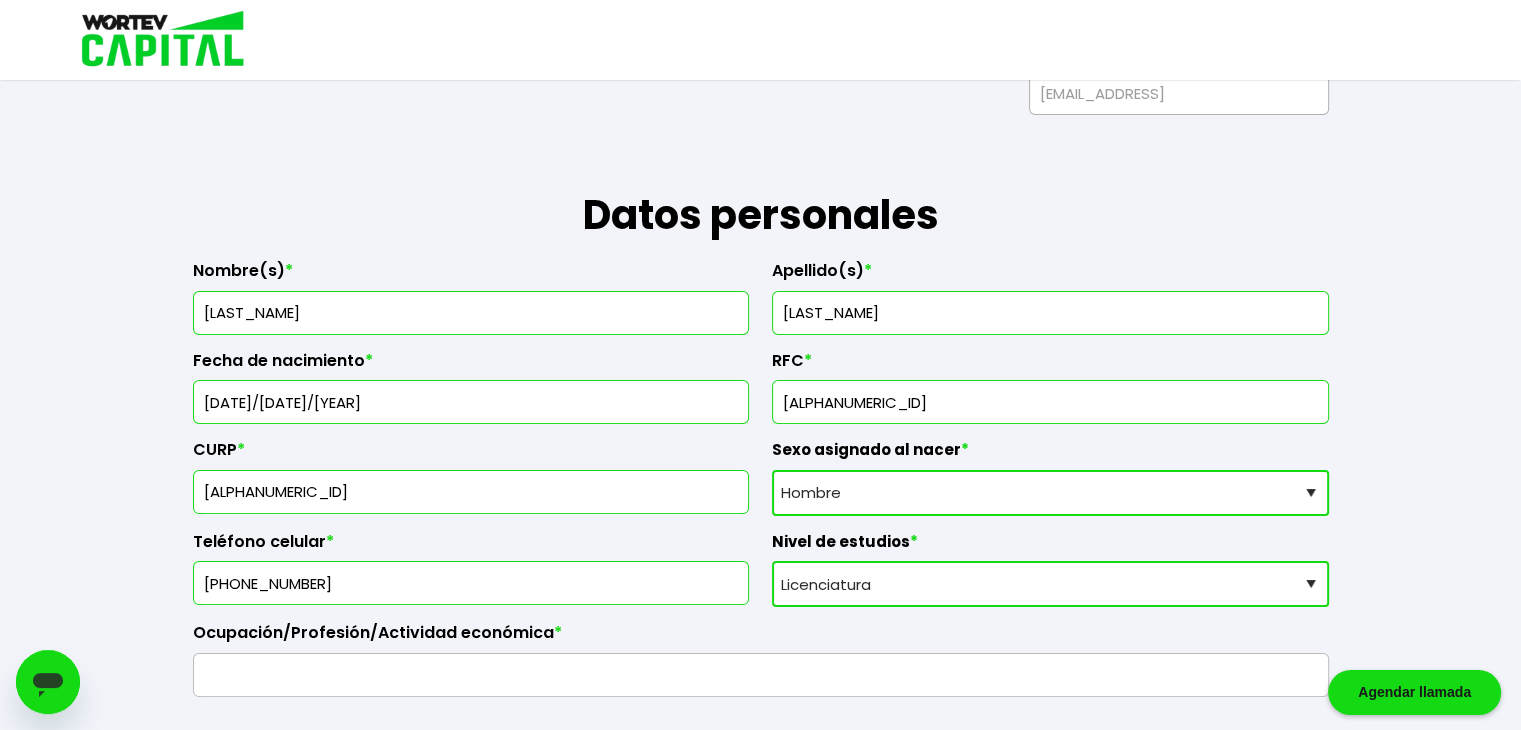 click on "Nivel de estudios Primaria Secundaria Bachillerato Licenciatura Posgrado" at bounding box center (1050, 584) 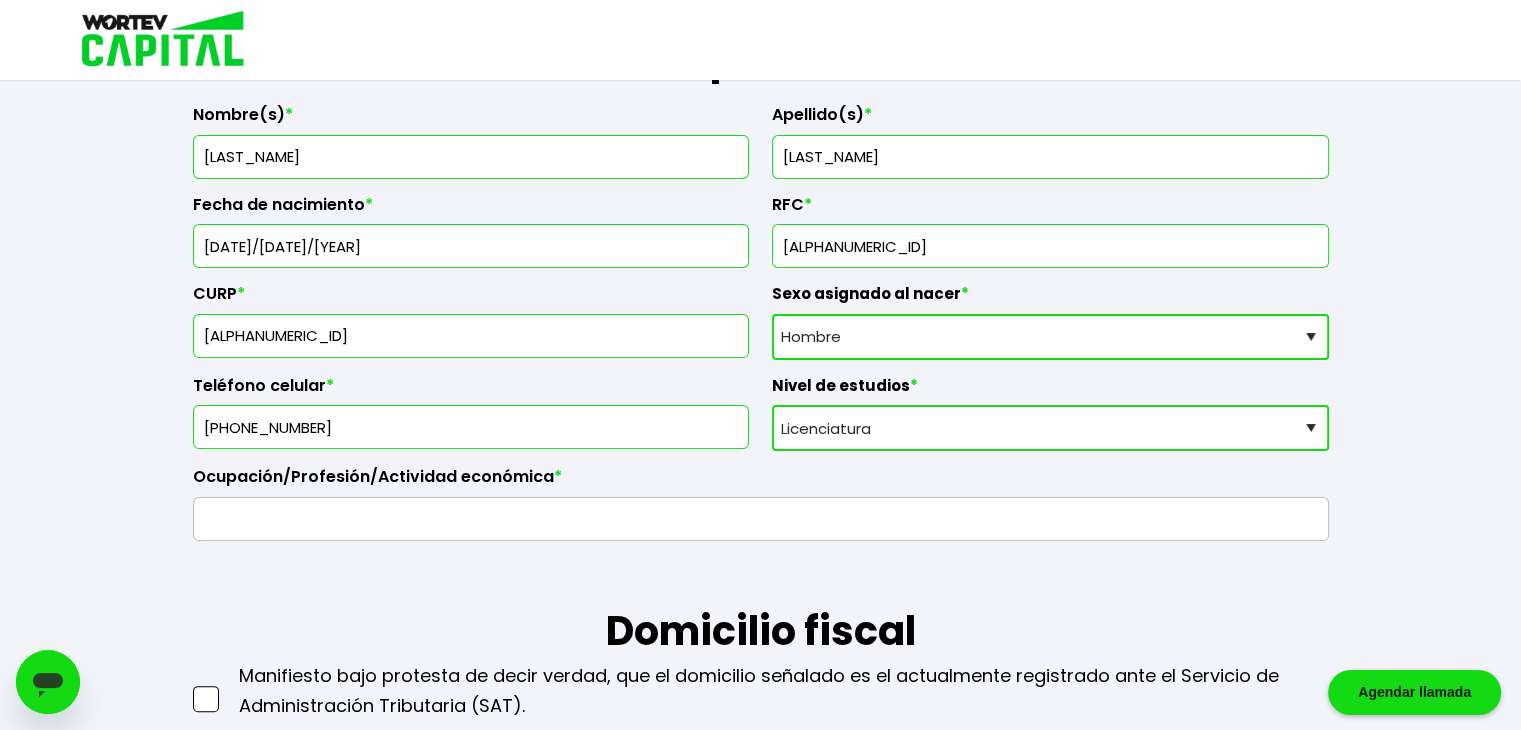 scroll, scrollTop: 400, scrollLeft: 0, axis: vertical 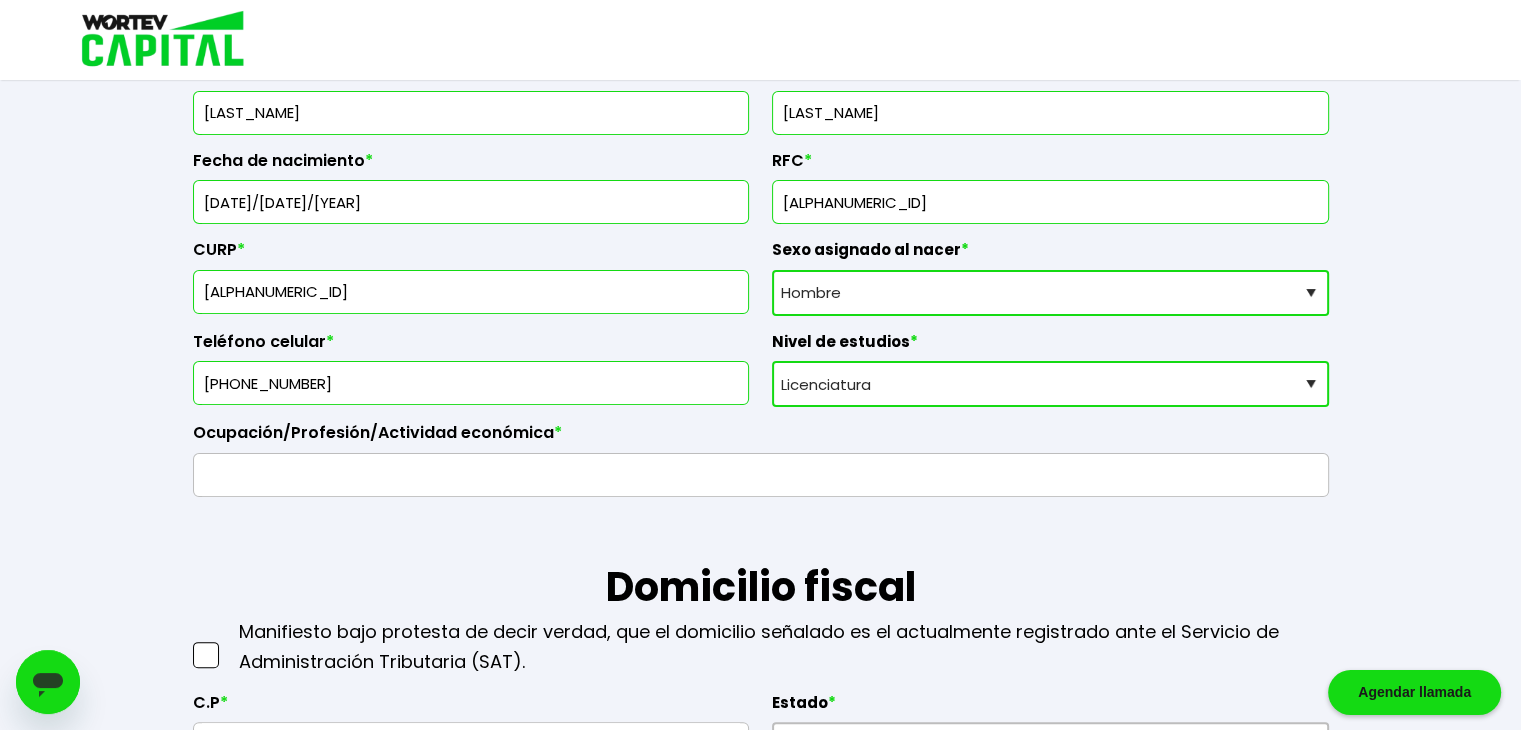 click at bounding box center [761, 475] 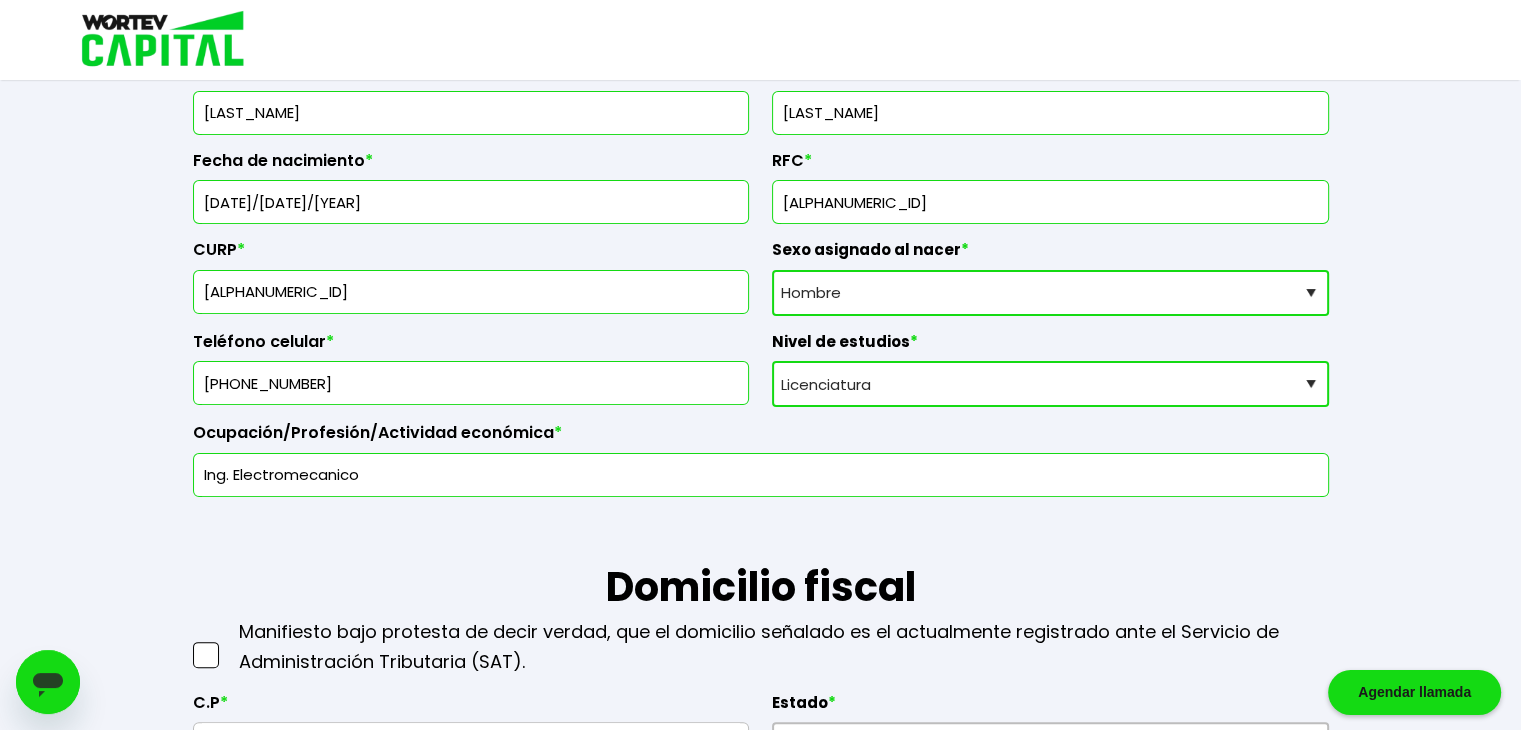 drag, startPoint x: 311, startPoint y: 473, endPoint x: 260, endPoint y: 475, distance: 51.0392 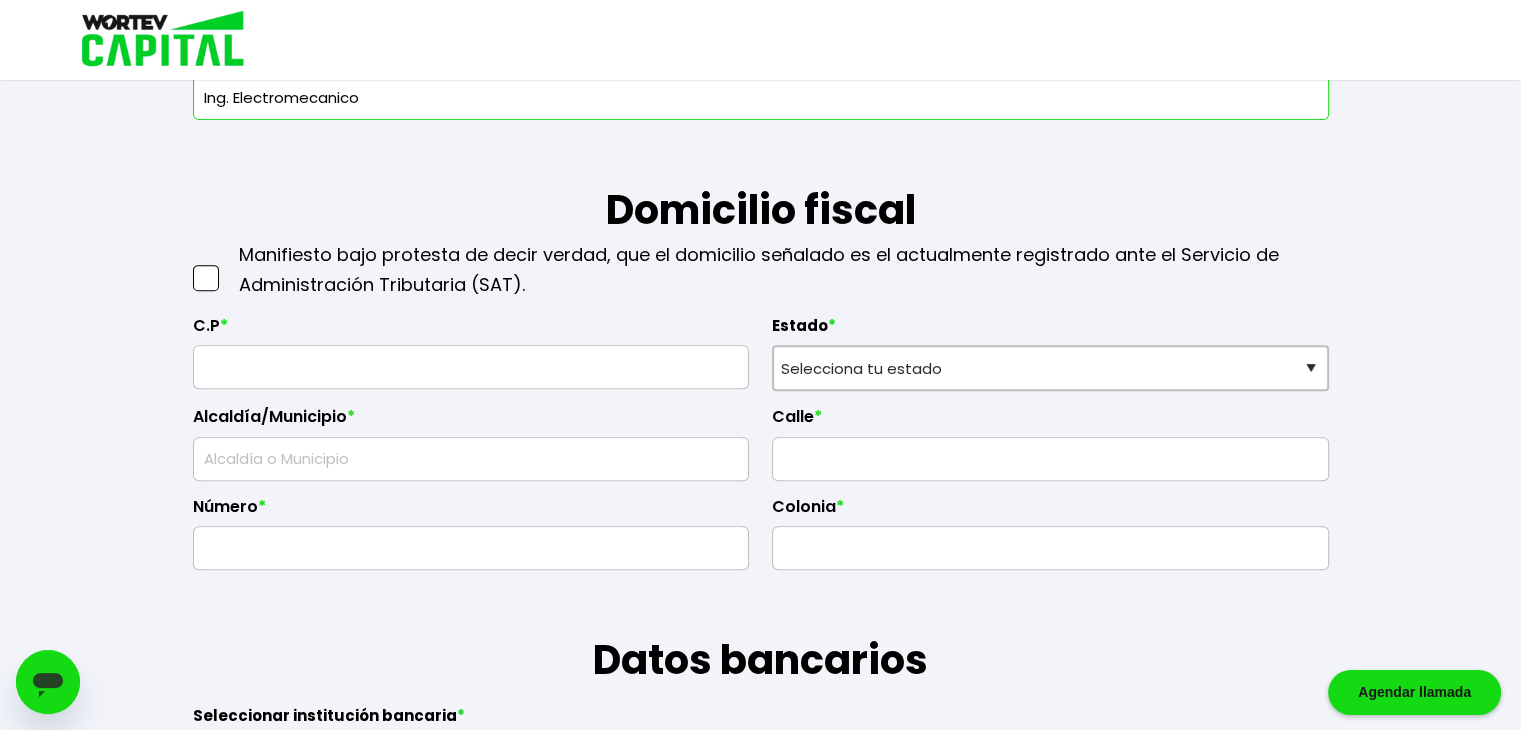 scroll, scrollTop: 800, scrollLeft: 0, axis: vertical 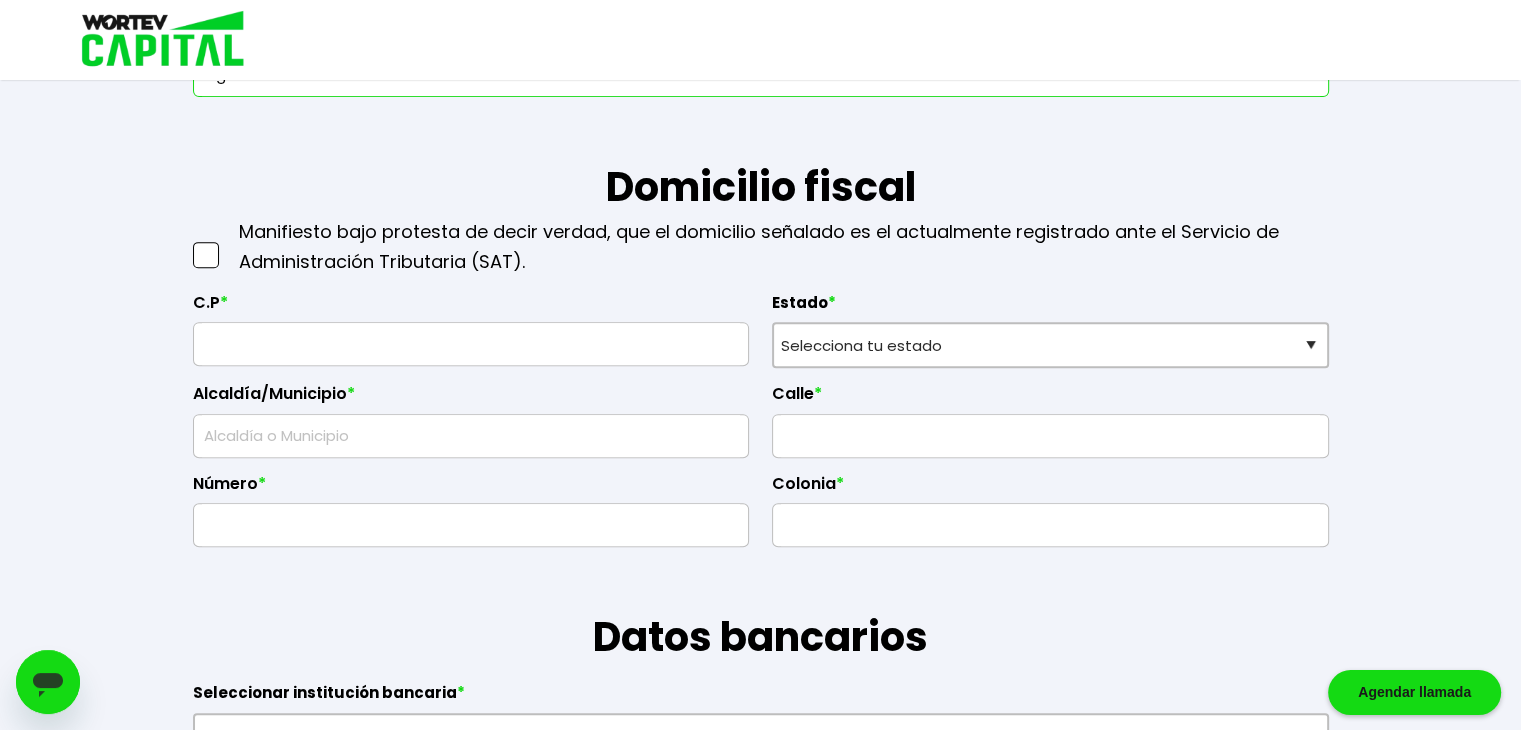 click at bounding box center (206, 255) 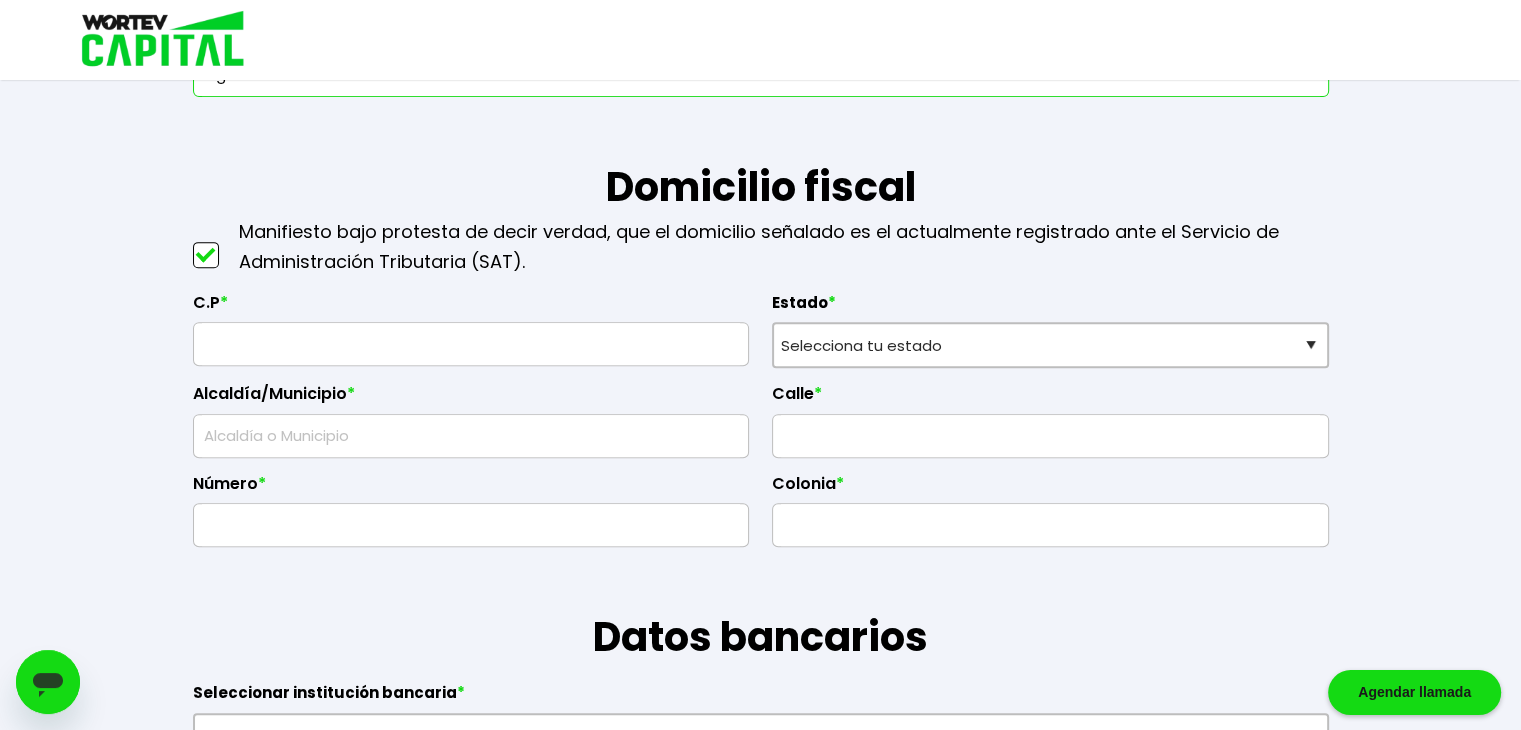 click at bounding box center [471, 344] 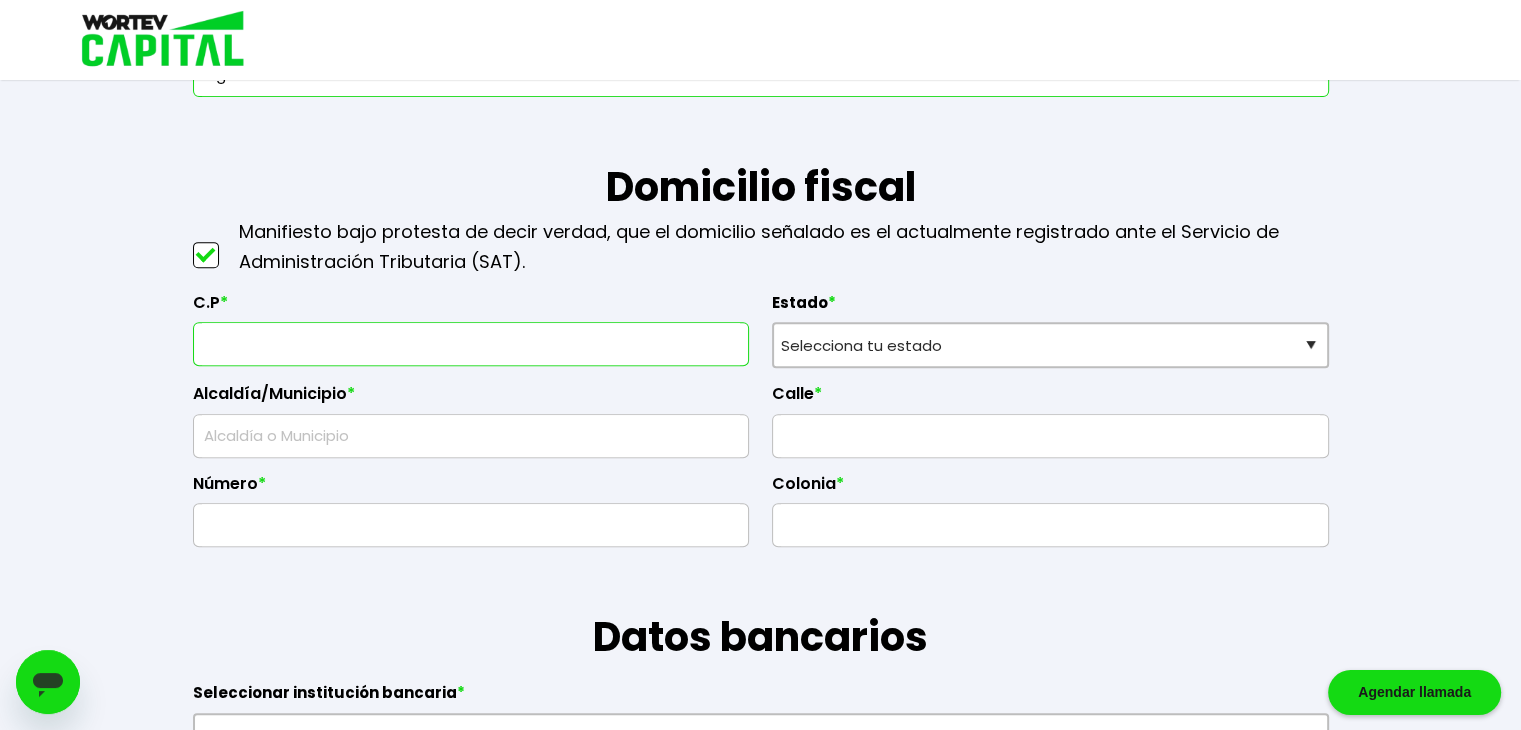 click at bounding box center (471, 344) 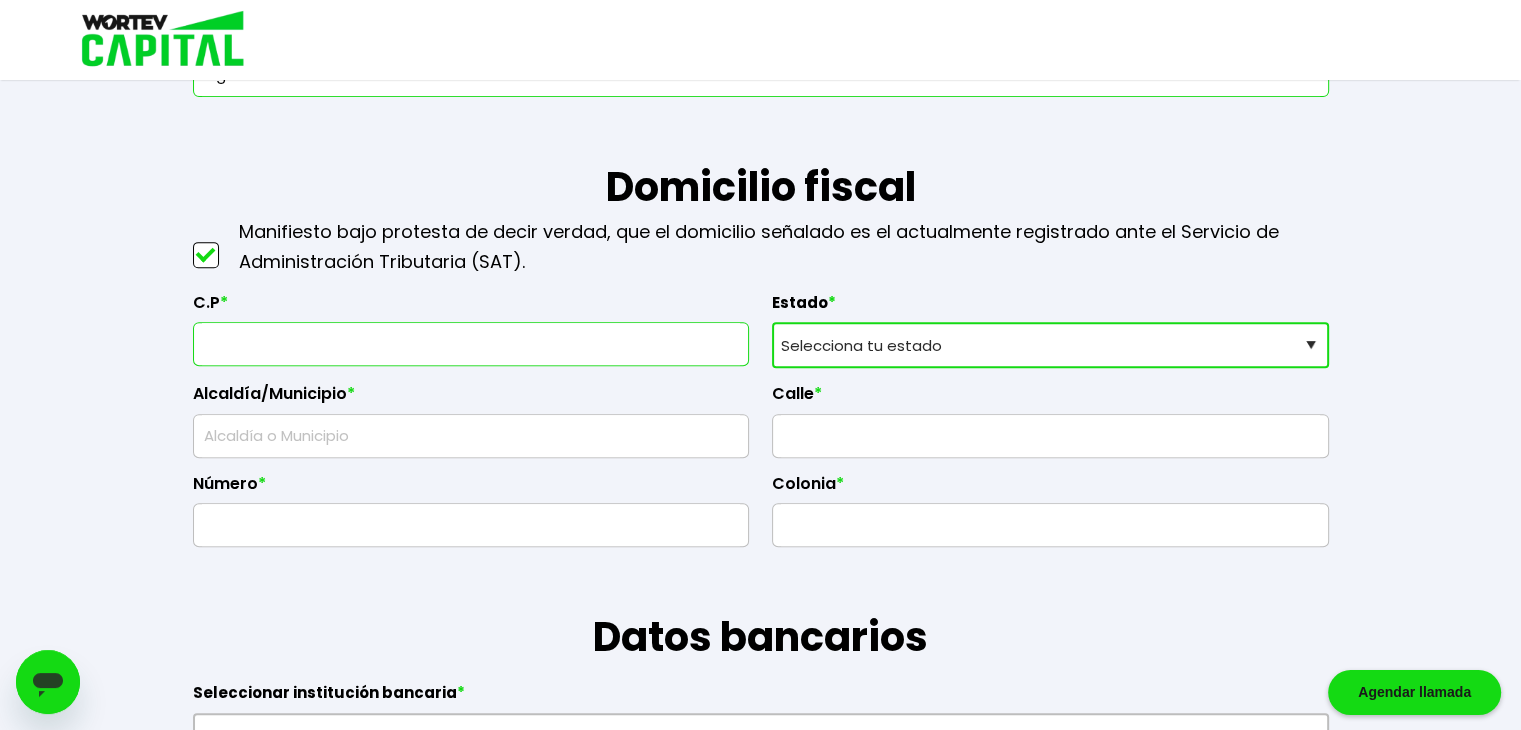 click on "Selecciona tu estado Aguascalientes Baja California Baja California Sur Campeche Chiapas Ciudad de México Chihuahua Coahuila Colima Durango Estado de México Guanajuato Guerrero Hidalgo Jalisco Michoacán Morelos Nayarit Nuevo León Oaxaca Puebla Querétaro Quintana Roo San Luis Potosí Sinaloa Sonora Tabasco Tamaulipas Tlaxcala Veracruz Yucatán Zacatecas" at bounding box center [1050, 345] 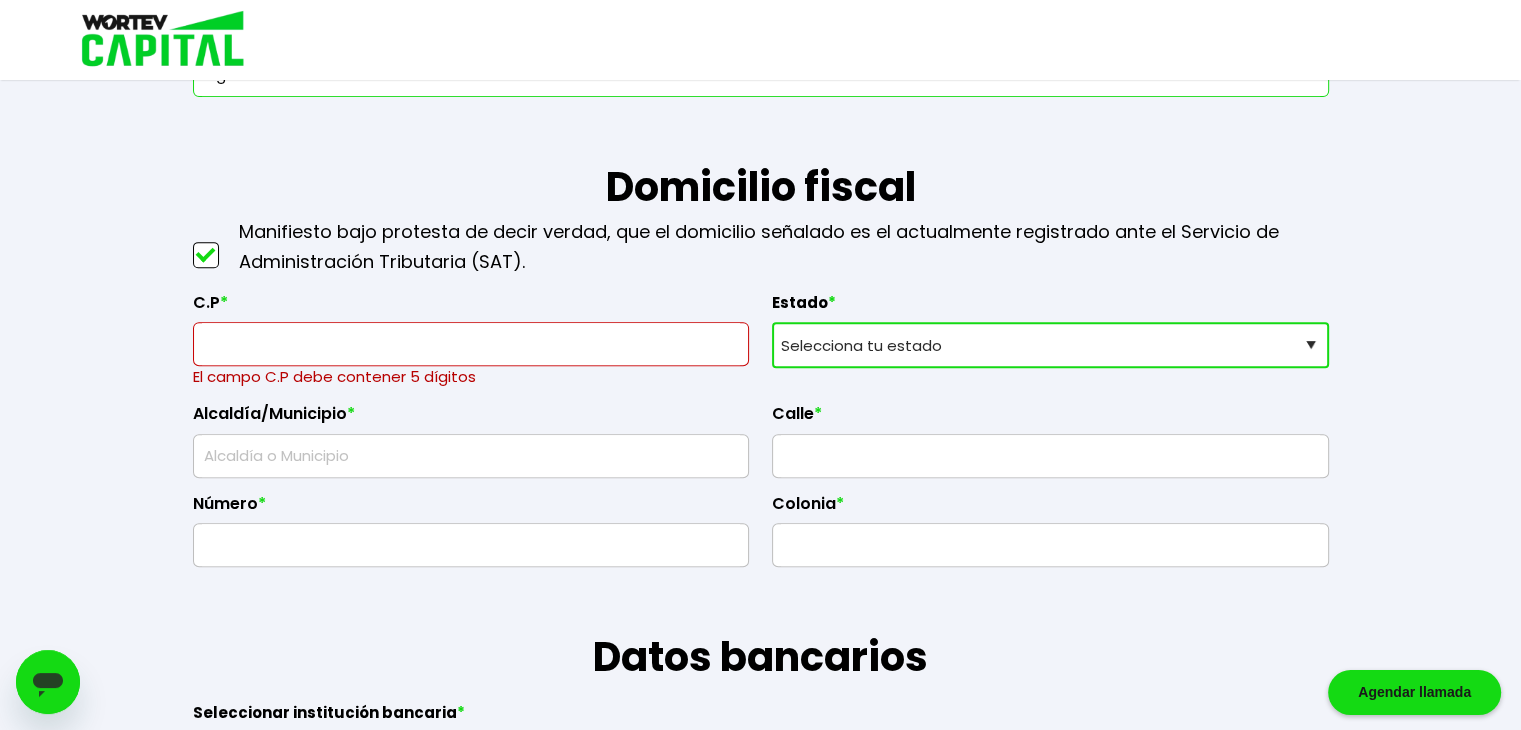 select on "VE" 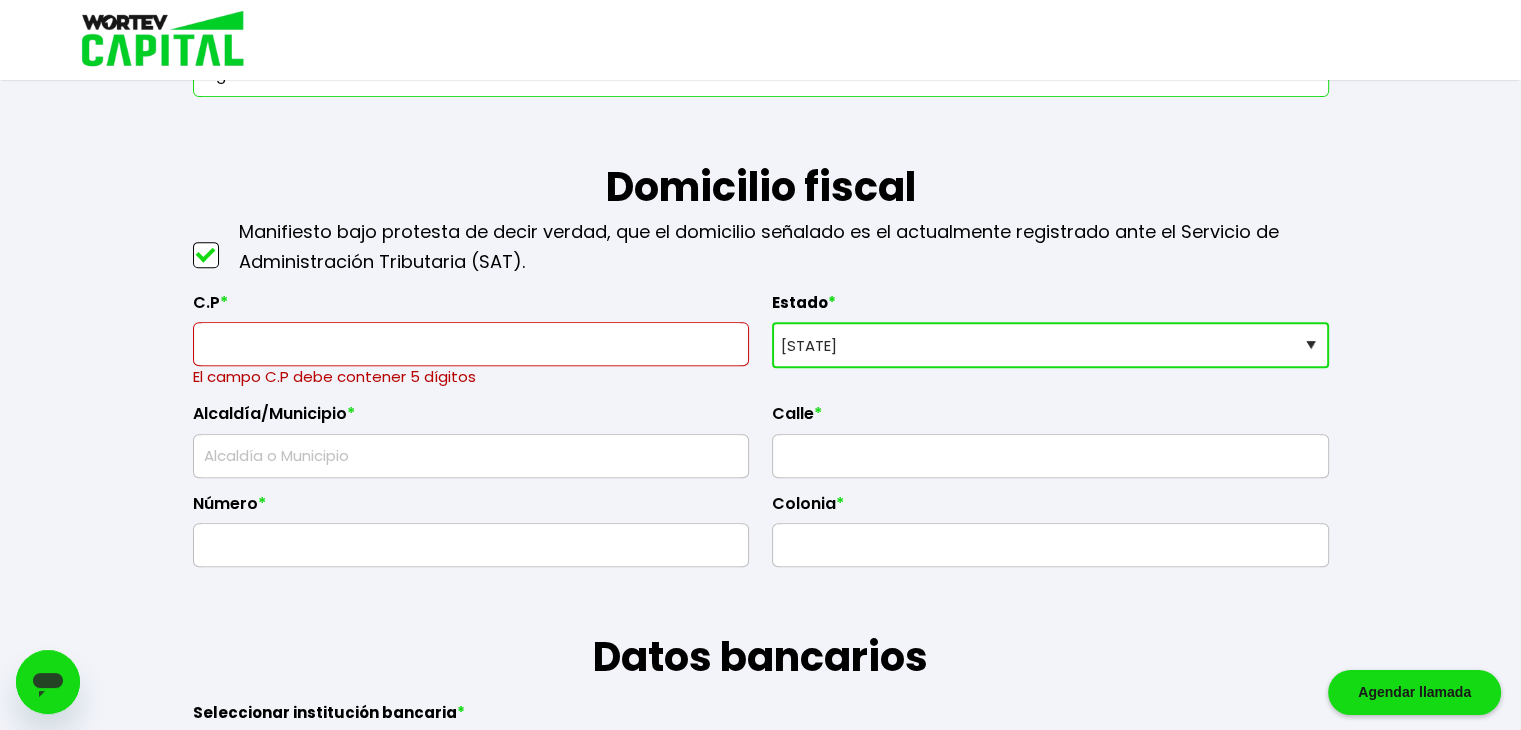 click on "Selecciona tu estado Aguascalientes Baja California Baja California Sur Campeche Chiapas Ciudad de México Chihuahua Coahuila Colima Durango Estado de México Guanajuato Guerrero Hidalgo Jalisco Michoacán Morelos Nayarit Nuevo León Oaxaca Puebla Querétaro Quintana Roo San Luis Potosí Sinaloa Sonora Tabasco Tamaulipas Tlaxcala Veracruz Yucatán Zacatecas" at bounding box center (1050, 345) 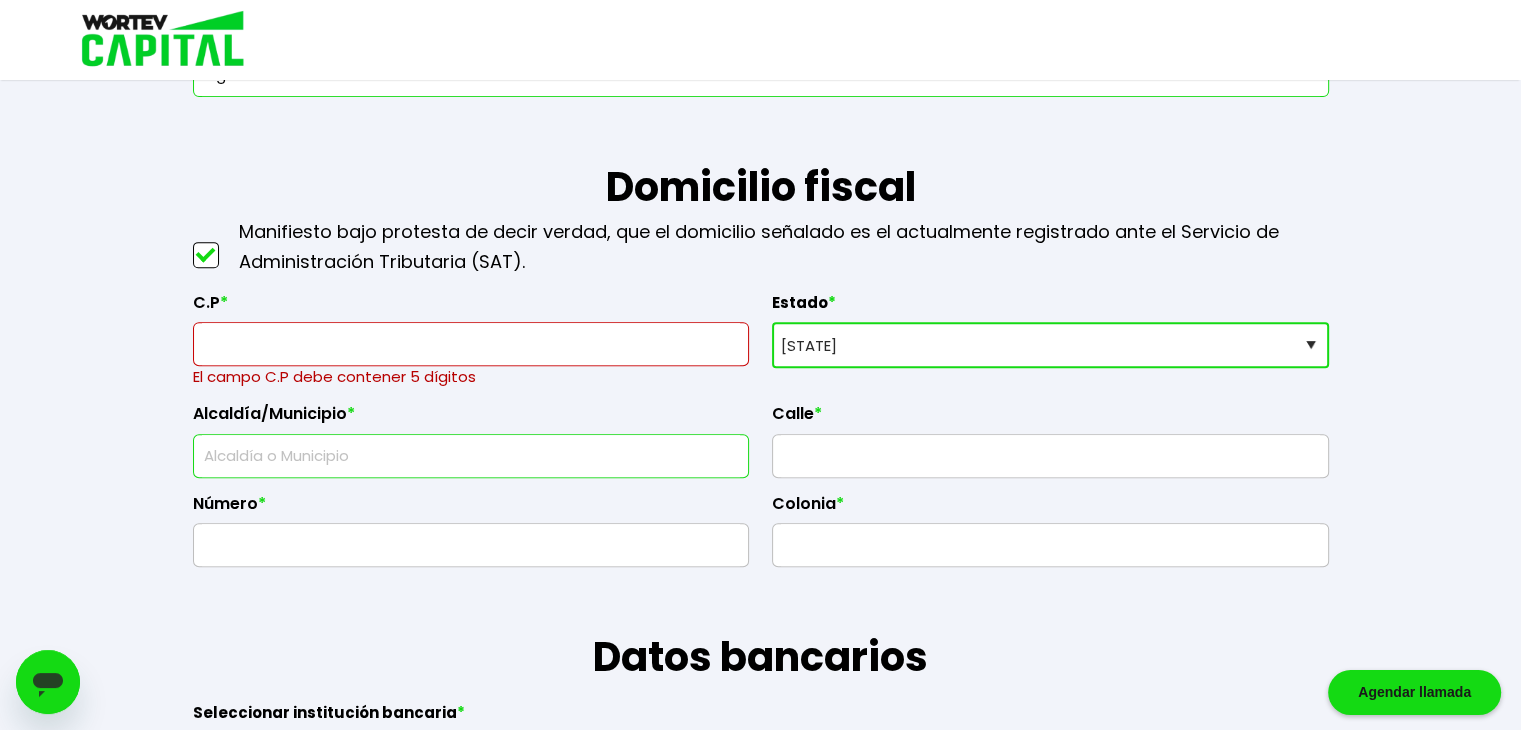 click at bounding box center [471, 456] 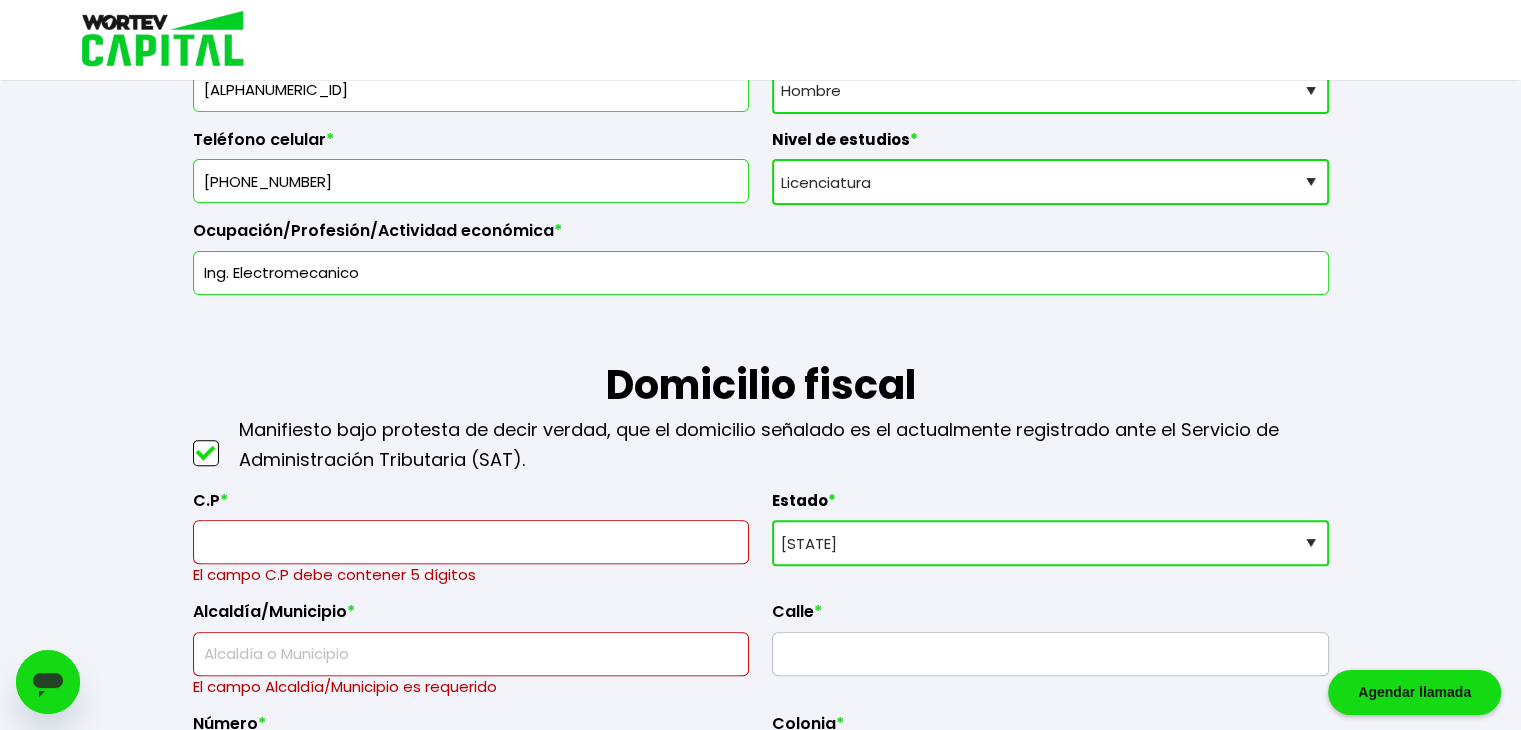 scroll, scrollTop: 600, scrollLeft: 0, axis: vertical 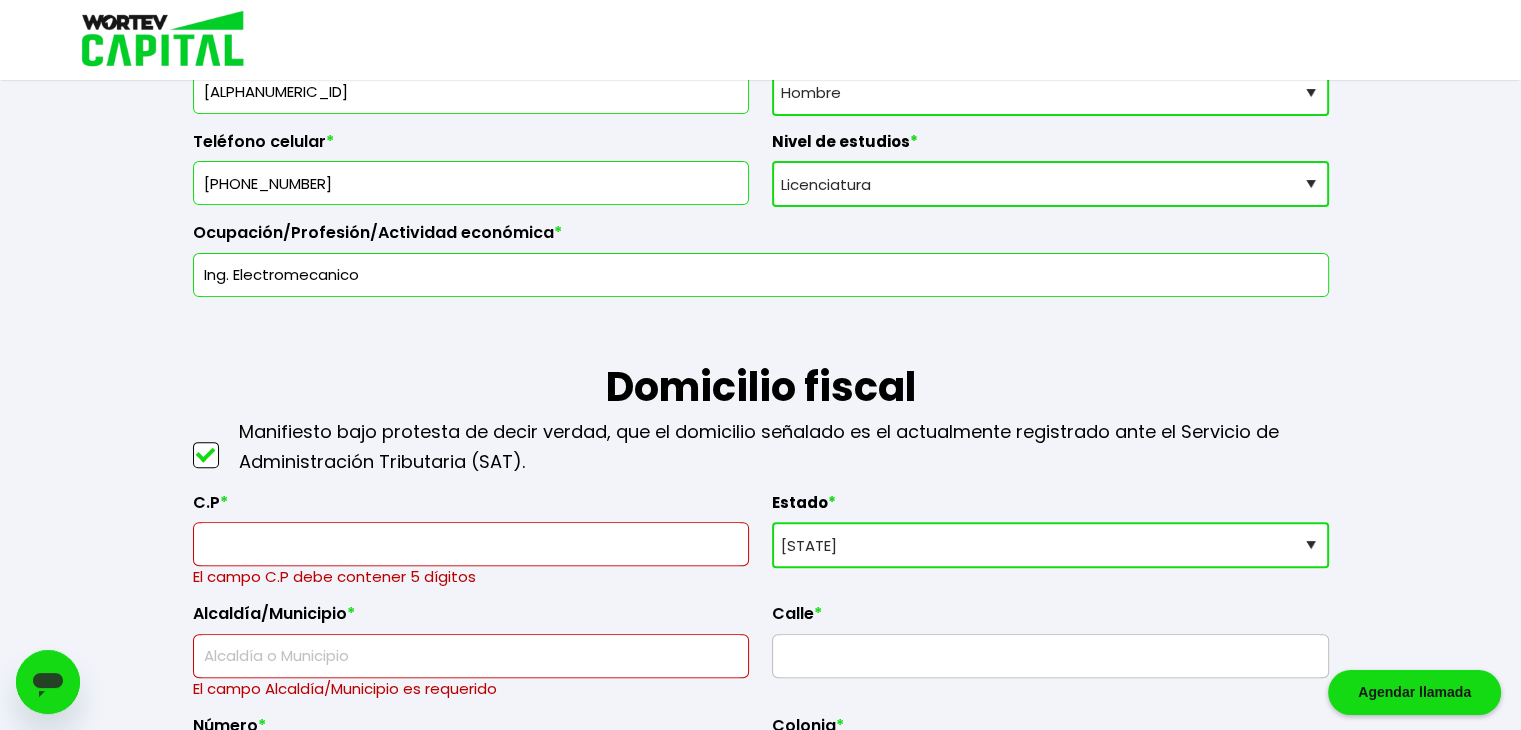 click at bounding box center (471, 544) 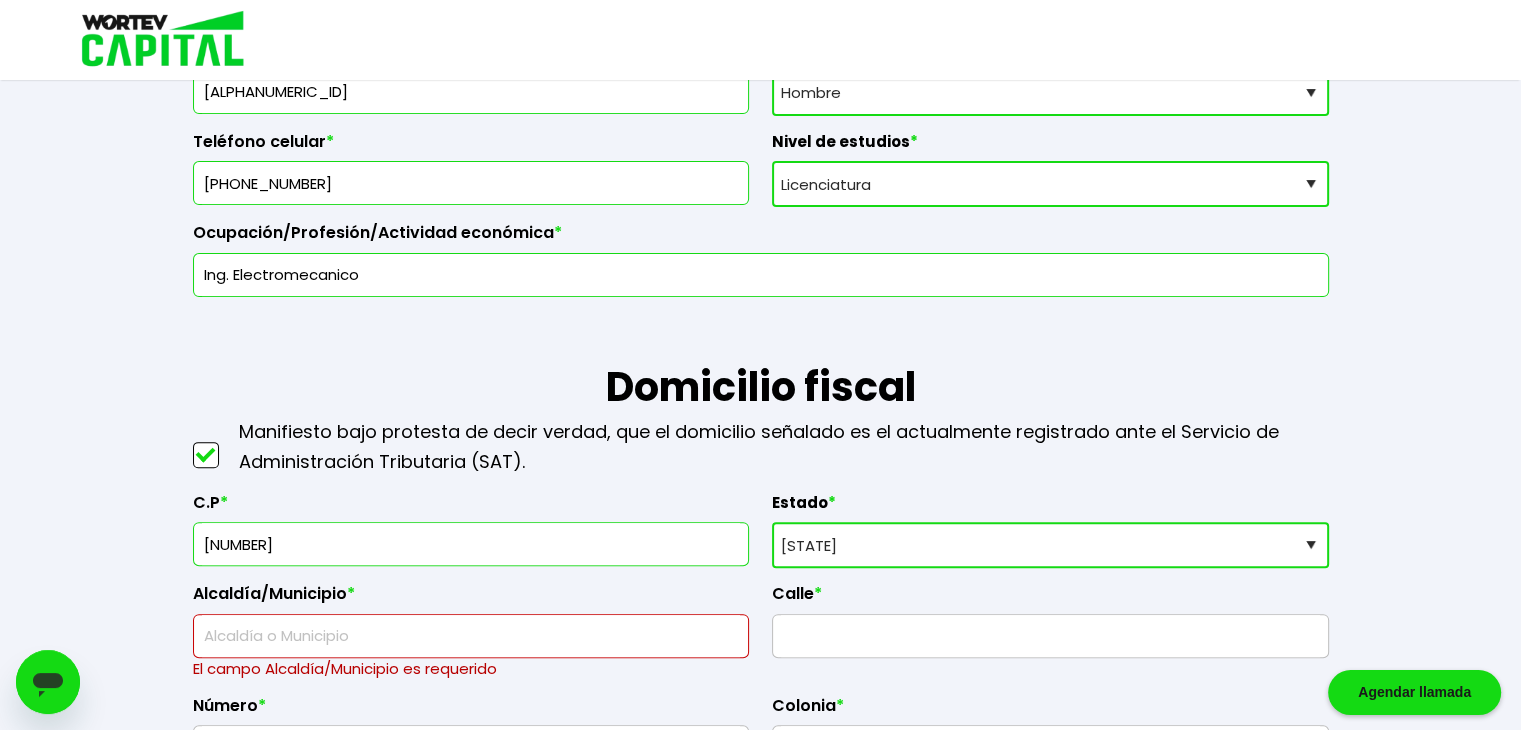 type on "91060" 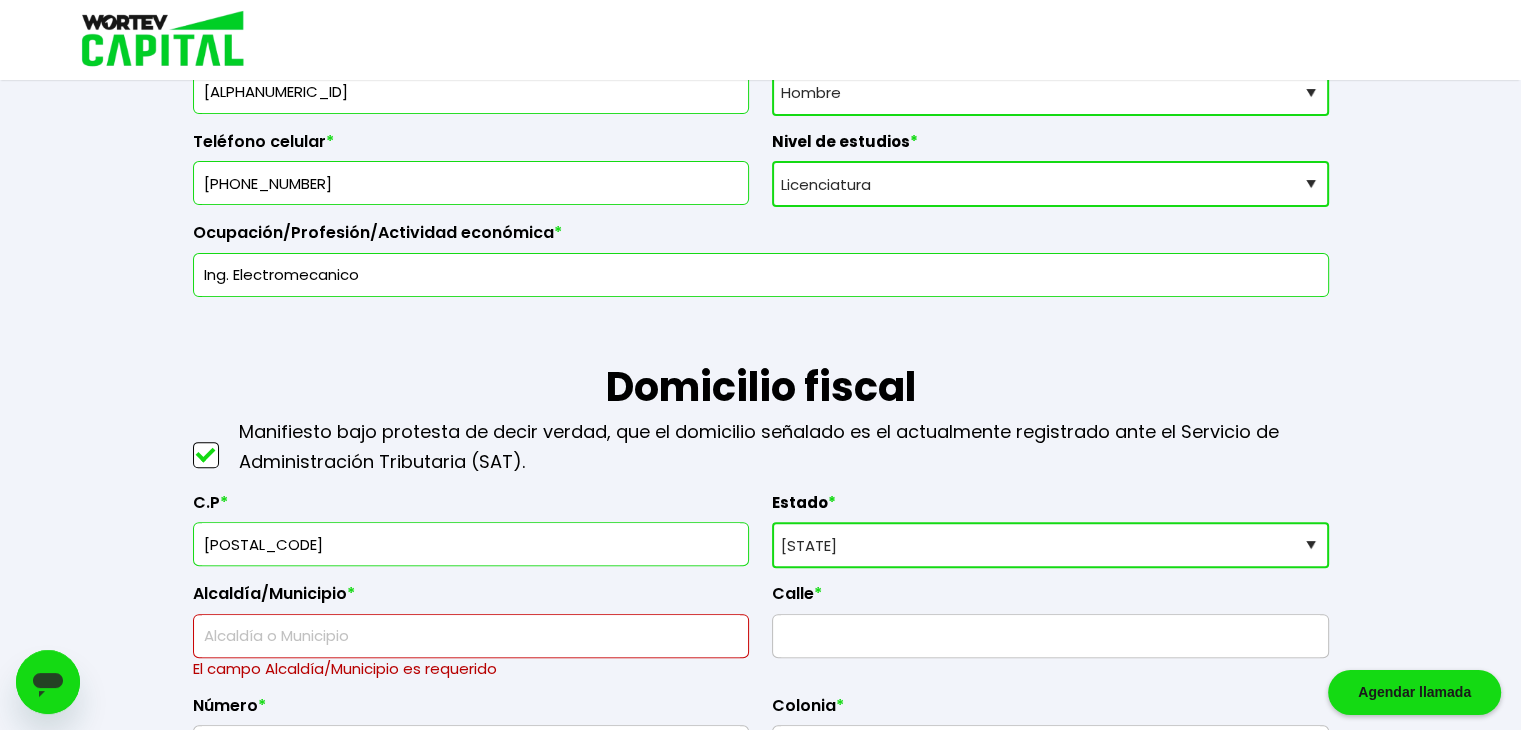 type on "Xalapa" 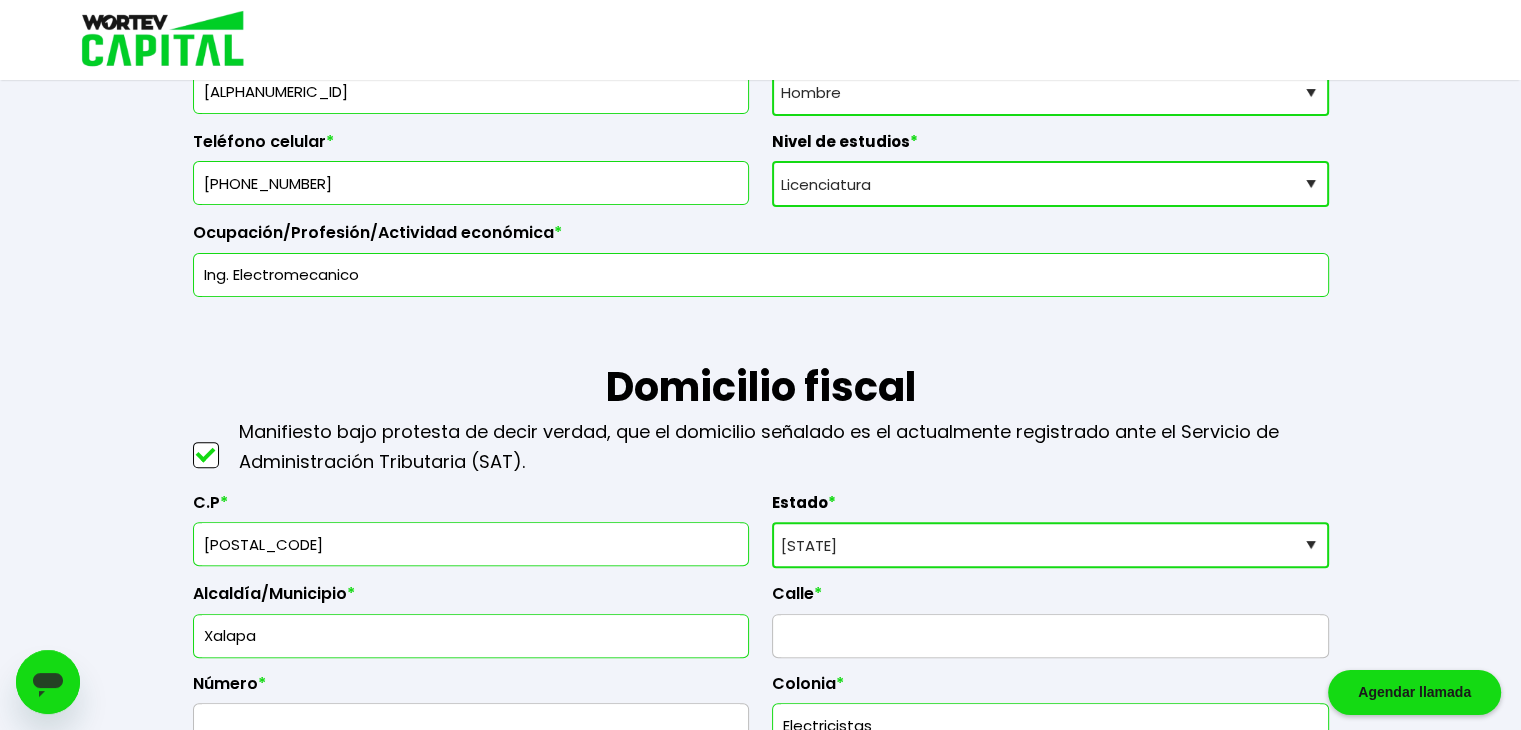 type on "91060" 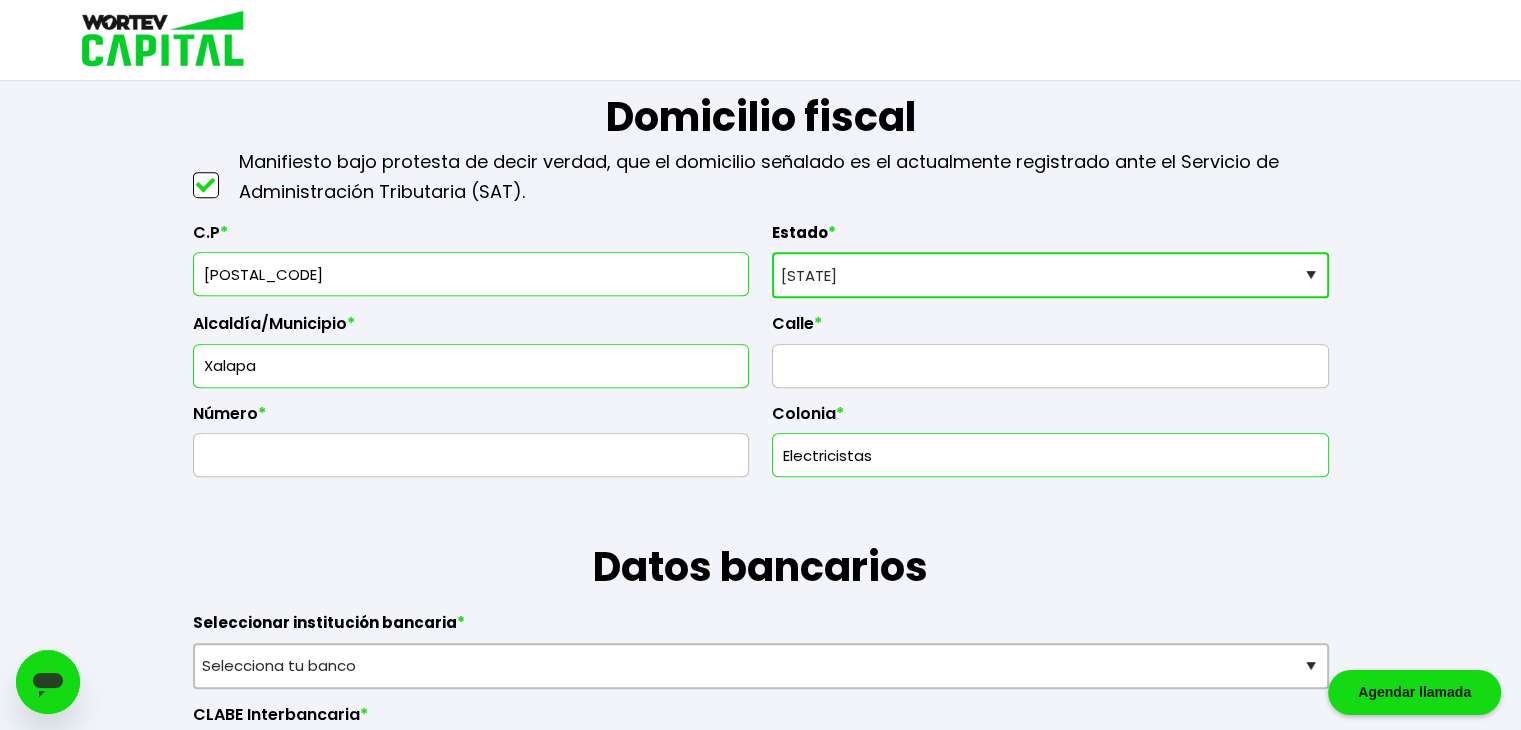 scroll, scrollTop: 900, scrollLeft: 0, axis: vertical 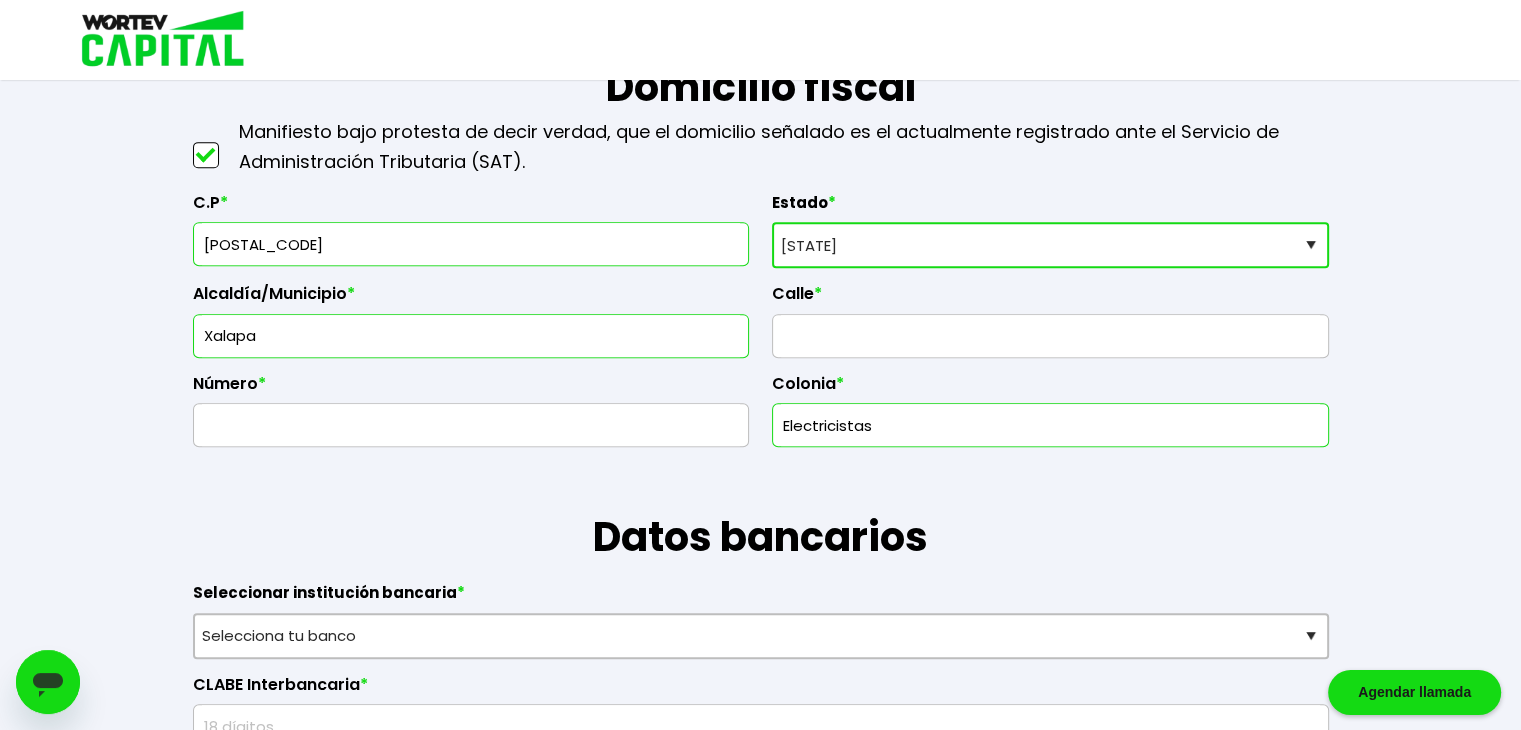 click at bounding box center [1050, 336] 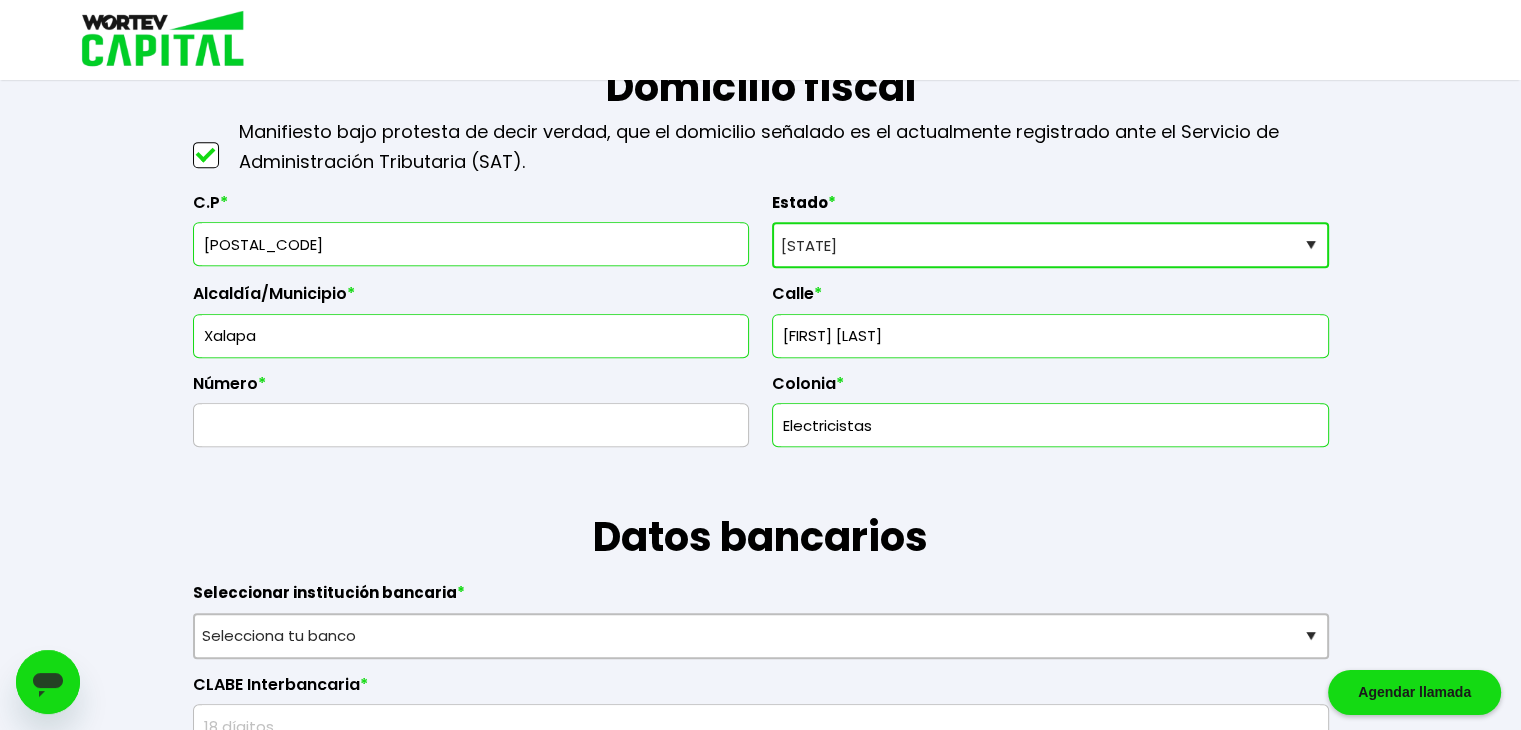 type on "Octavio Paz" 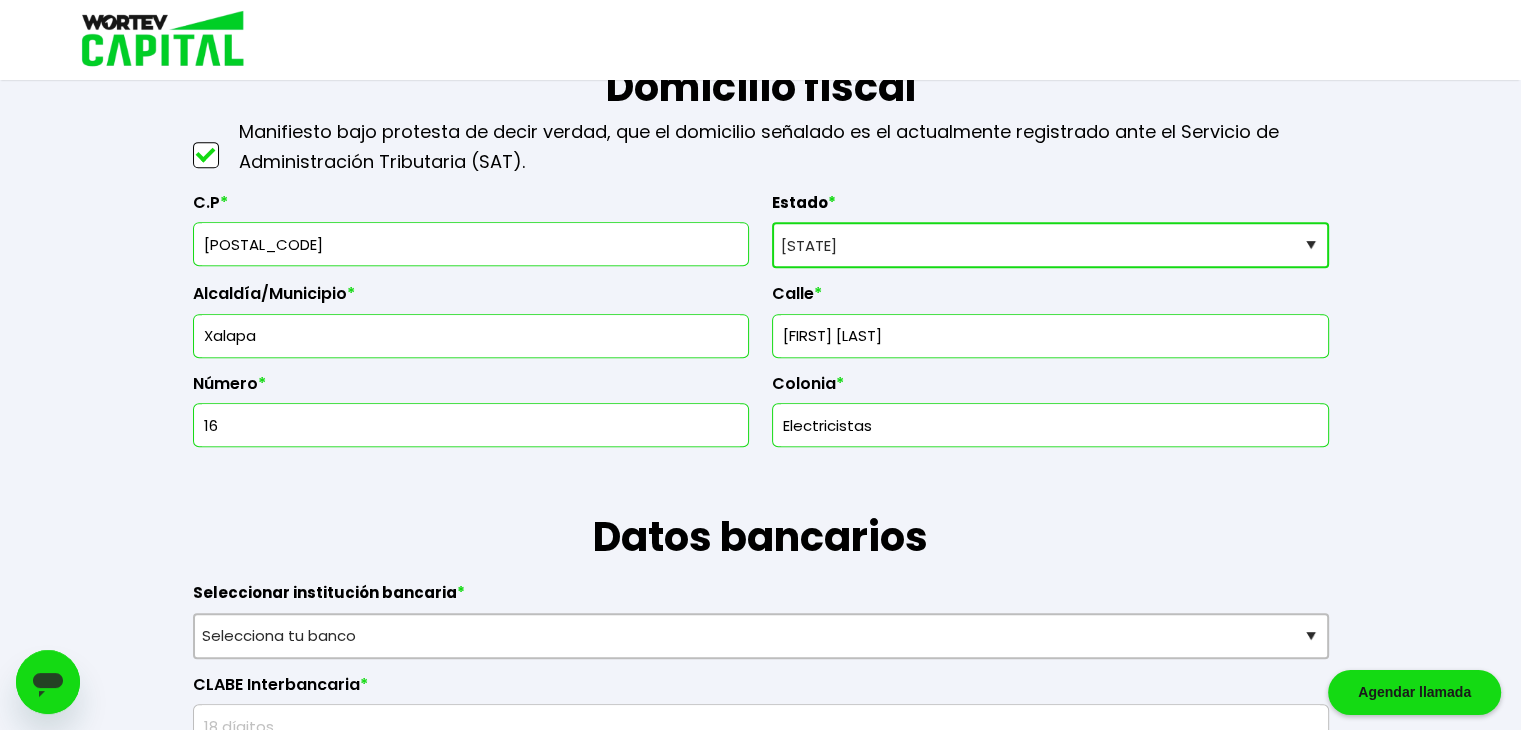 type on "16" 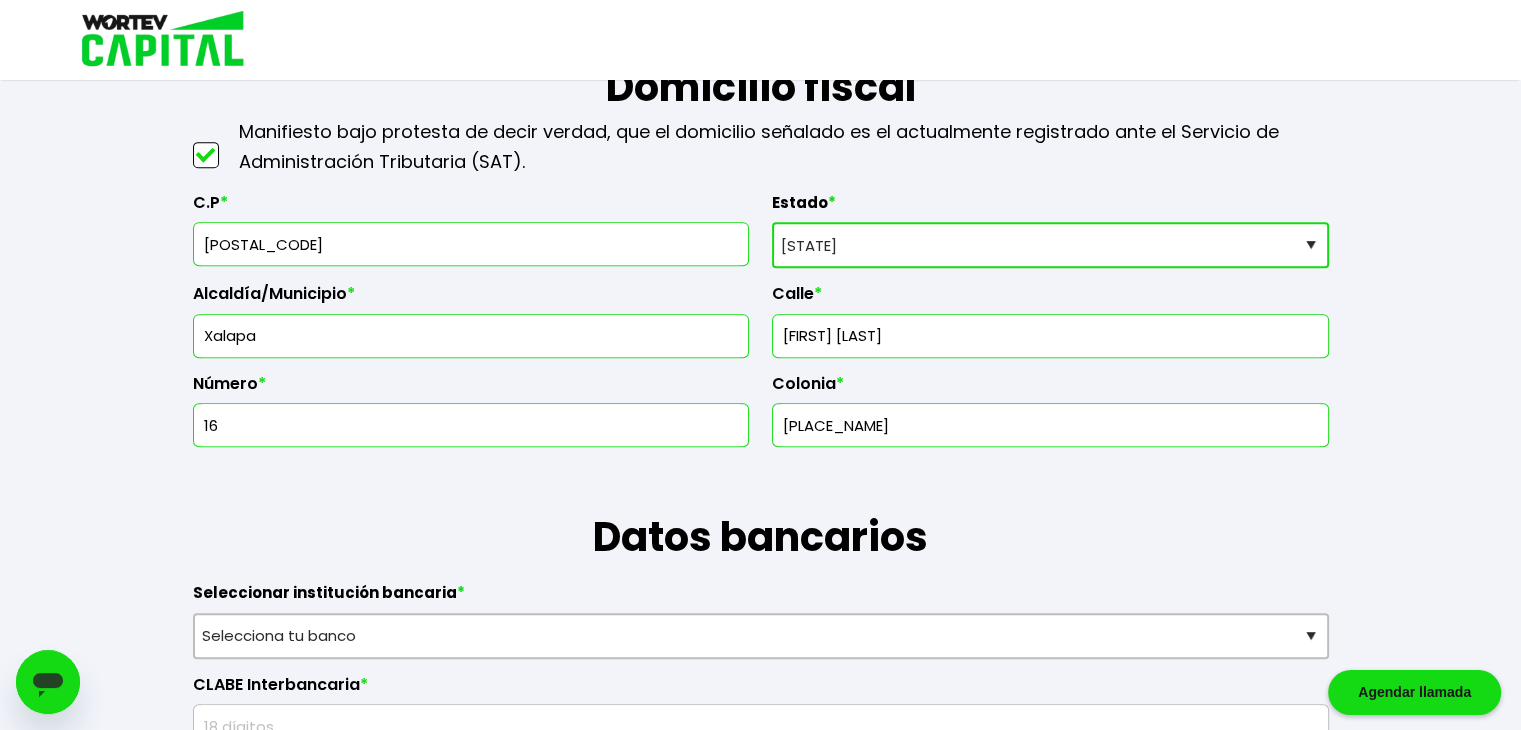 type on "Tatahuicapan" 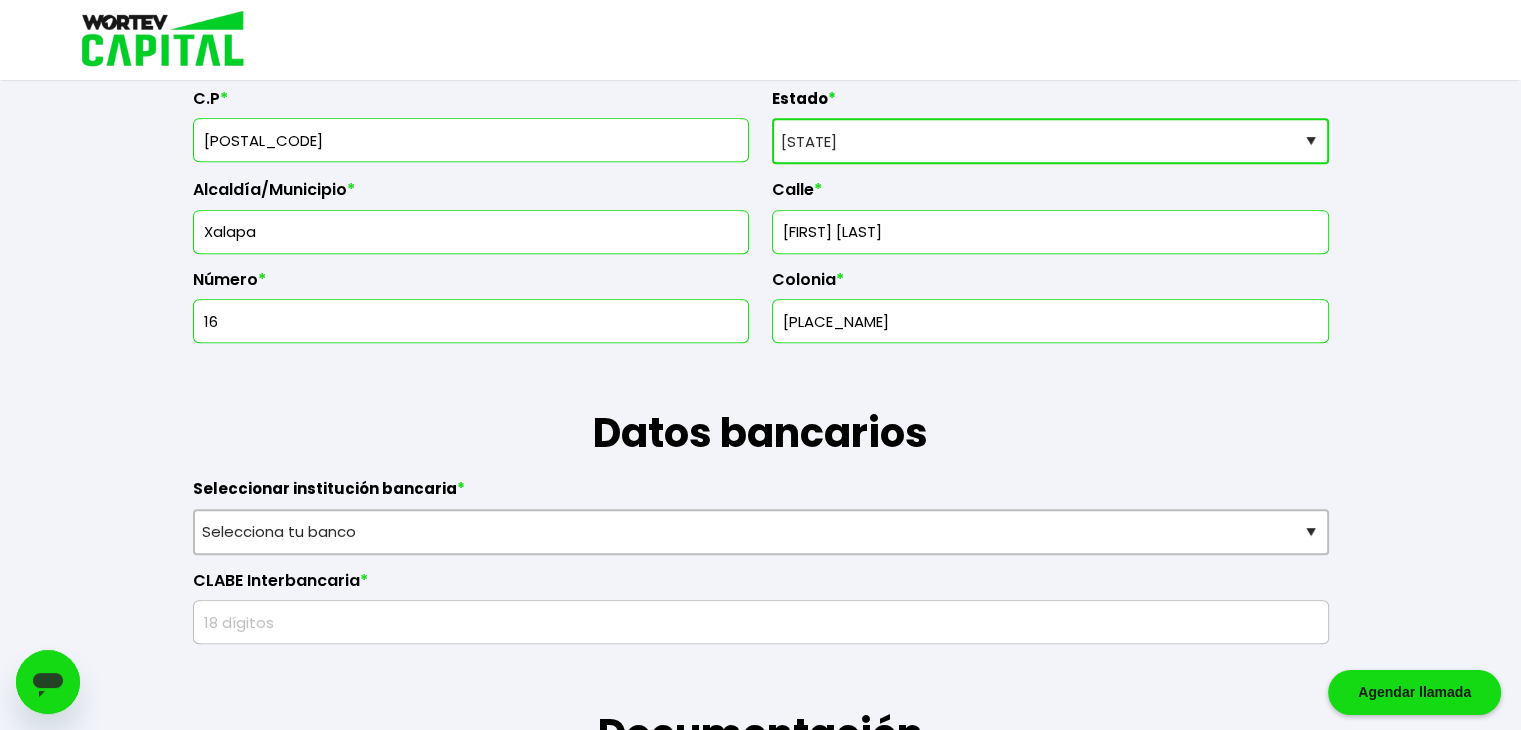 scroll, scrollTop: 1200, scrollLeft: 0, axis: vertical 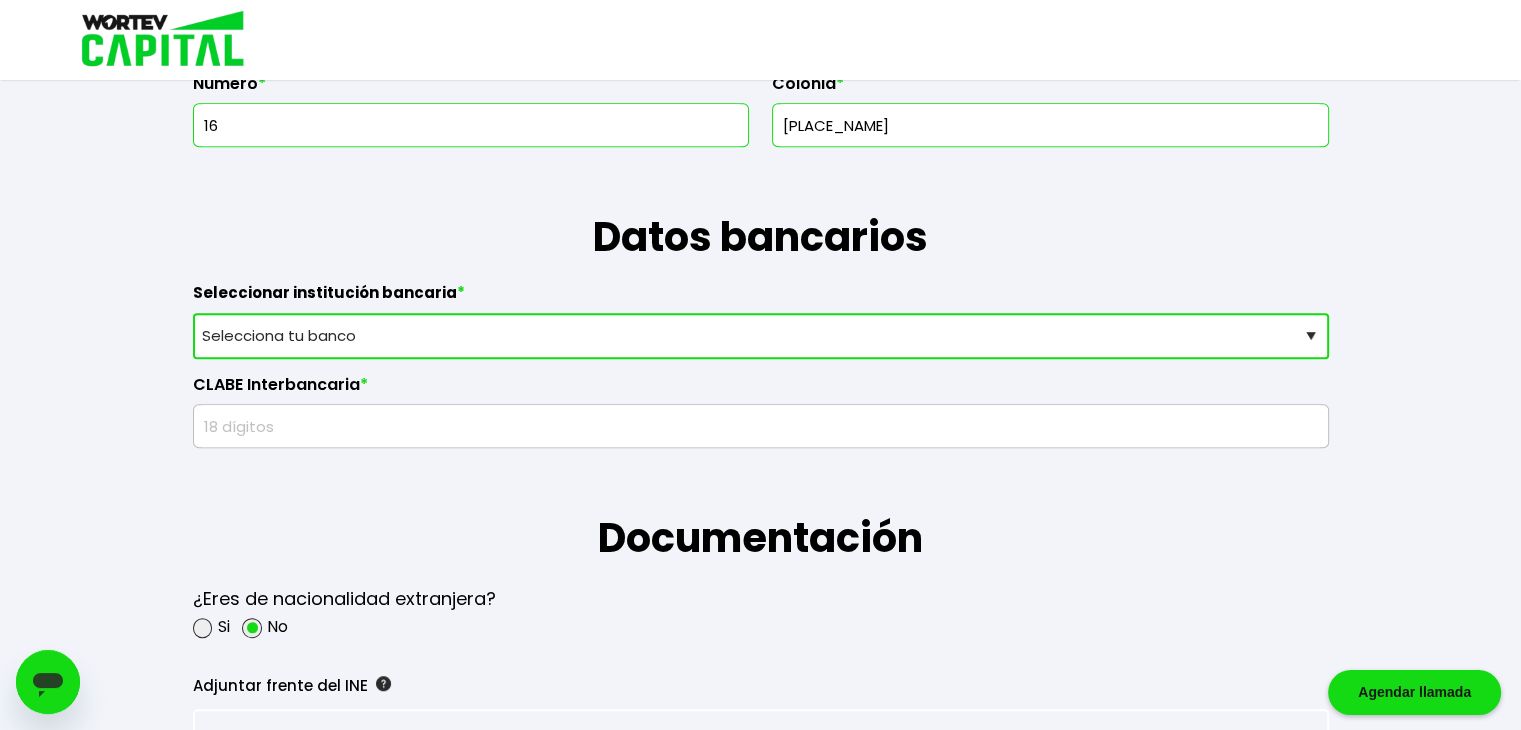 click on "Selecciona tu banco ABC Capital Actinver Afirme Albo ASP Banamex Banbajio Banco Autofin Banco Azteca Banco Bancrea Banco Base Banco Inmobiliario Mexicano Banco Sabadell Banco ve por más Bancoppel Banjercito Bankaool Banorte Banregio Banregio (Hey Banco) Bansefi Bansi BBVA Bancomer Bineo Caja Morelia Valladolid Caja Popular Mexicana Caja Yanga CIBanco Compartamos Banco CONSUBANCO Cuenca Finsus Fondeadora Grupo Financiero MULTIVA HSBC Inbursa INTERCAM Banco INVEX IXE Klar Alternativos ku-bo Financiero, S.A. de C.V. Mercado Pago Mifel Nu Bank Santander Scotiabank Stori STP Uala Otro" at bounding box center [761, 336] 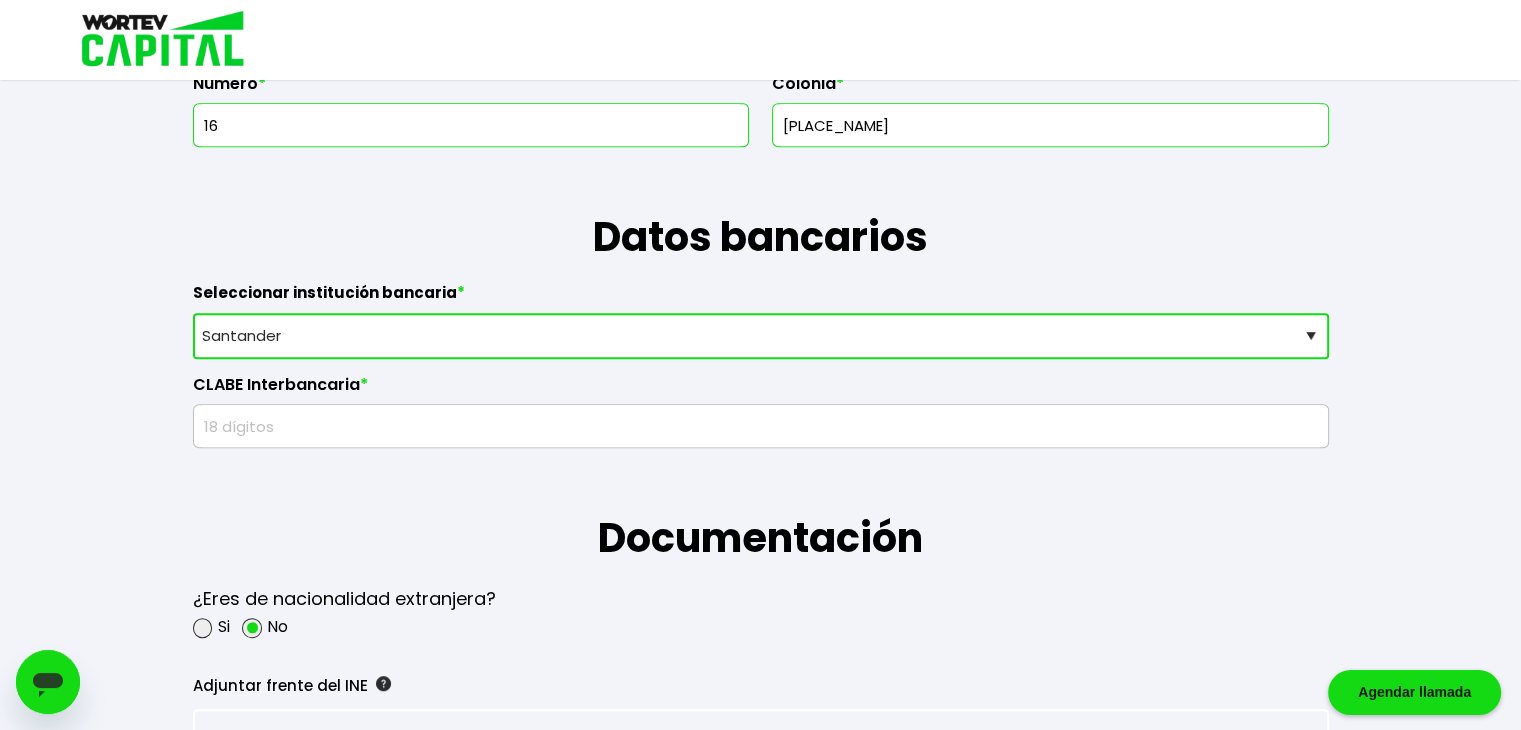 click on "Selecciona tu banco ABC Capital Actinver Afirme Albo ASP Banamex Banbajio Banco Autofin Banco Azteca Banco Bancrea Banco Base Banco Inmobiliario Mexicano Banco Sabadell Banco ve por más Bancoppel Banjercito Bankaool Banorte Banregio Banregio (Hey Banco) Bansefi Bansi BBVA Bancomer Bineo Caja Morelia Valladolid Caja Popular Mexicana Caja Yanga CIBanco Compartamos Banco CONSUBANCO Cuenca Finsus Fondeadora Grupo Financiero MULTIVA HSBC Inbursa INTERCAM Banco INVEX IXE Klar Alternativos ku-bo Financiero, S.A. de C.V. Mercado Pago Mifel Nu Bank Santander Scotiabank Stori STP Uala Otro" at bounding box center [761, 336] 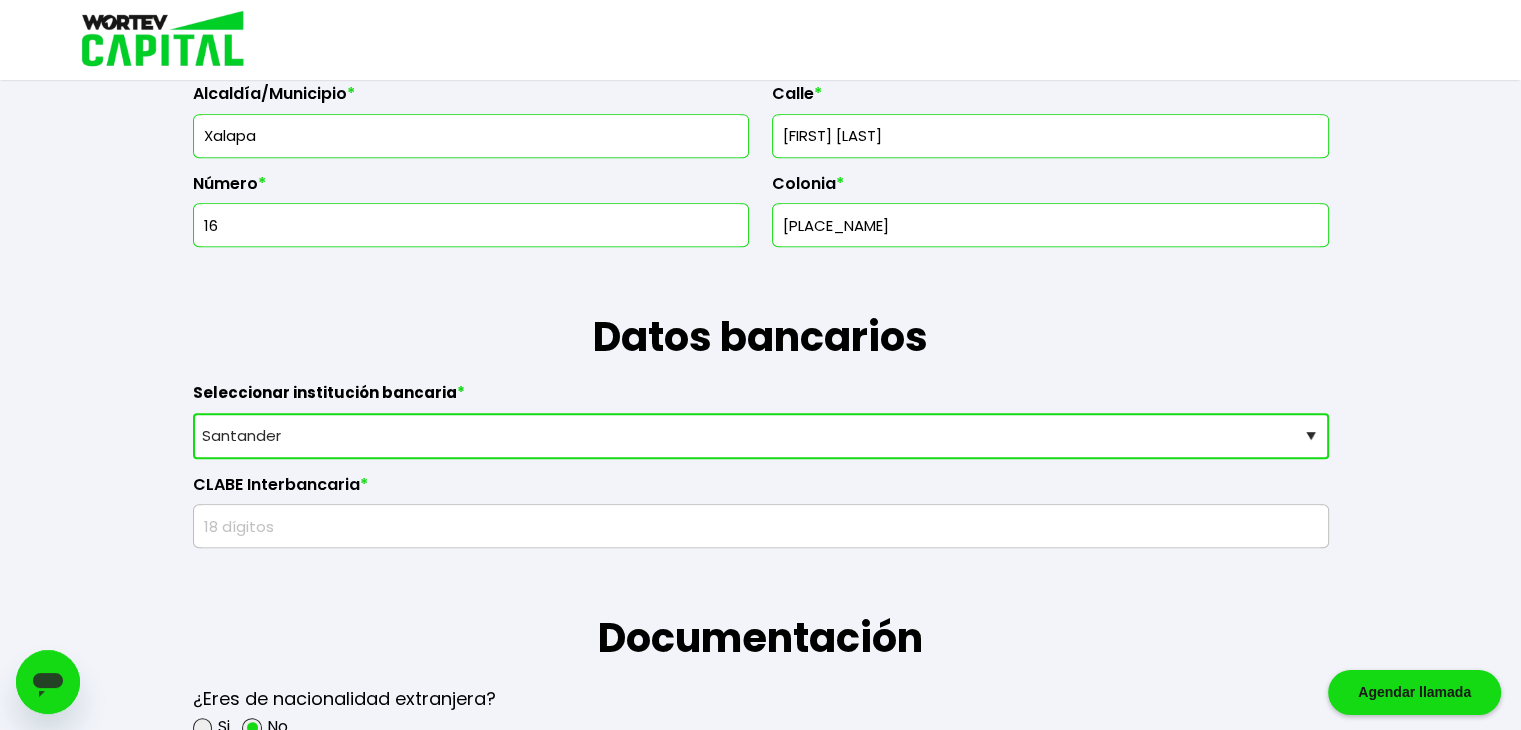 scroll, scrollTop: 1200, scrollLeft: 0, axis: vertical 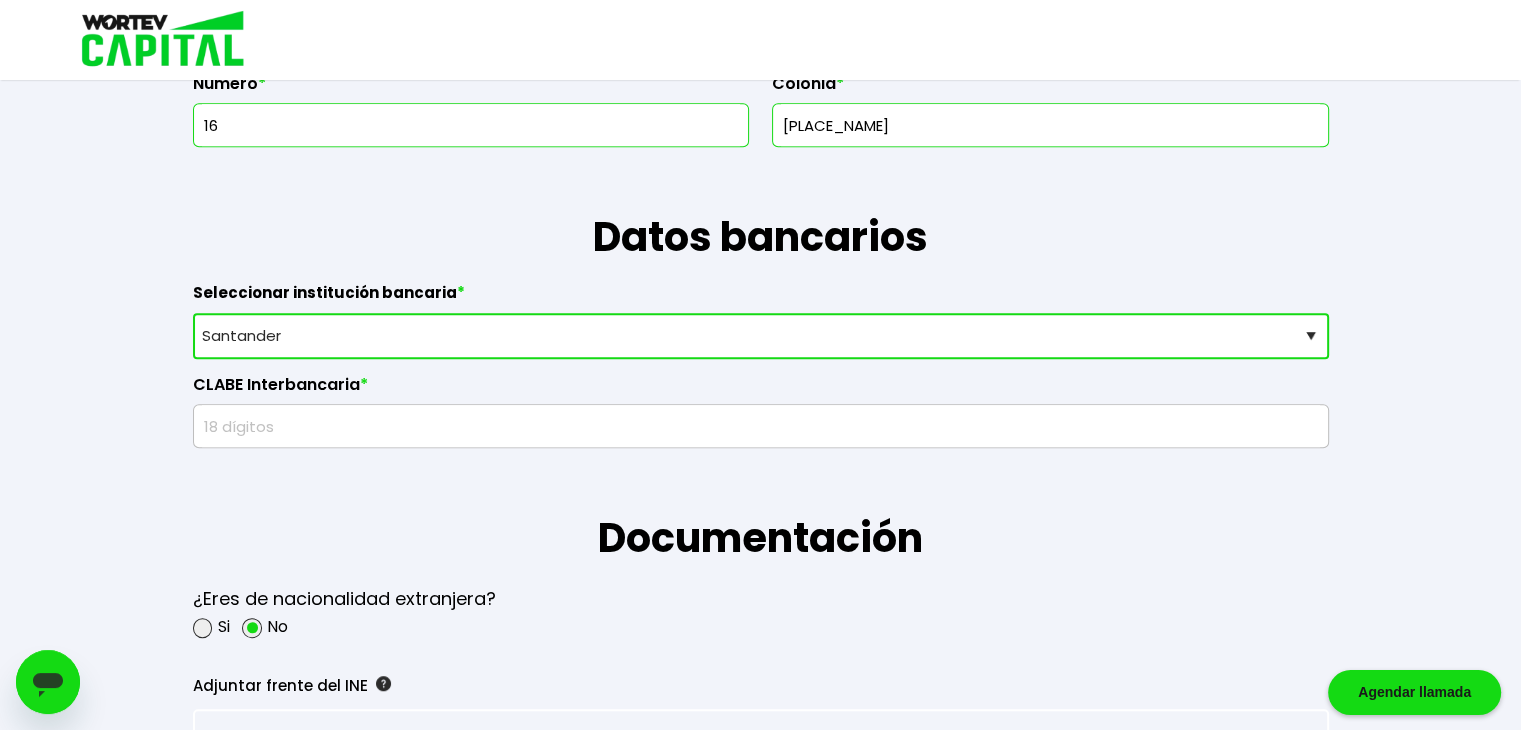 click at bounding box center [761, 426] 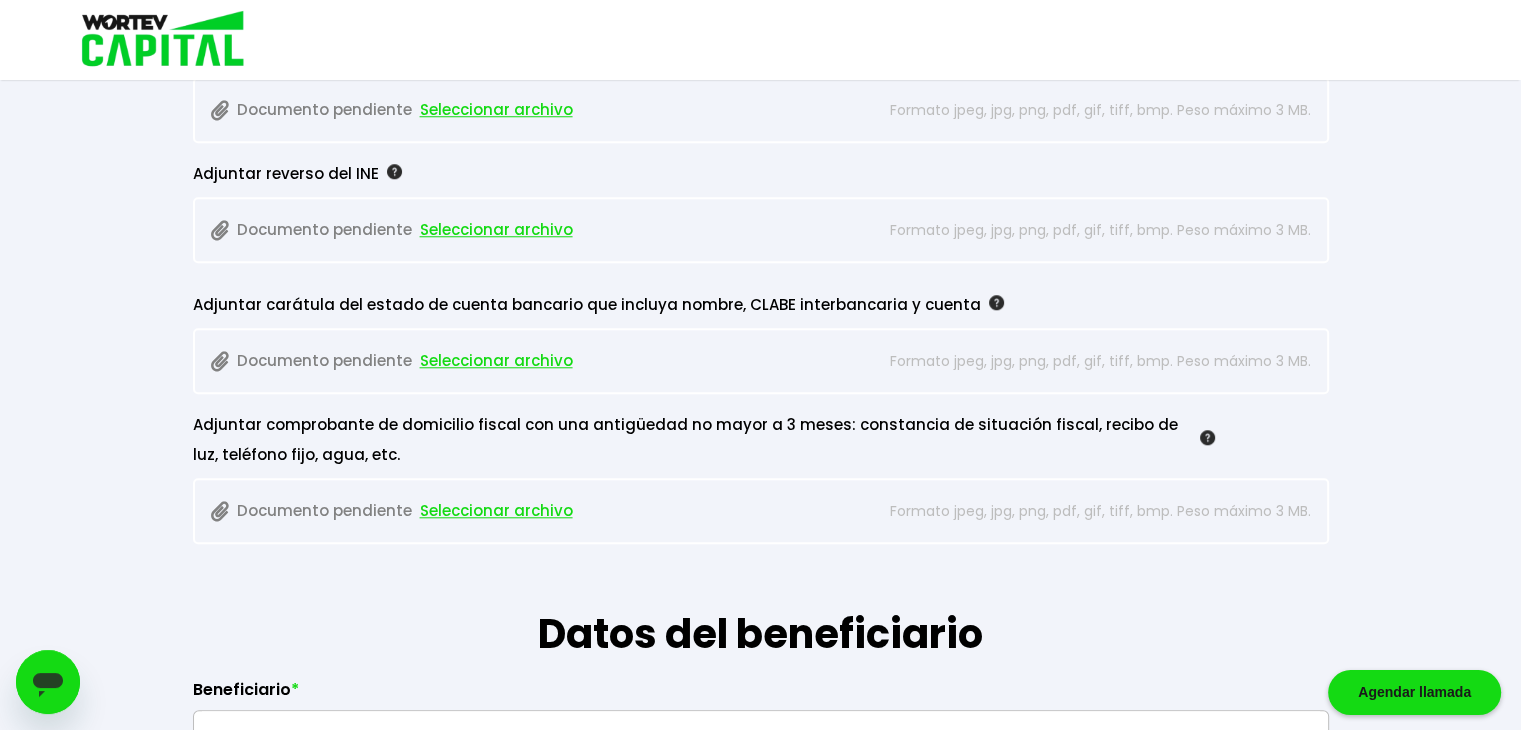 scroll, scrollTop: 1800, scrollLeft: 0, axis: vertical 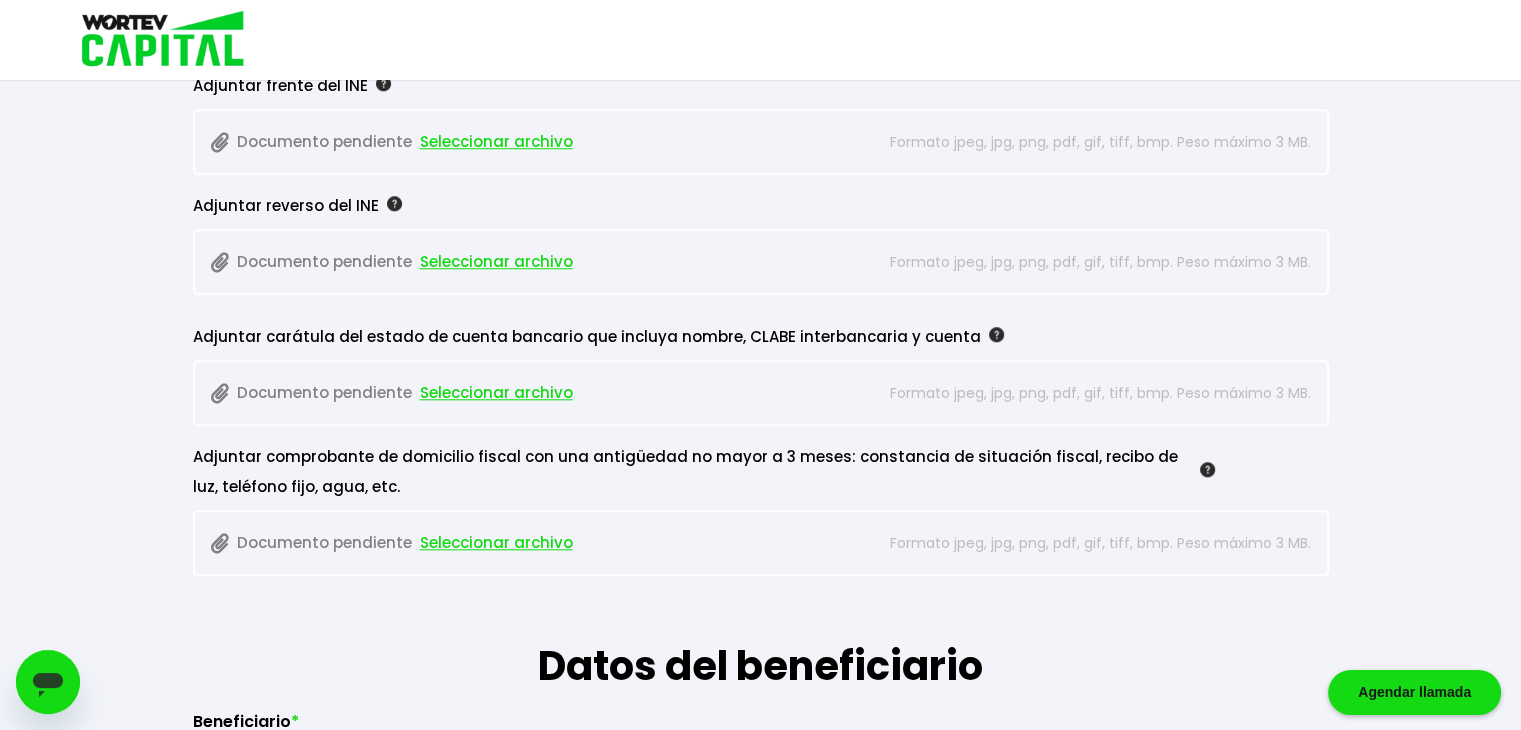 click at bounding box center [1207, 469] 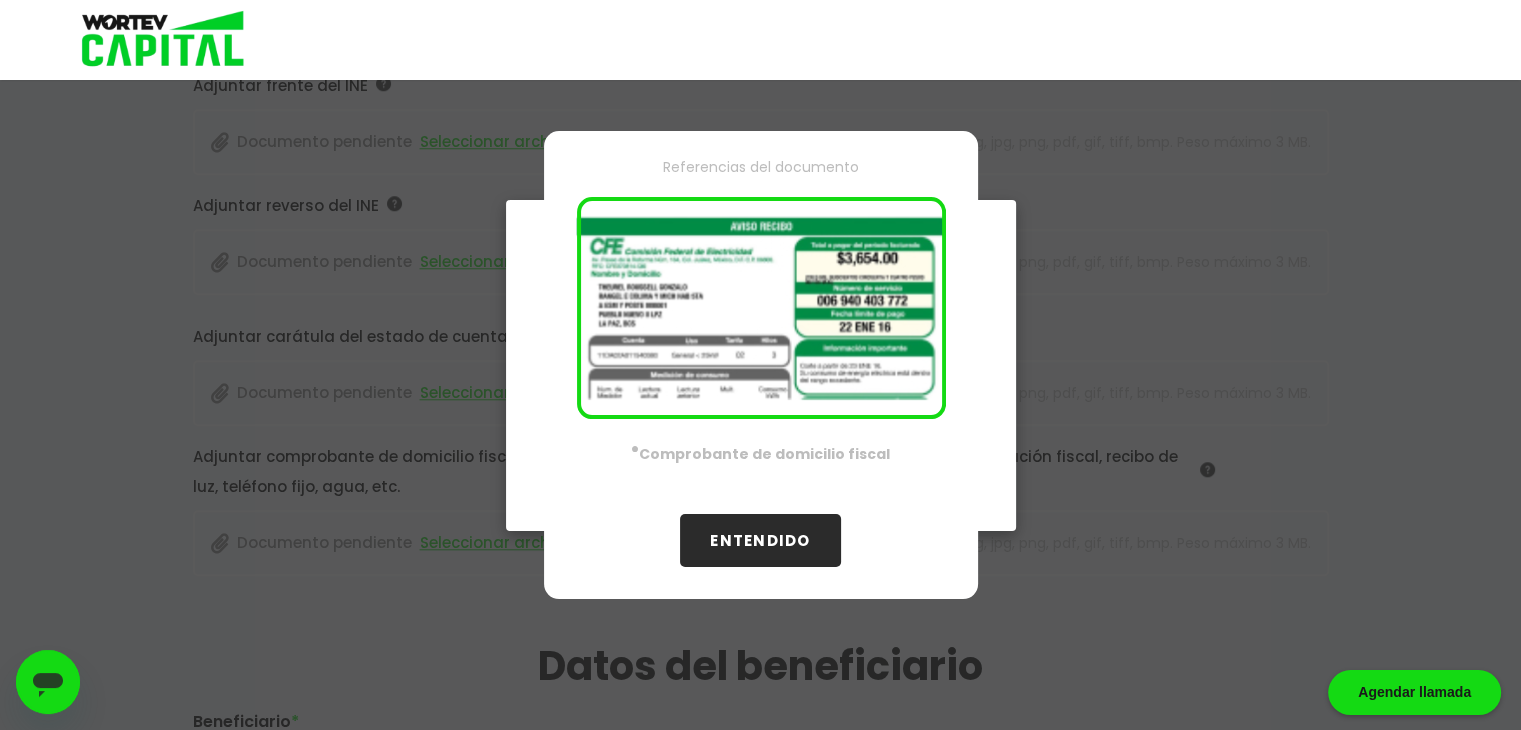 click on "ENTENDIDO" at bounding box center (760, 540) 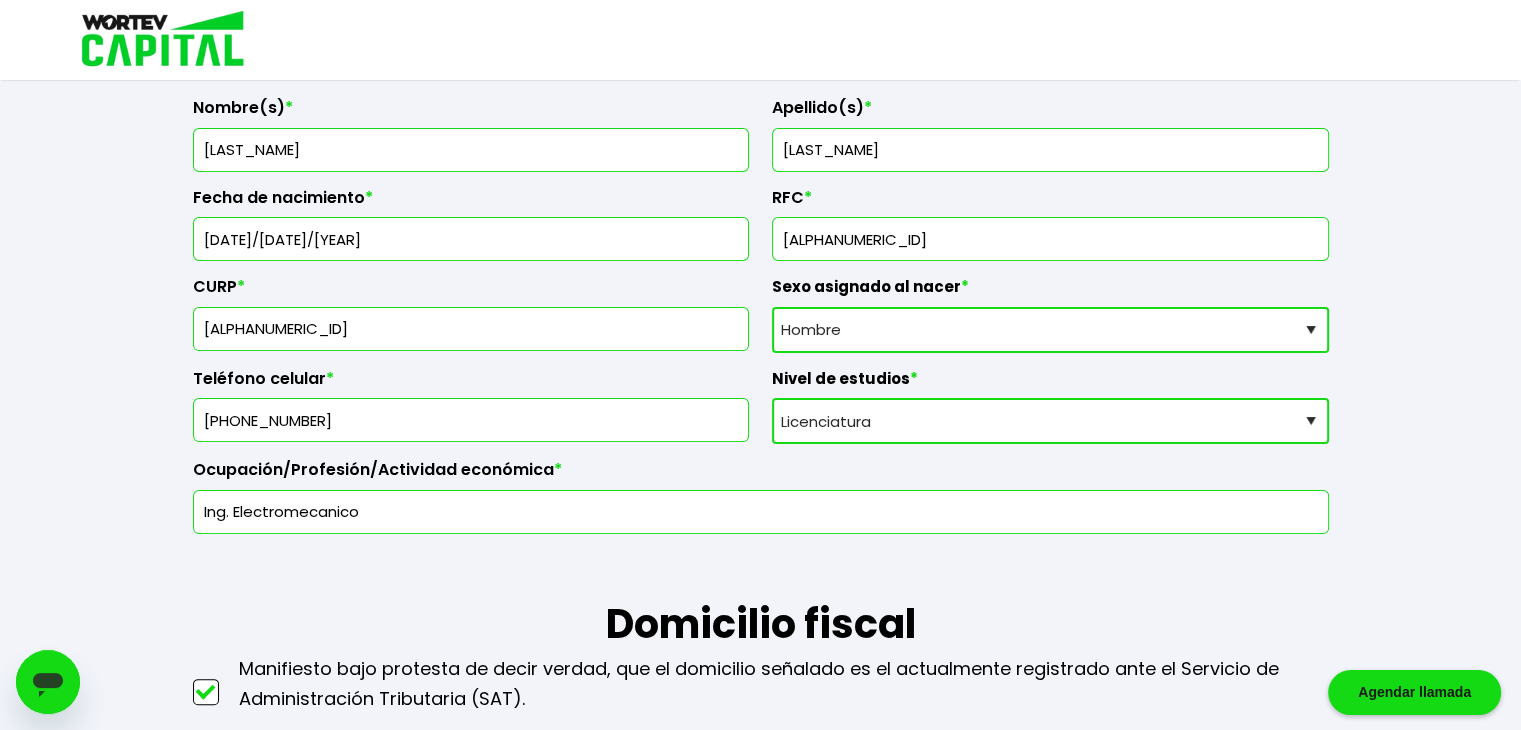 scroll, scrollTop: 0, scrollLeft: 0, axis: both 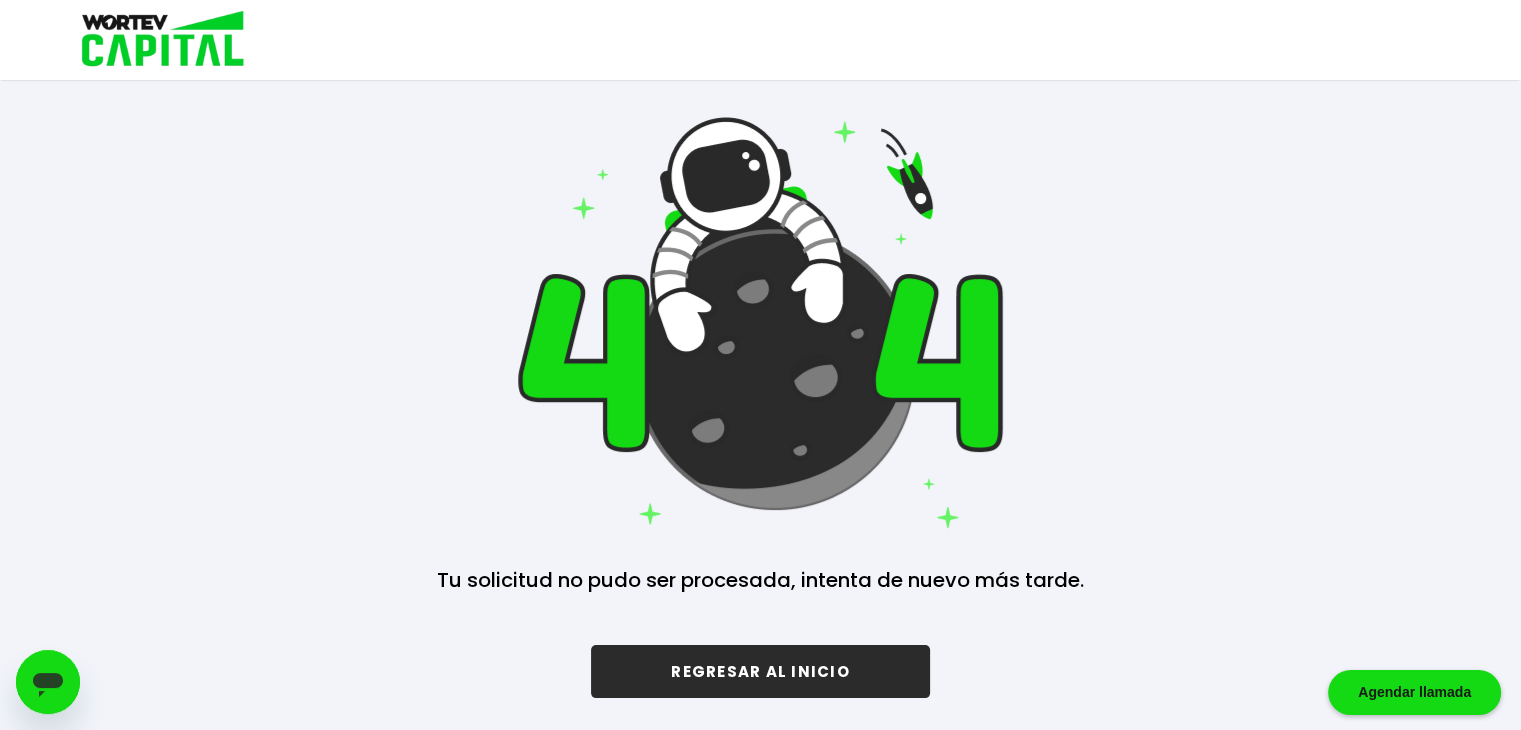 click on "REGRESAR AL INICIO" at bounding box center (760, 671) 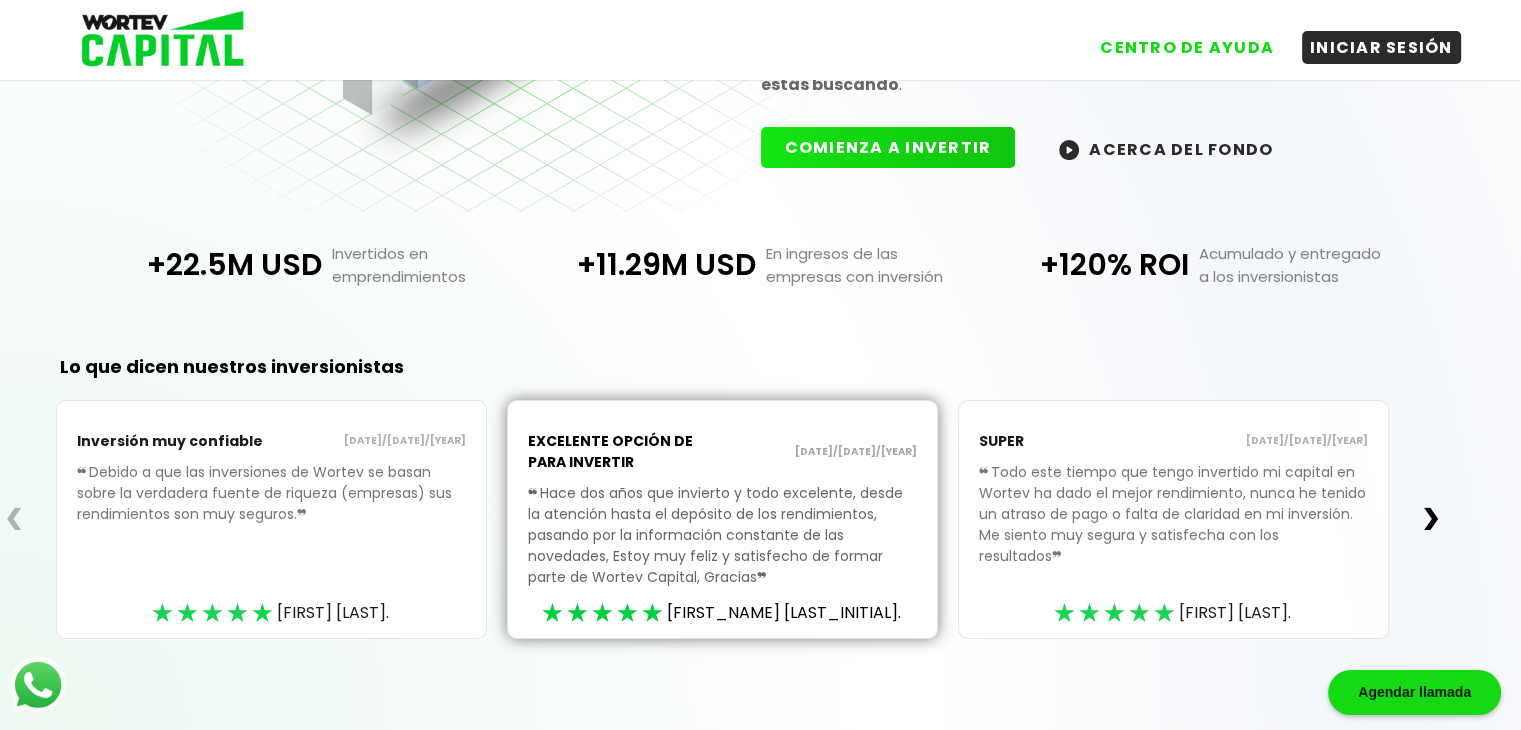 scroll, scrollTop: 296, scrollLeft: 0, axis: vertical 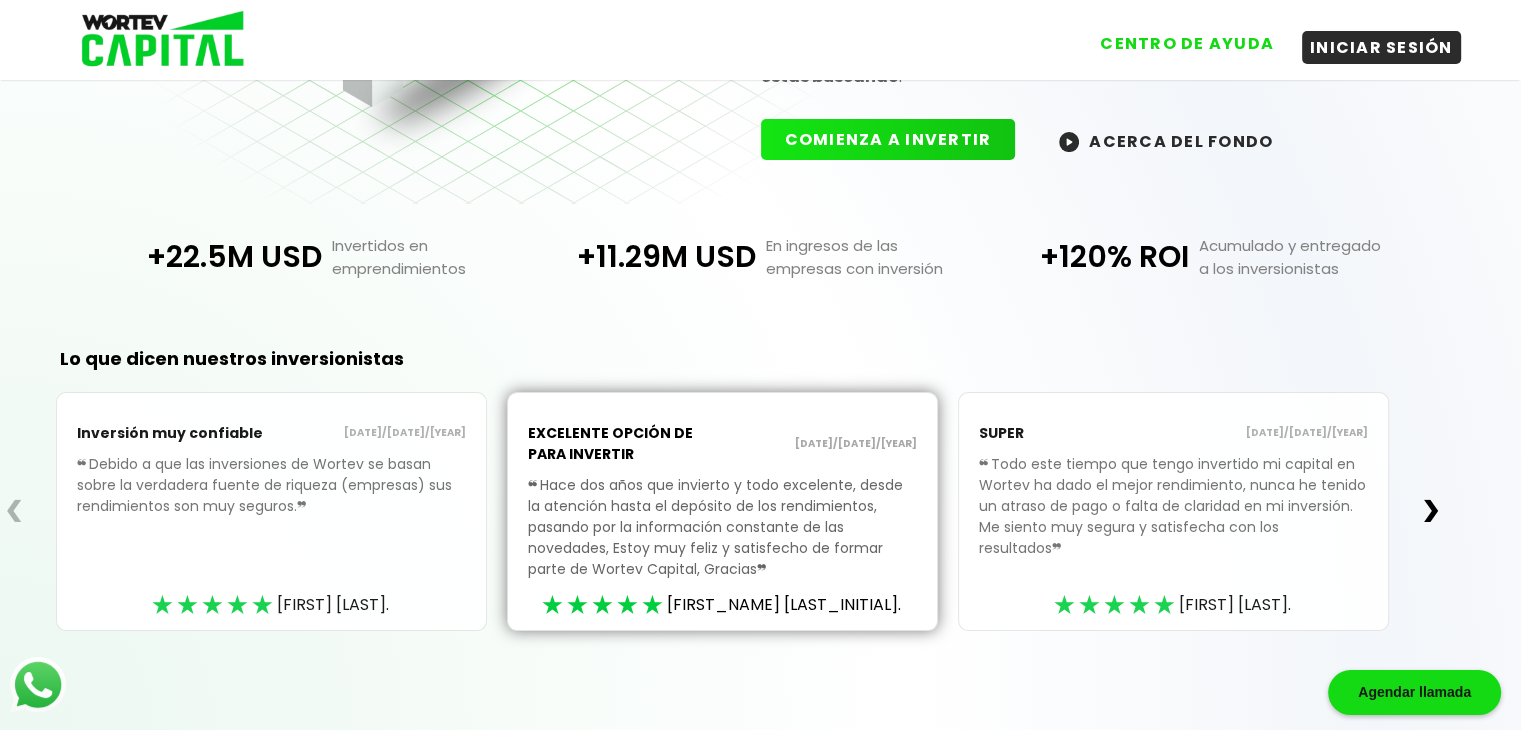 click on "CENTRO DE AYUDA" at bounding box center [1187, 43] 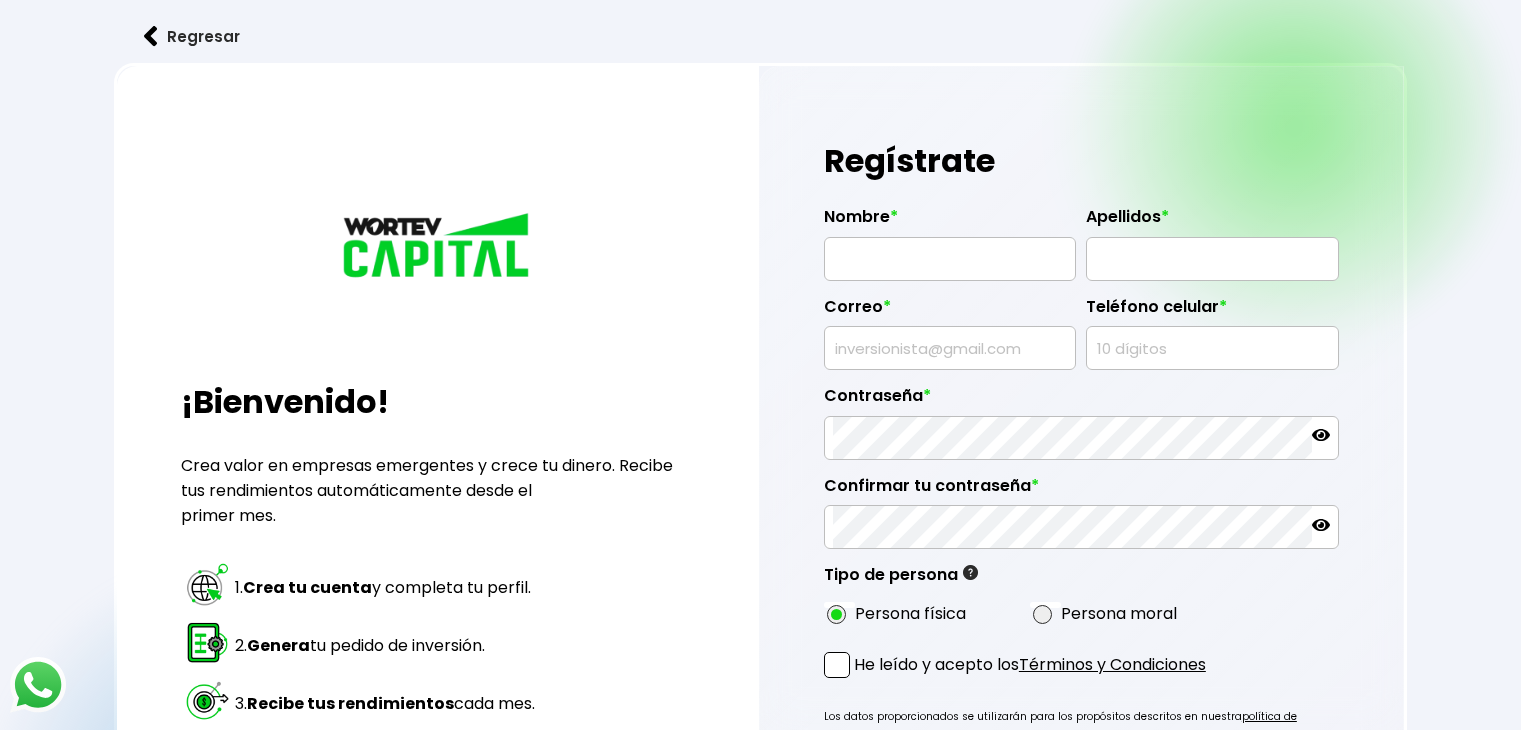 scroll, scrollTop: 0, scrollLeft: 0, axis: both 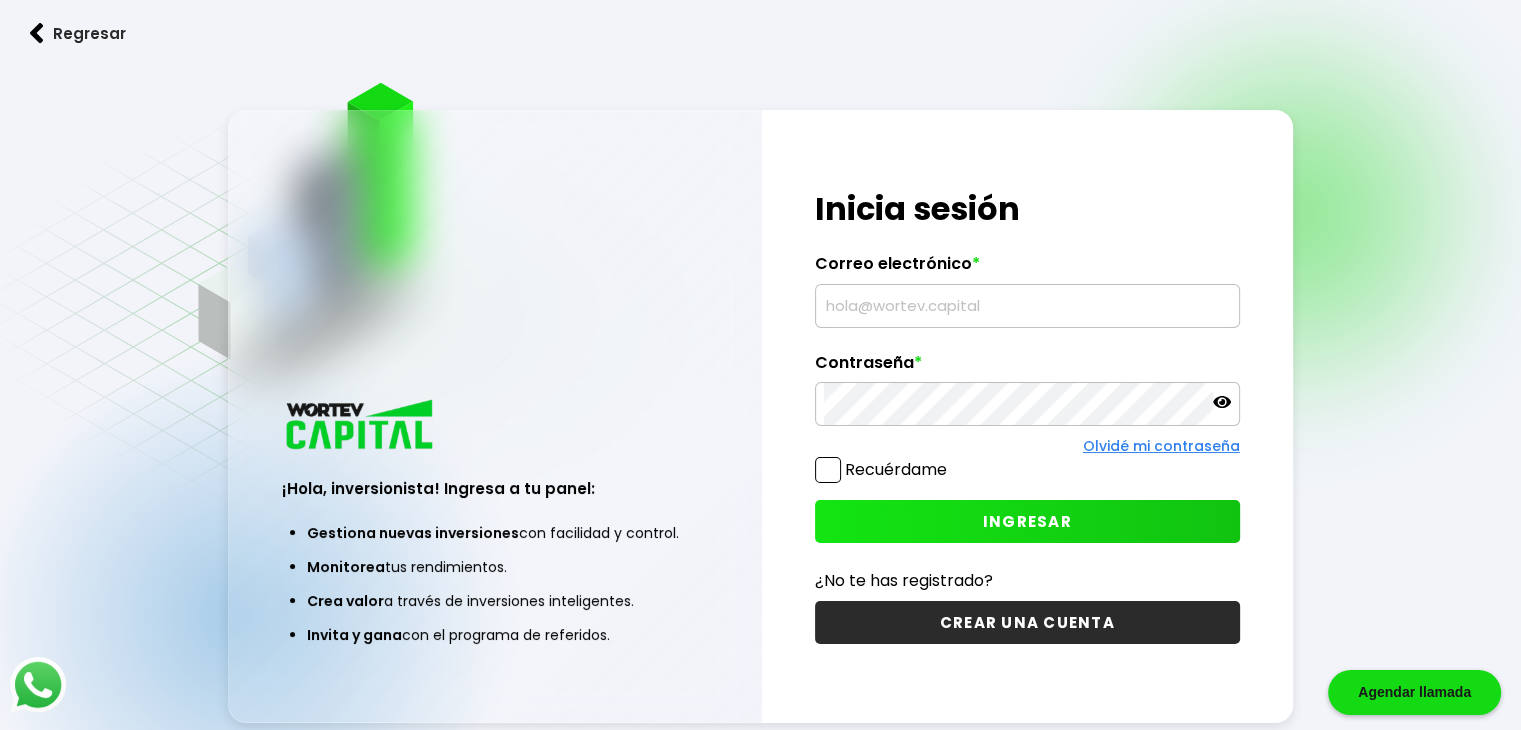 click on "Regresar" at bounding box center [78, 33] 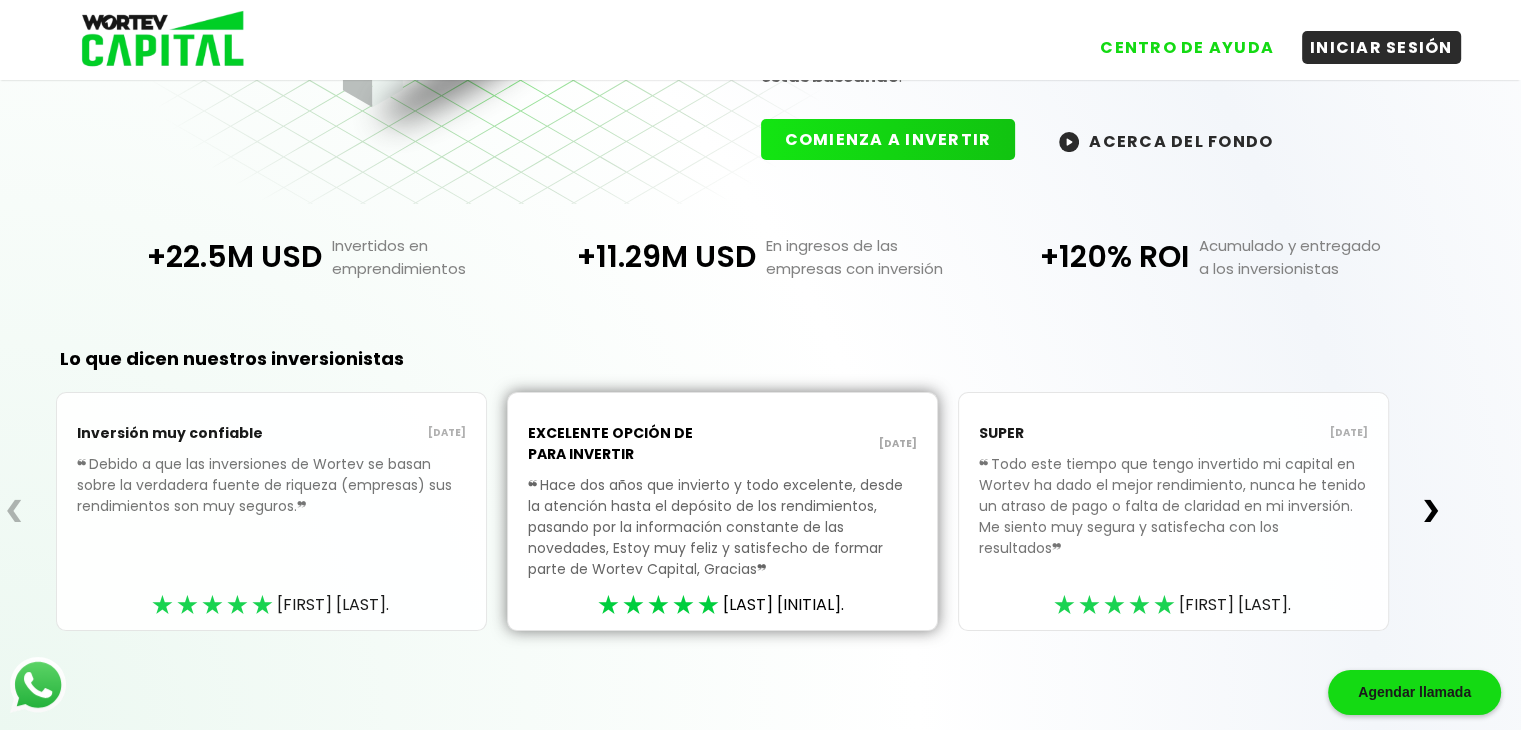 scroll, scrollTop: 0, scrollLeft: 0, axis: both 